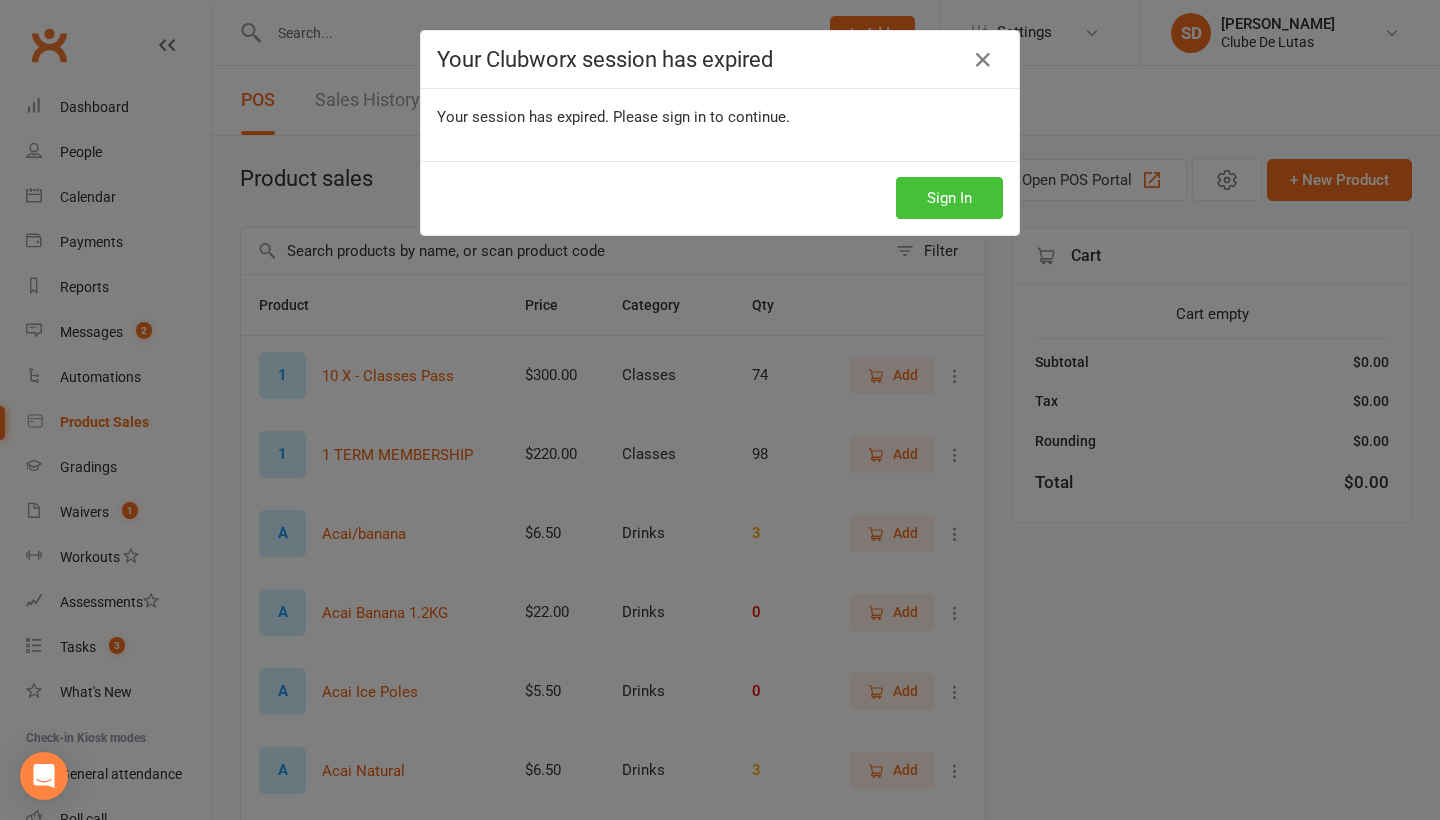 scroll, scrollTop: 0, scrollLeft: 0, axis: both 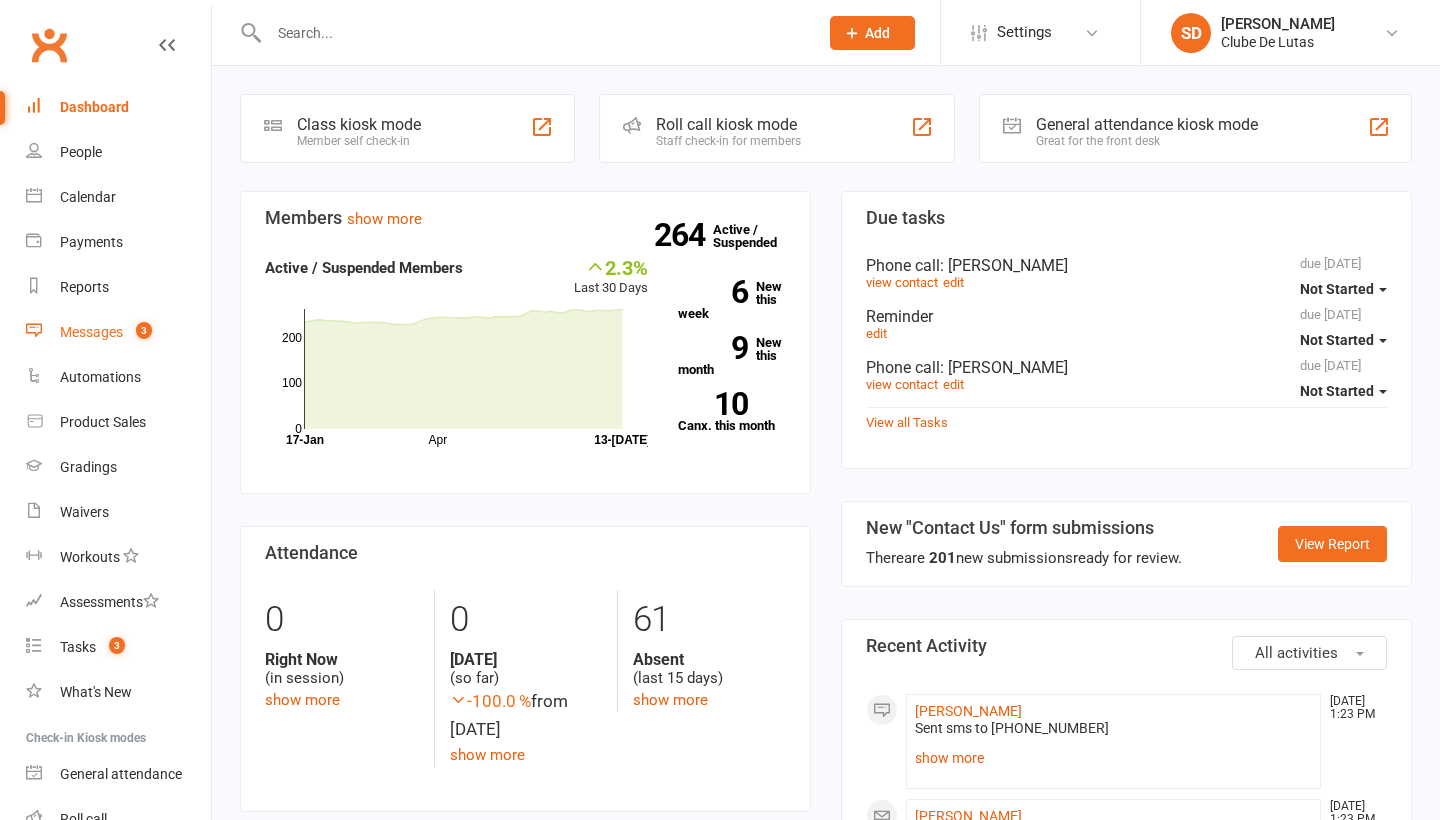 click on "Messages" at bounding box center [91, 332] 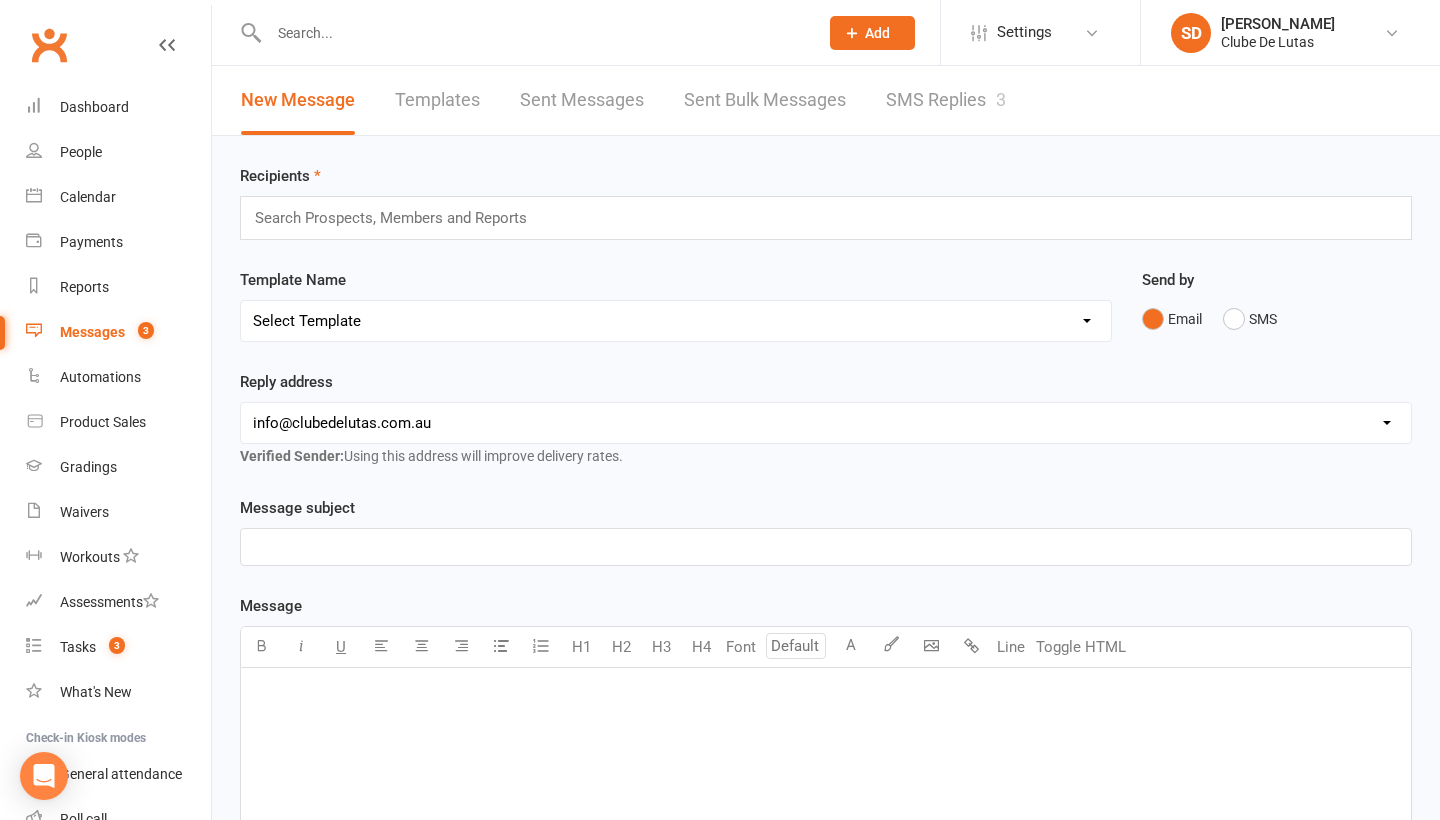 click on "SMS Replies  3" at bounding box center (946, 100) 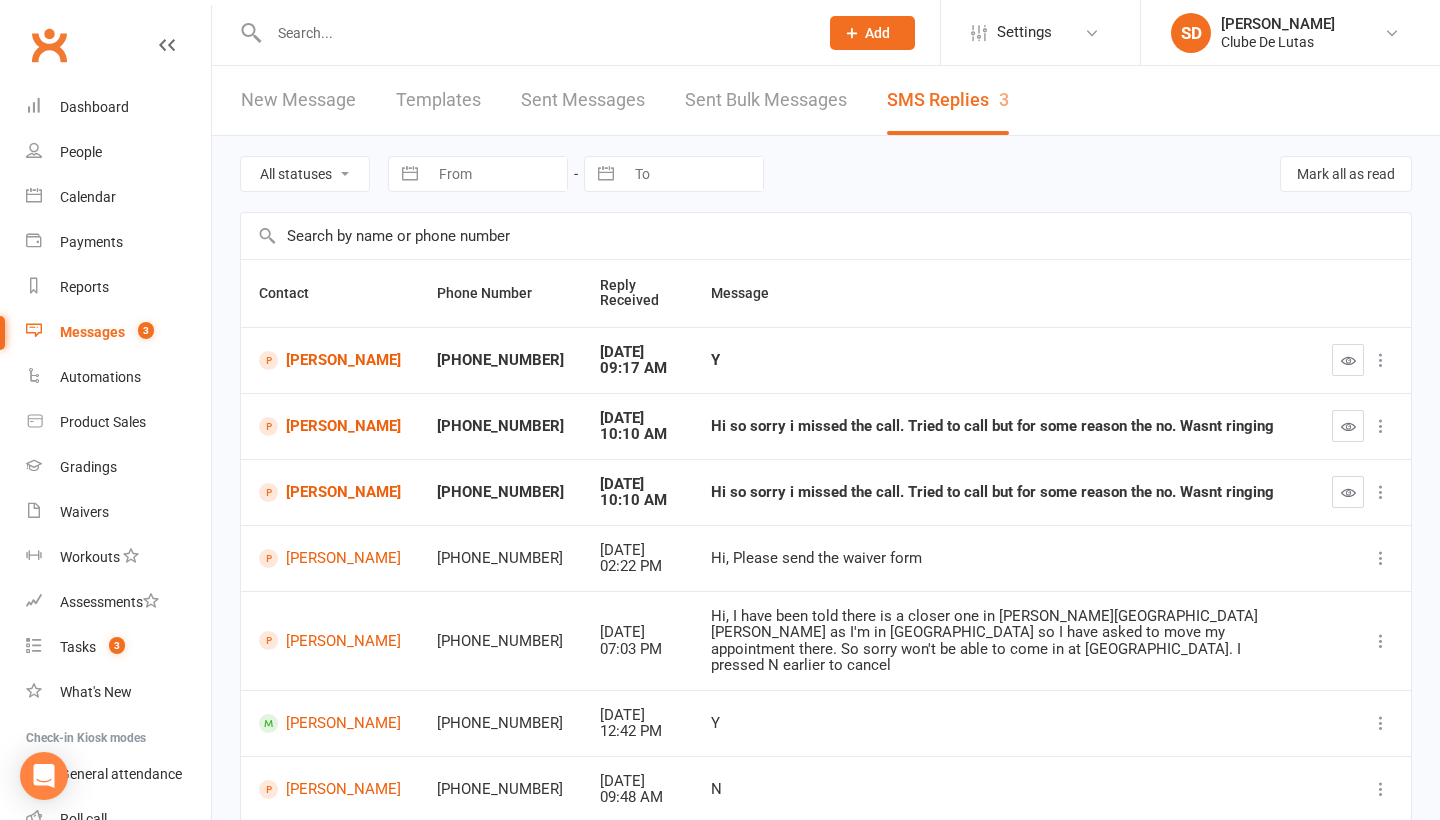 click on "Messages   3" at bounding box center [118, 332] 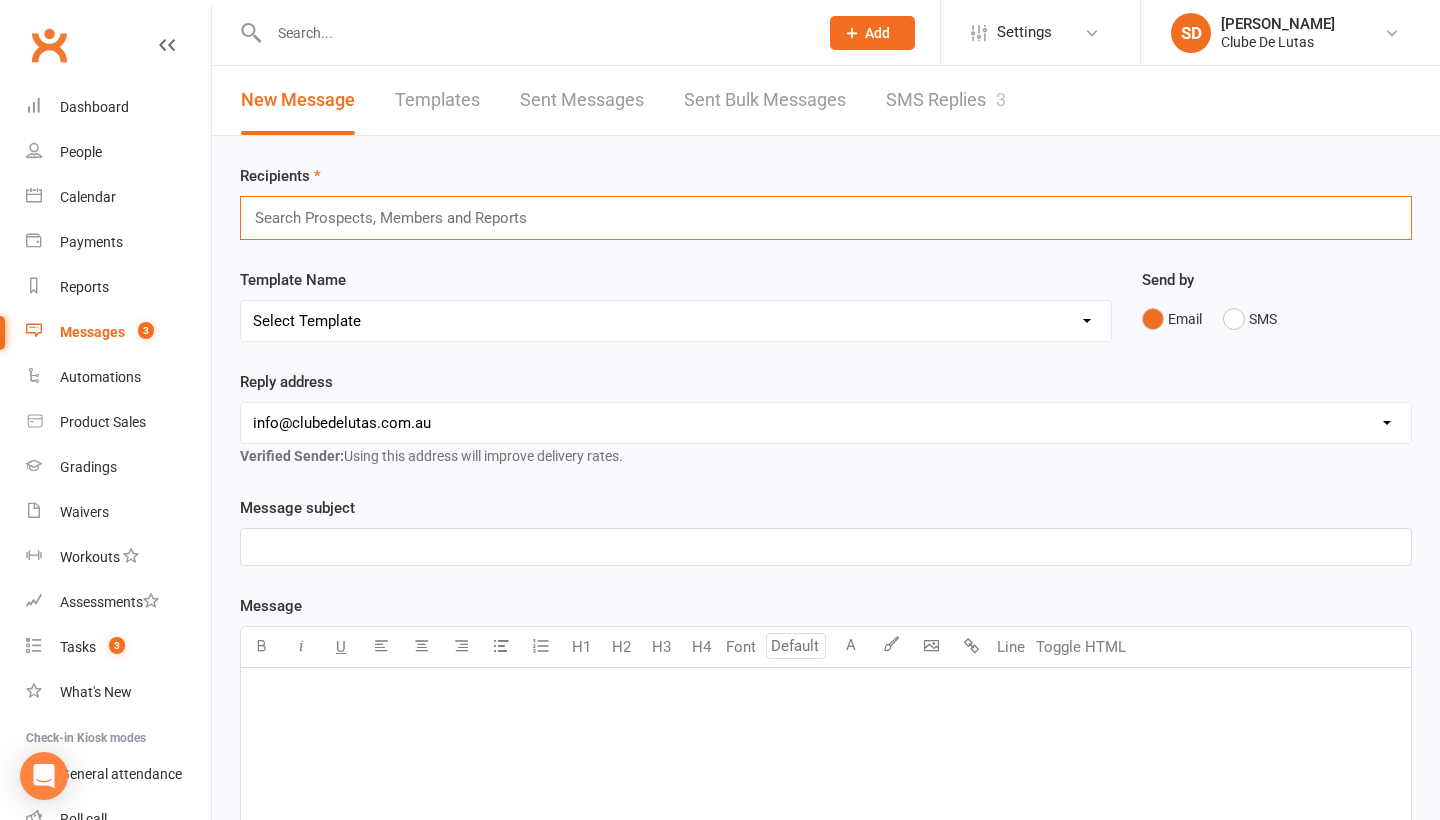 click at bounding box center (400, 218) 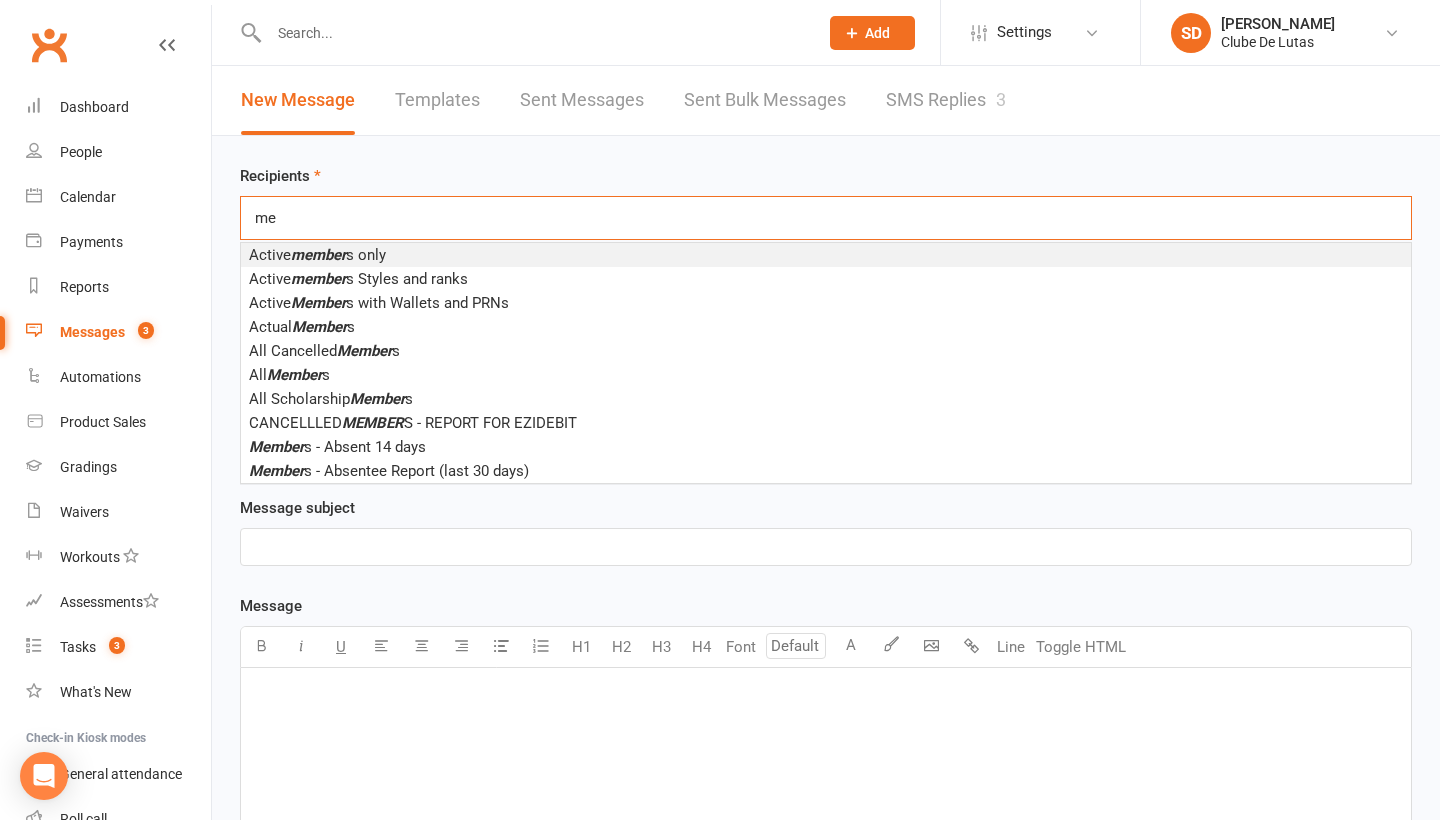 type on "m" 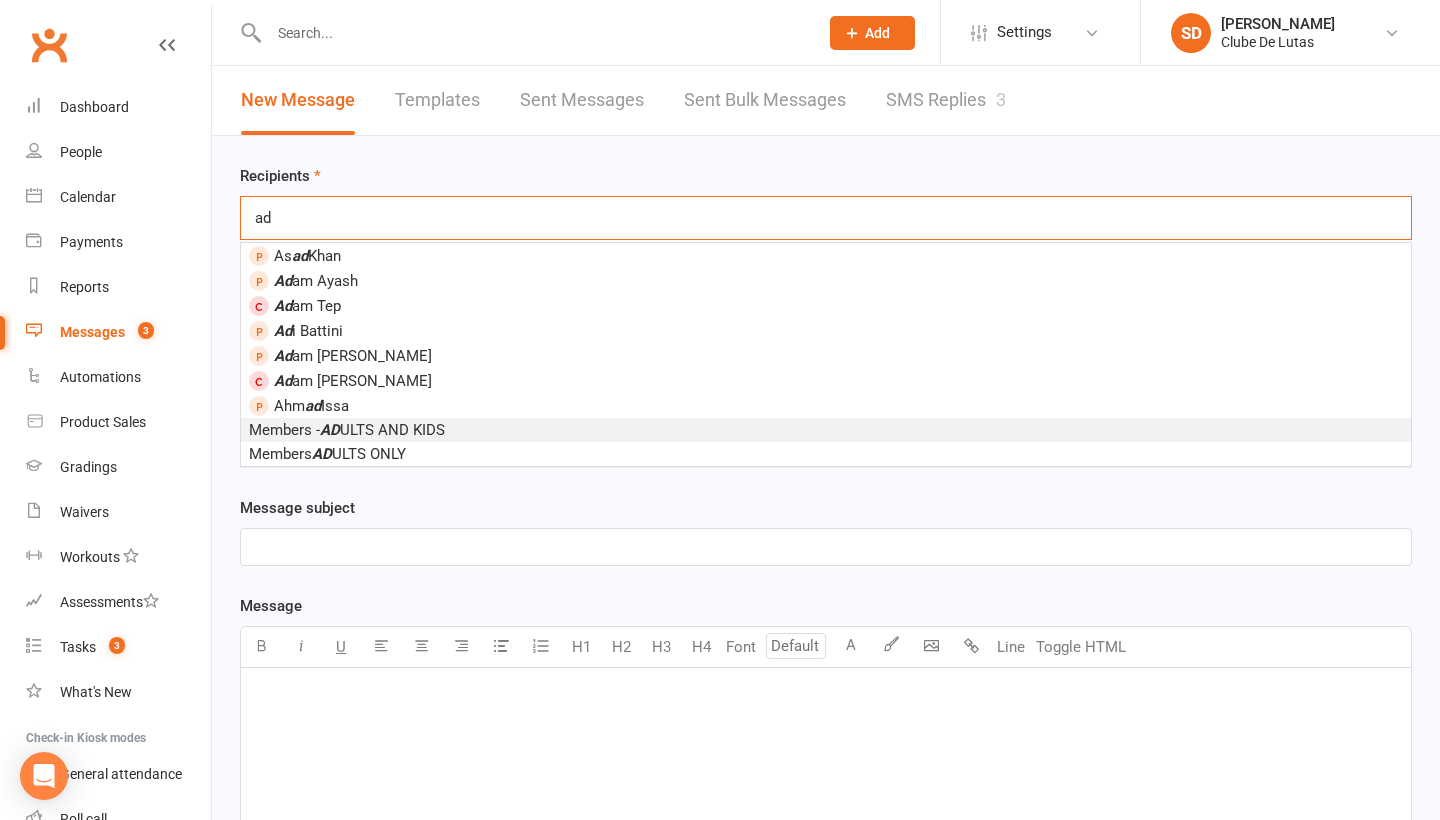 type on "ad" 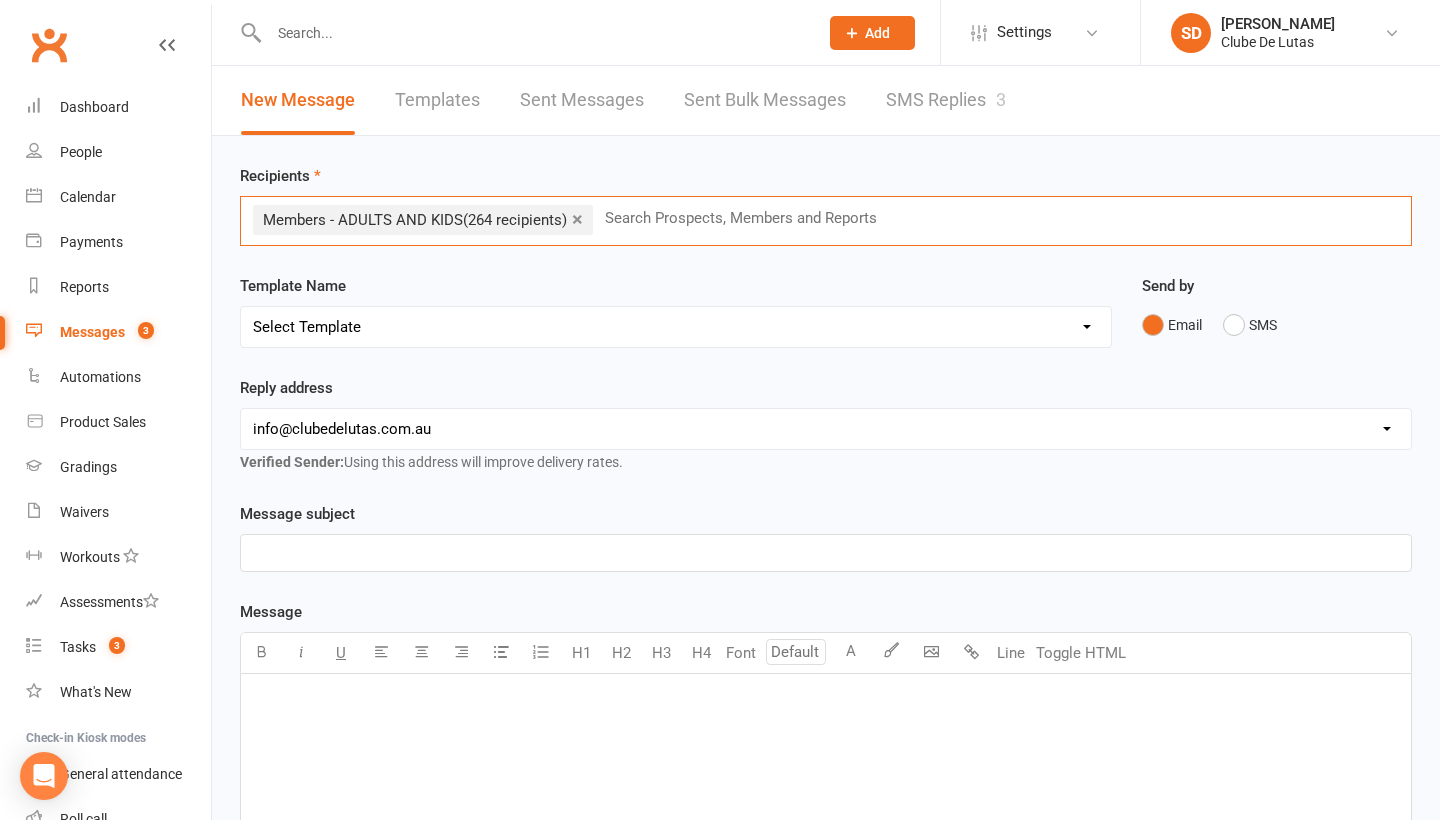 scroll, scrollTop: 19, scrollLeft: 0, axis: vertical 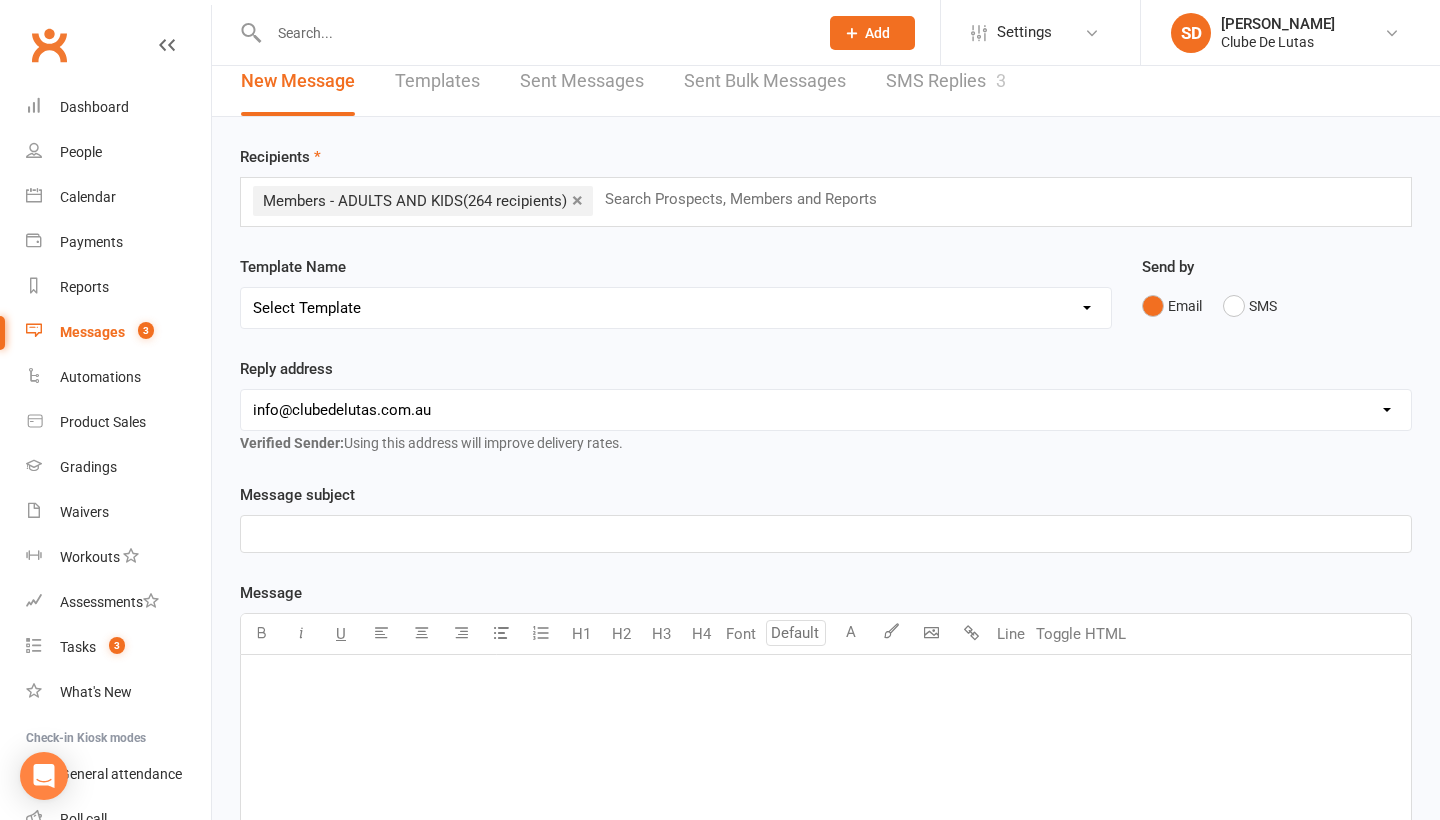 select on "142" 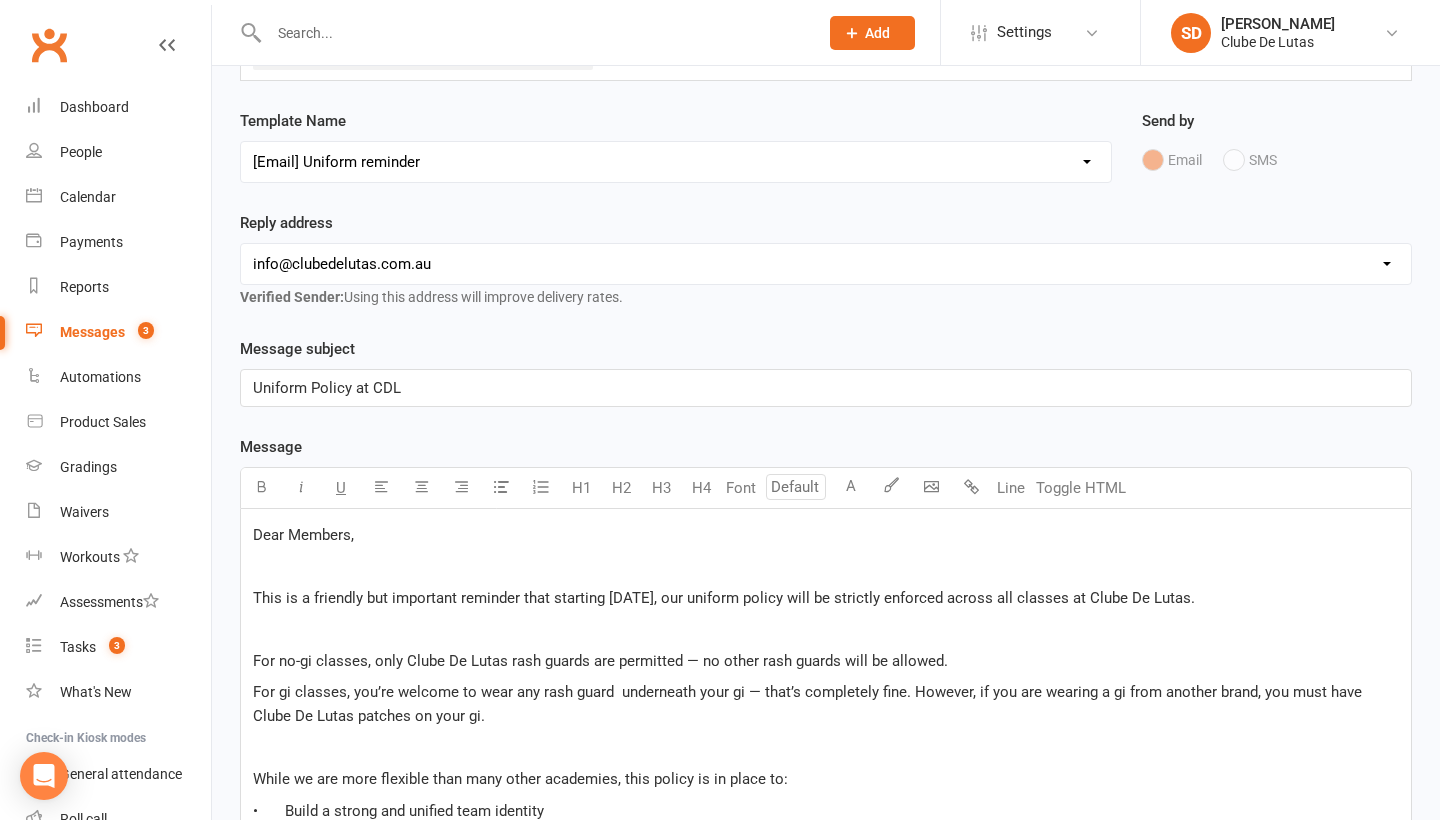 scroll, scrollTop: 176, scrollLeft: 0, axis: vertical 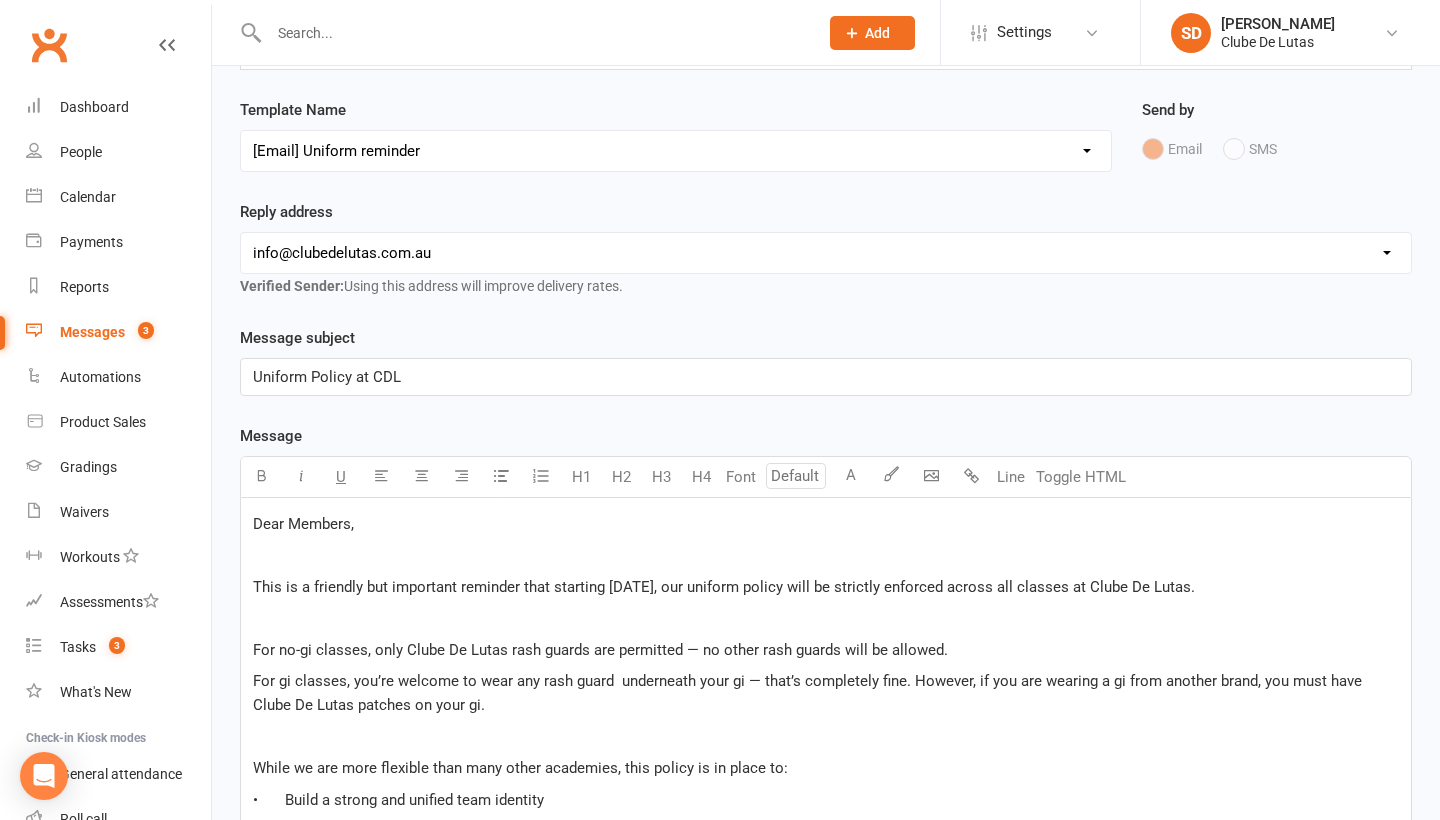 click on "This is a friendly but important reminder that starting [DATE], our uniform policy will be strictly enforced across all classes at Clube De Lutas." at bounding box center [724, 587] 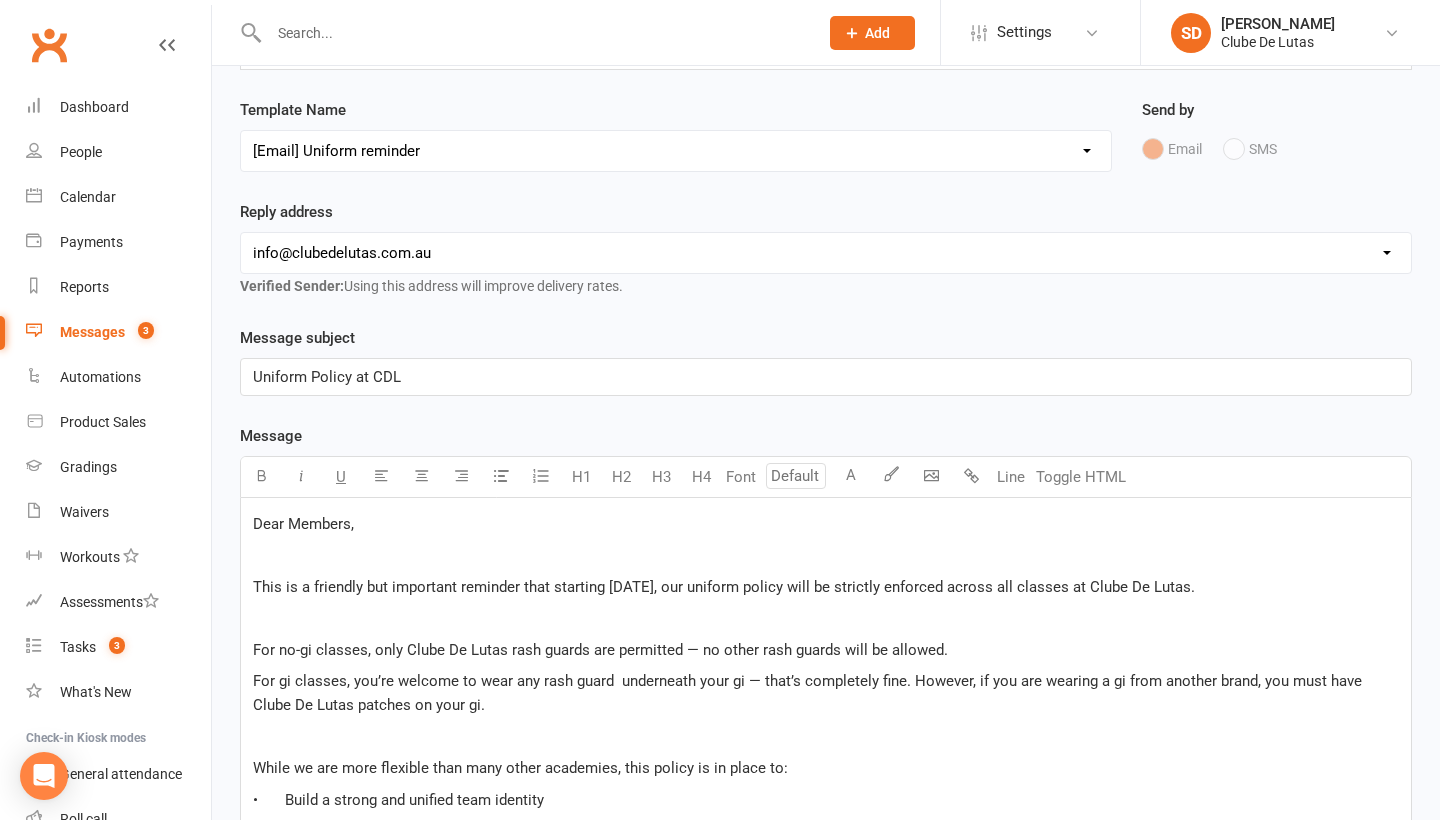 click on "For no-gi classes, only Clube De Lutas rash guards are permitted — no other rash guards will be allowed." at bounding box center [600, 650] 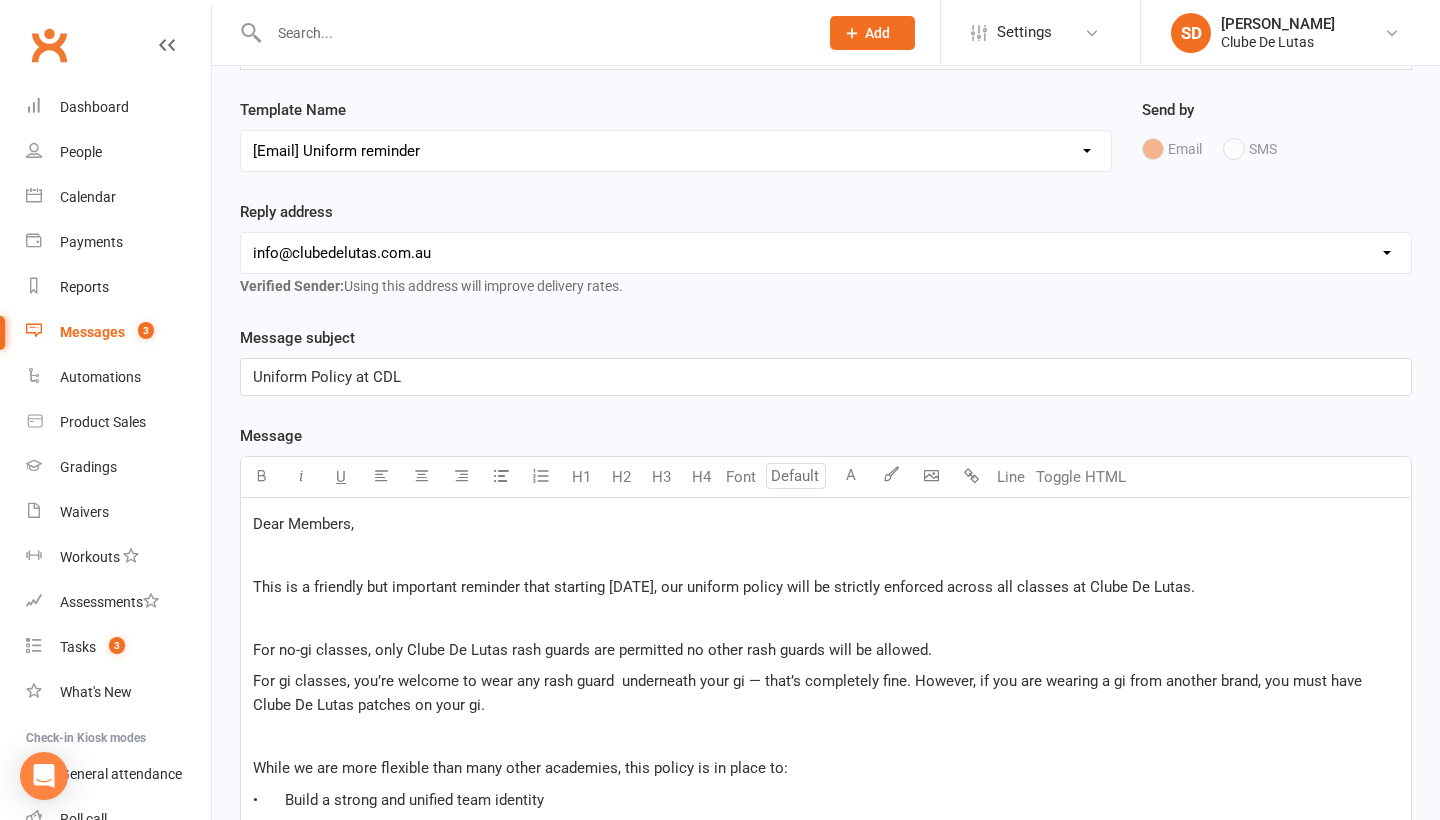 click on "For gi classes, you’re welcome to wear any rash guard  underneath your gi — that’s completely fine. However, if you are wearing a gi from another brand, you must have Clube De Lutas patches on your gi." at bounding box center (809, 693) 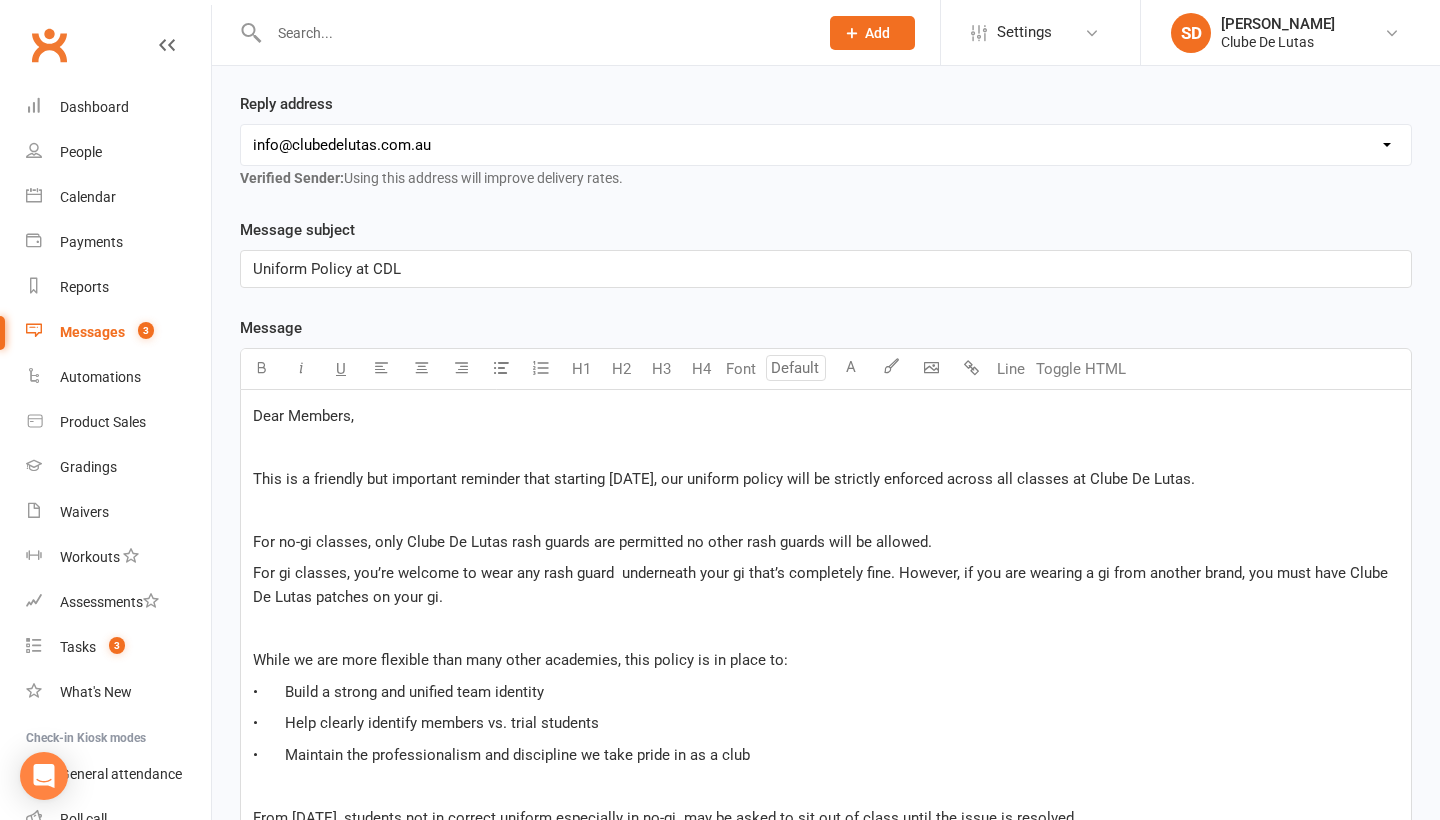 scroll, scrollTop: 257, scrollLeft: 0, axis: vertical 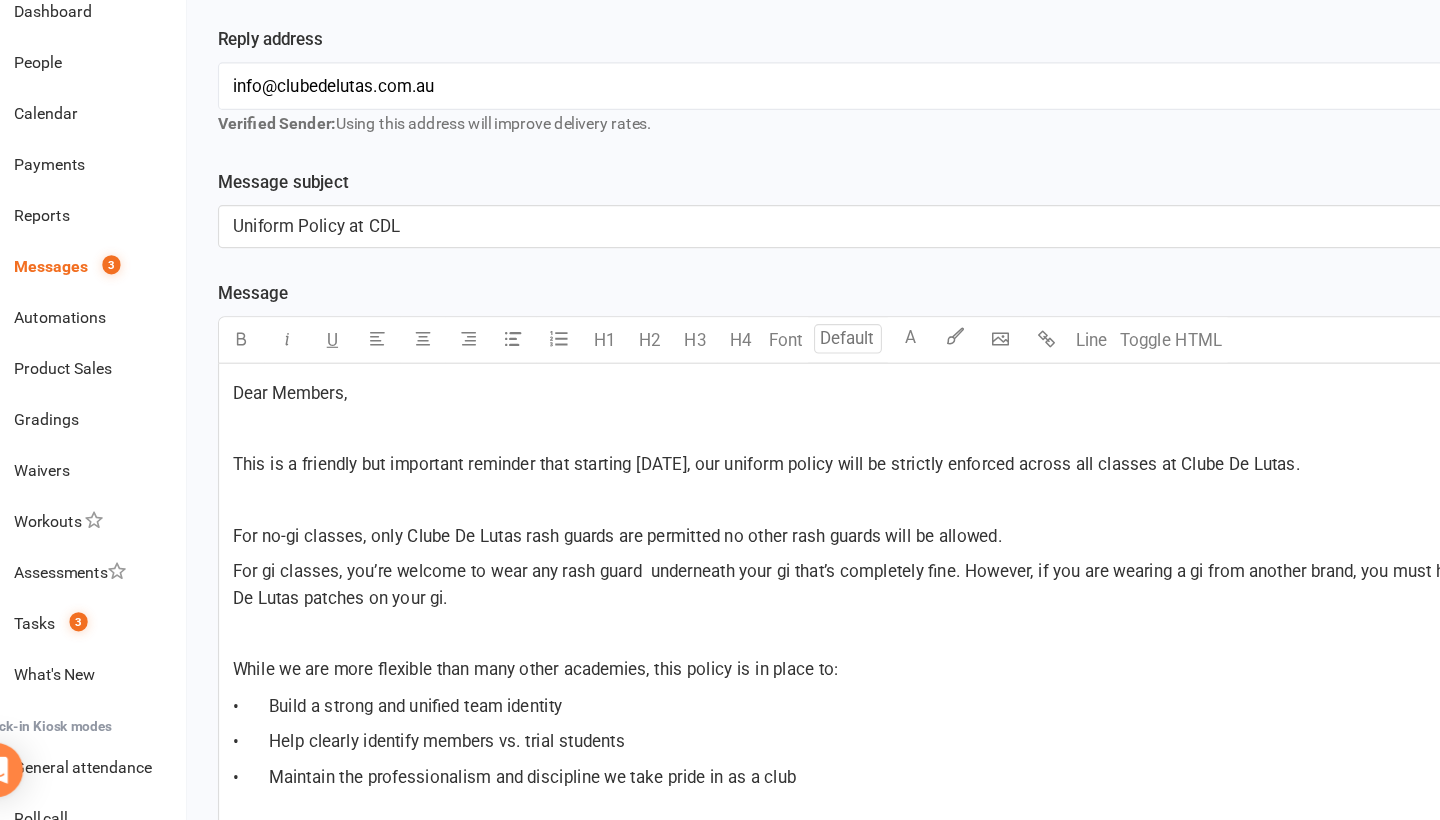 click on "For no-gi classes, only Clube De Lutas rash guards are permitted no other rash guards will be allowed." at bounding box center [592, 569] 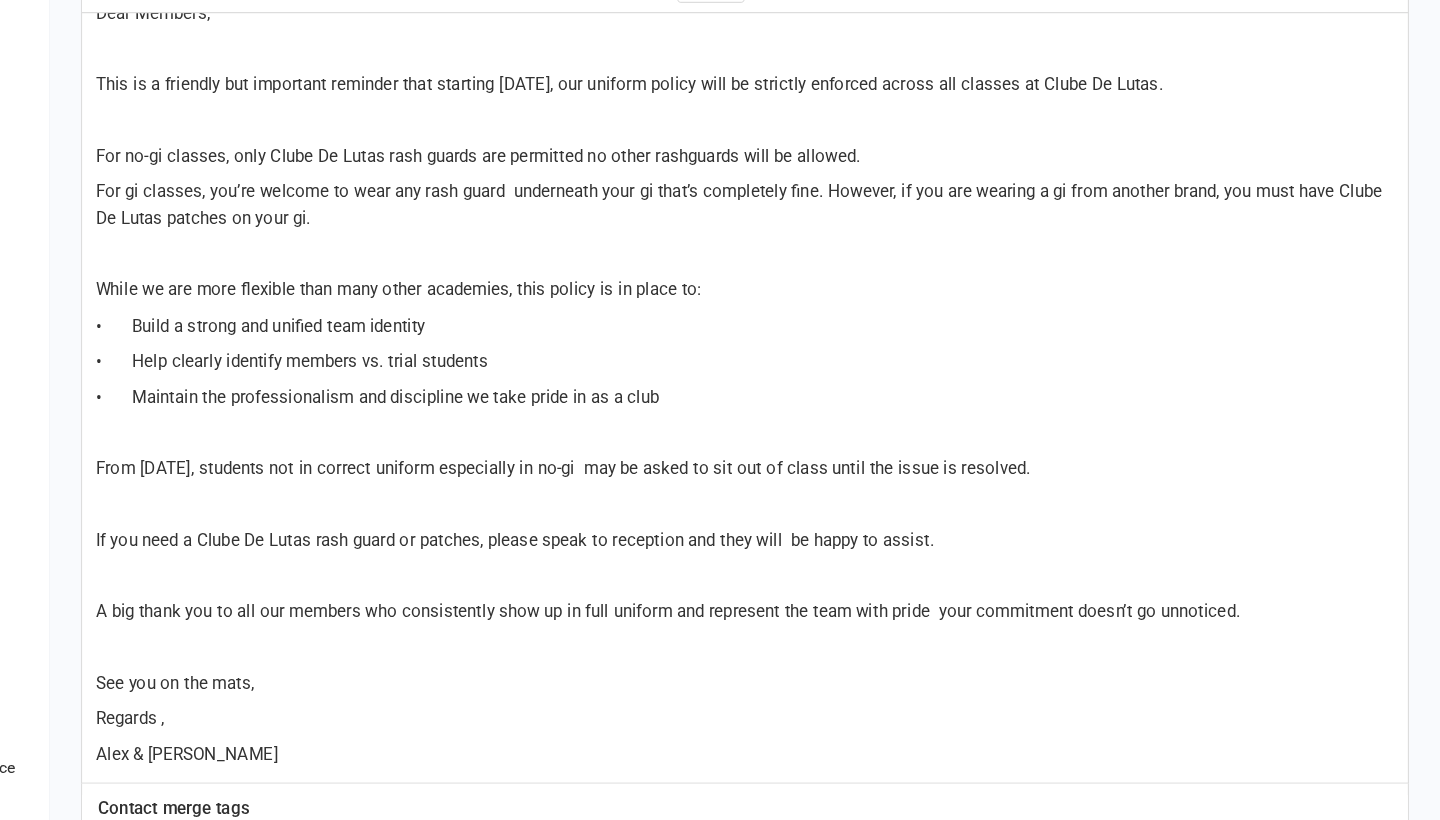 scroll, scrollTop: 596, scrollLeft: 0, axis: vertical 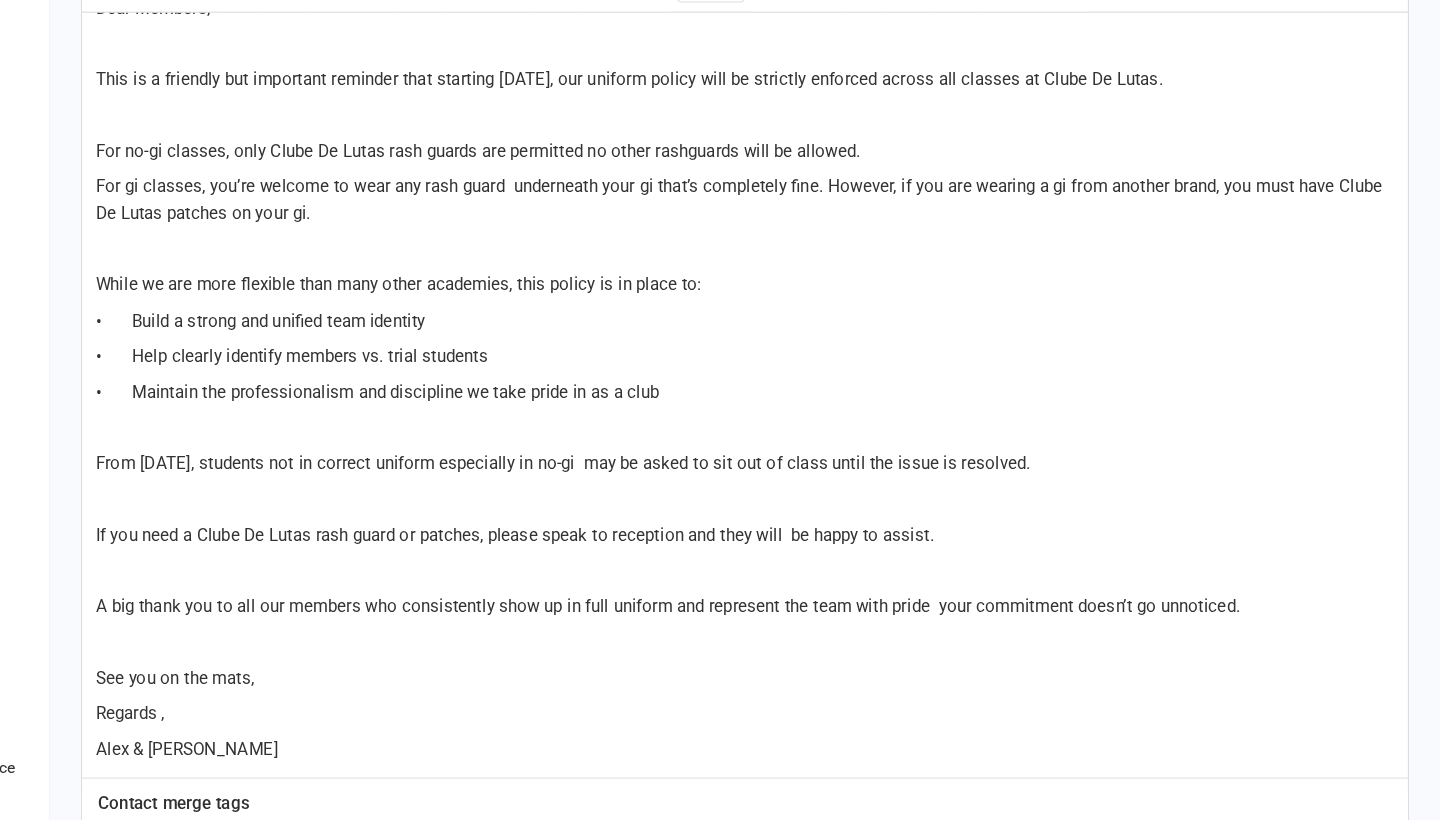 click on "Dear Members,   This is a friendly but important reminder that starting Monday, our uniform policy will be strictly enforced across all classes at Clube De Lutas.   For no-gi classes, only Clube De Lutas rash guards are permitted no other rashguards will be allowed. For gi classes, you’re welcome to wear any rash guard  underneath your gi that’s completely fine. However, if you are wearing a gi from another brand, you must have Clube De Lutas patches on your gi.   While we are more flexible than many other academies, this policy is in place to: 	•	Build a strong and unified team identity 	•	Help clearly identify members vs. trial students 	•	Maintain the professionalism and discipline we take pride in as a club   From Monday, students not in correct uniform especially in no-gi  may be asked to sit out of class until the issue is resolved.   If you need a Clube De Lutas rash guard or patches, please speak to reception and they will  be happy to assist.     See you on the mats, Regards ," at bounding box center (826, 430) 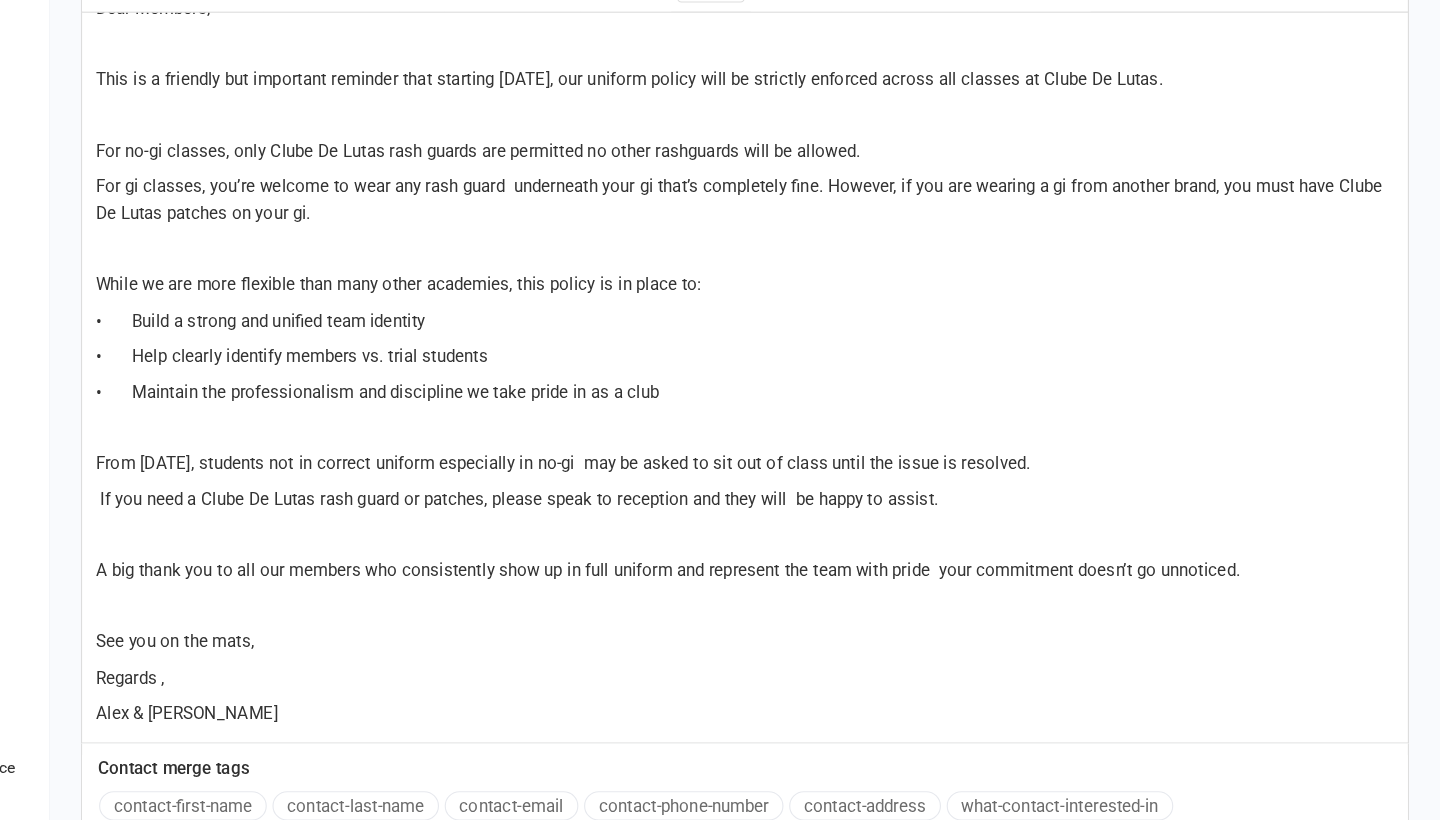 click on "If you need a Clube De Lutas rash guard or patches, please speak to reception and they will  be happy to assist." at bounding box center [627, 537] 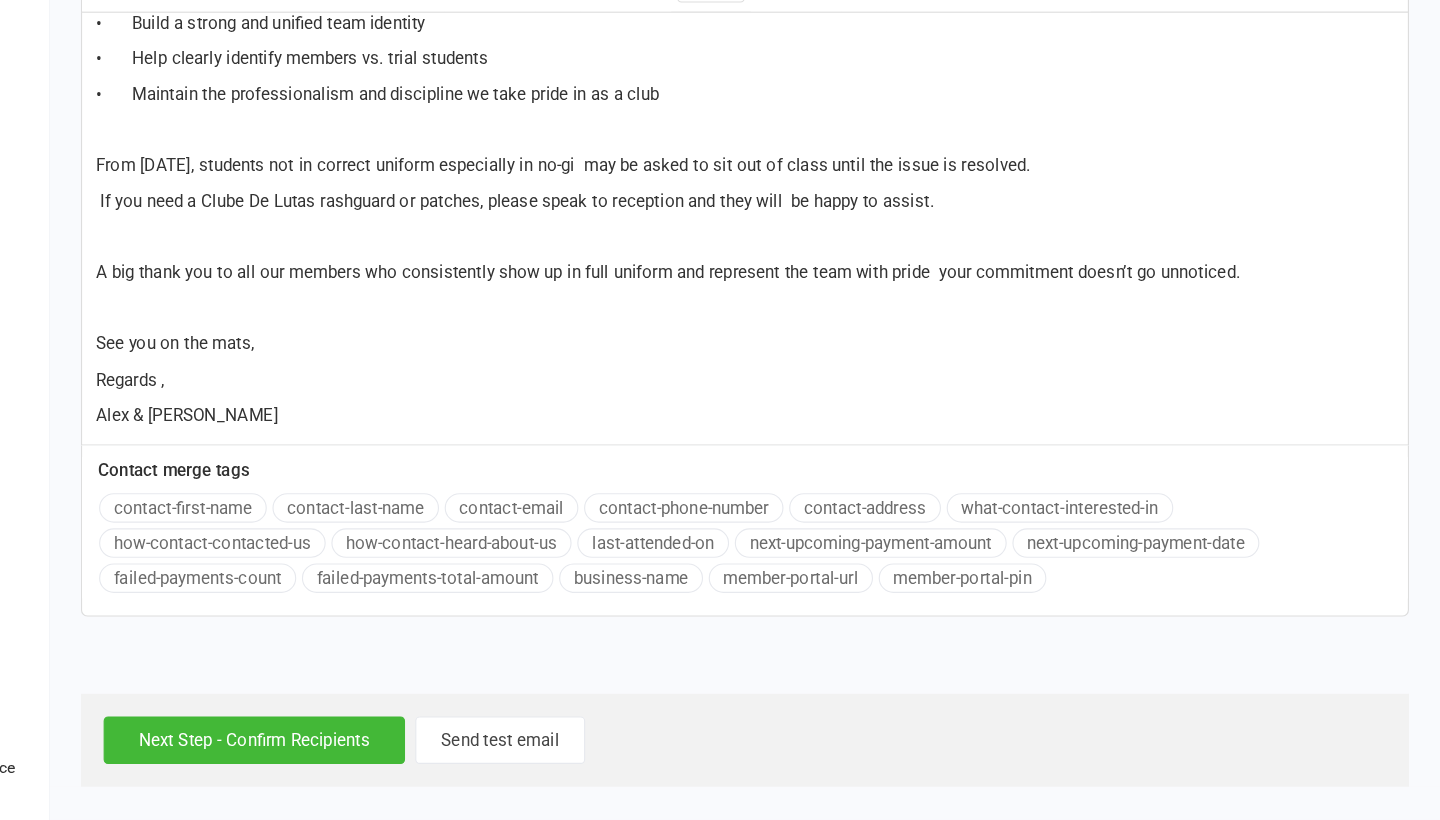 scroll, scrollTop: 876, scrollLeft: 0, axis: vertical 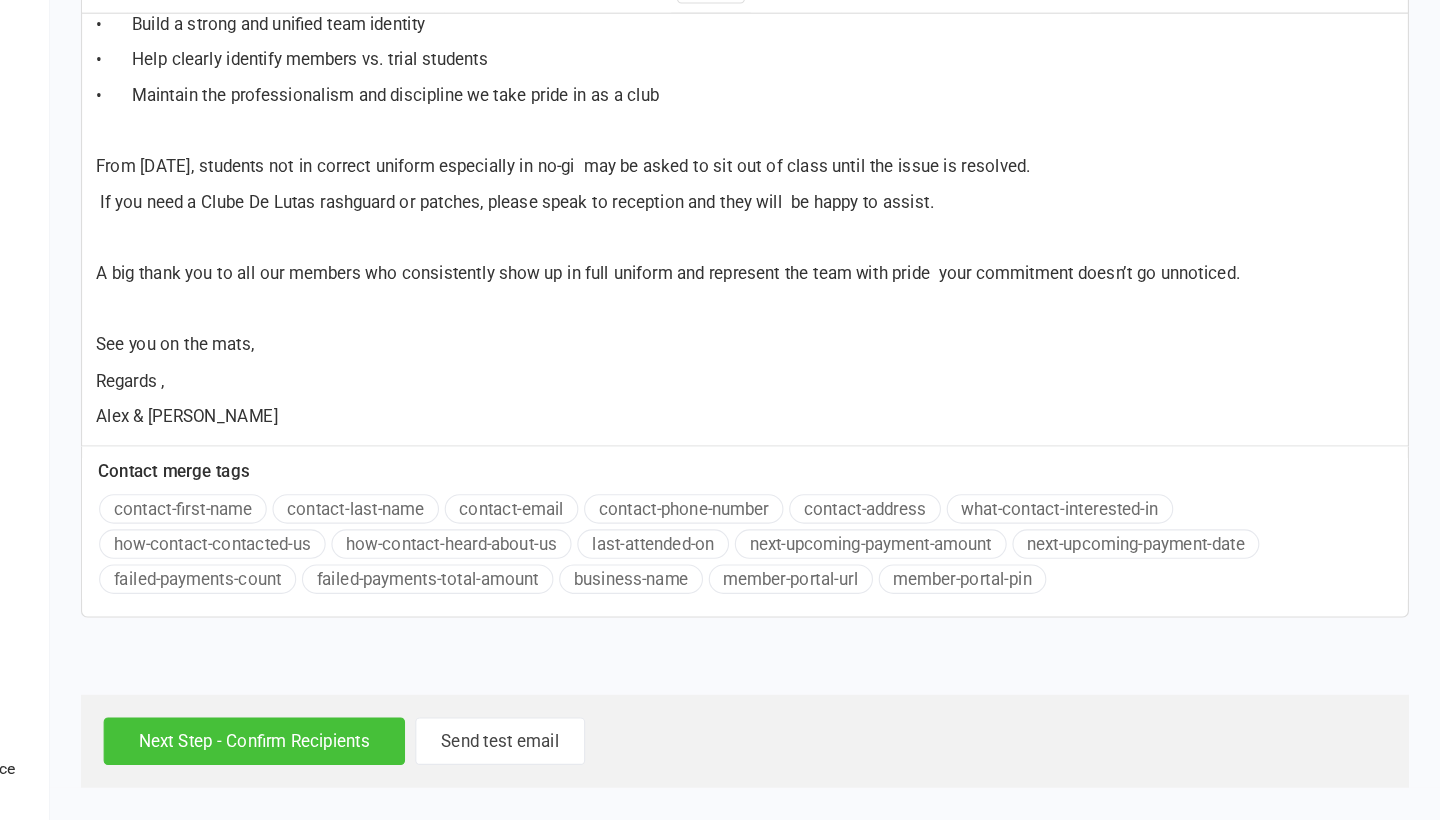 click on "Next Step - Confirm Recipients" at bounding box center [393, 750] 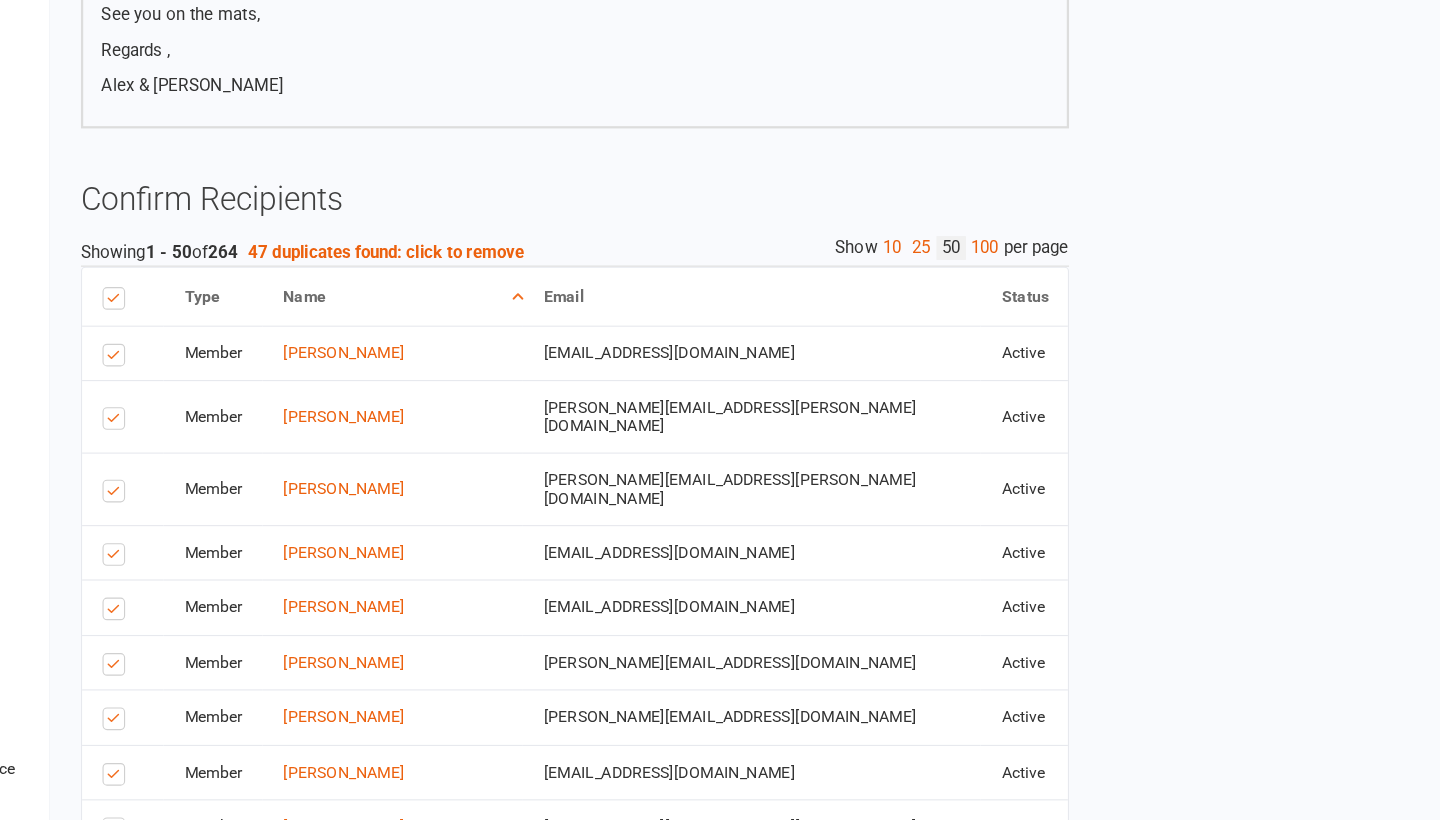 scroll, scrollTop: 0, scrollLeft: 0, axis: both 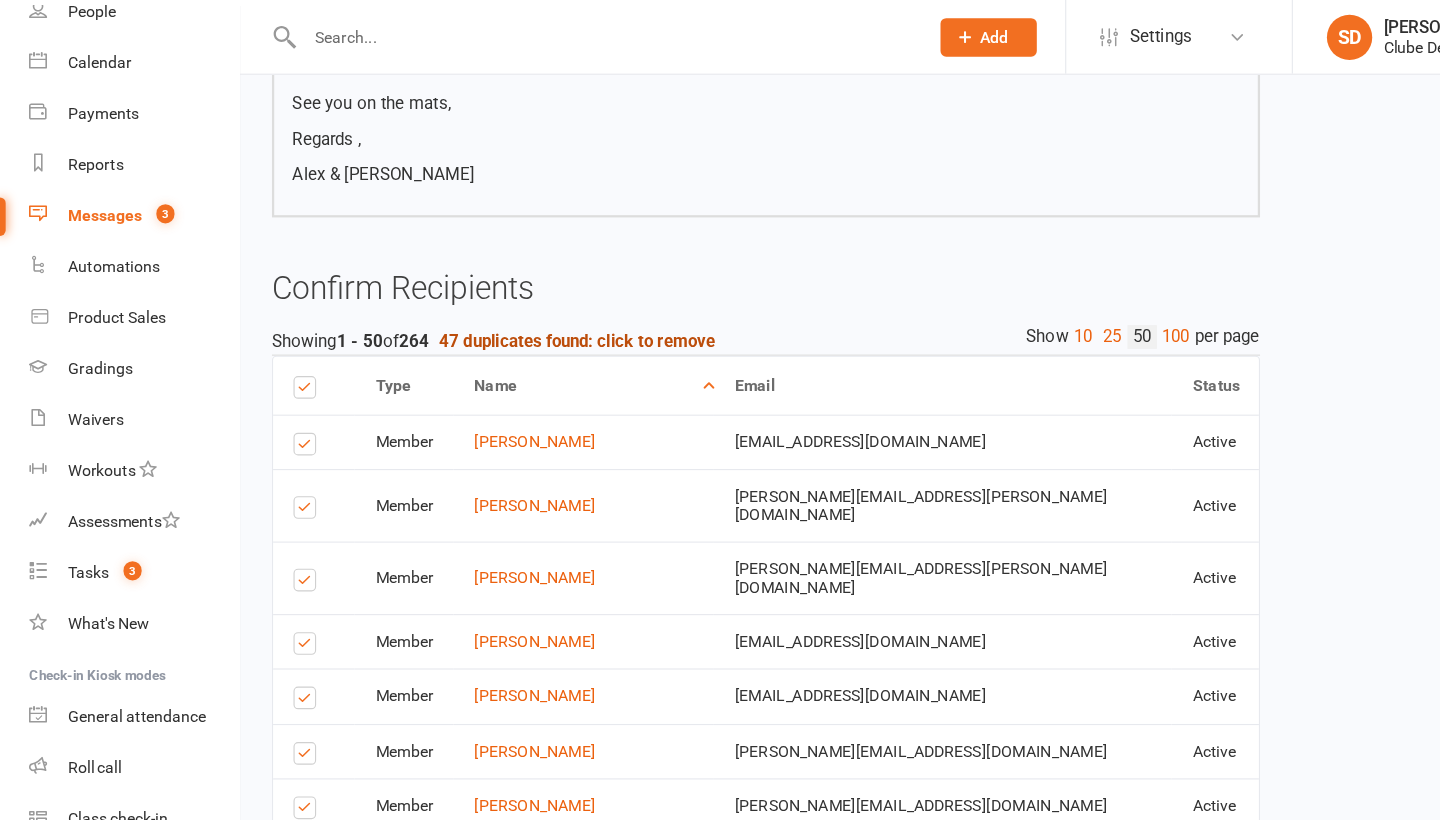 click on "47 duplicates found: click to remove" at bounding box center [509, 301] 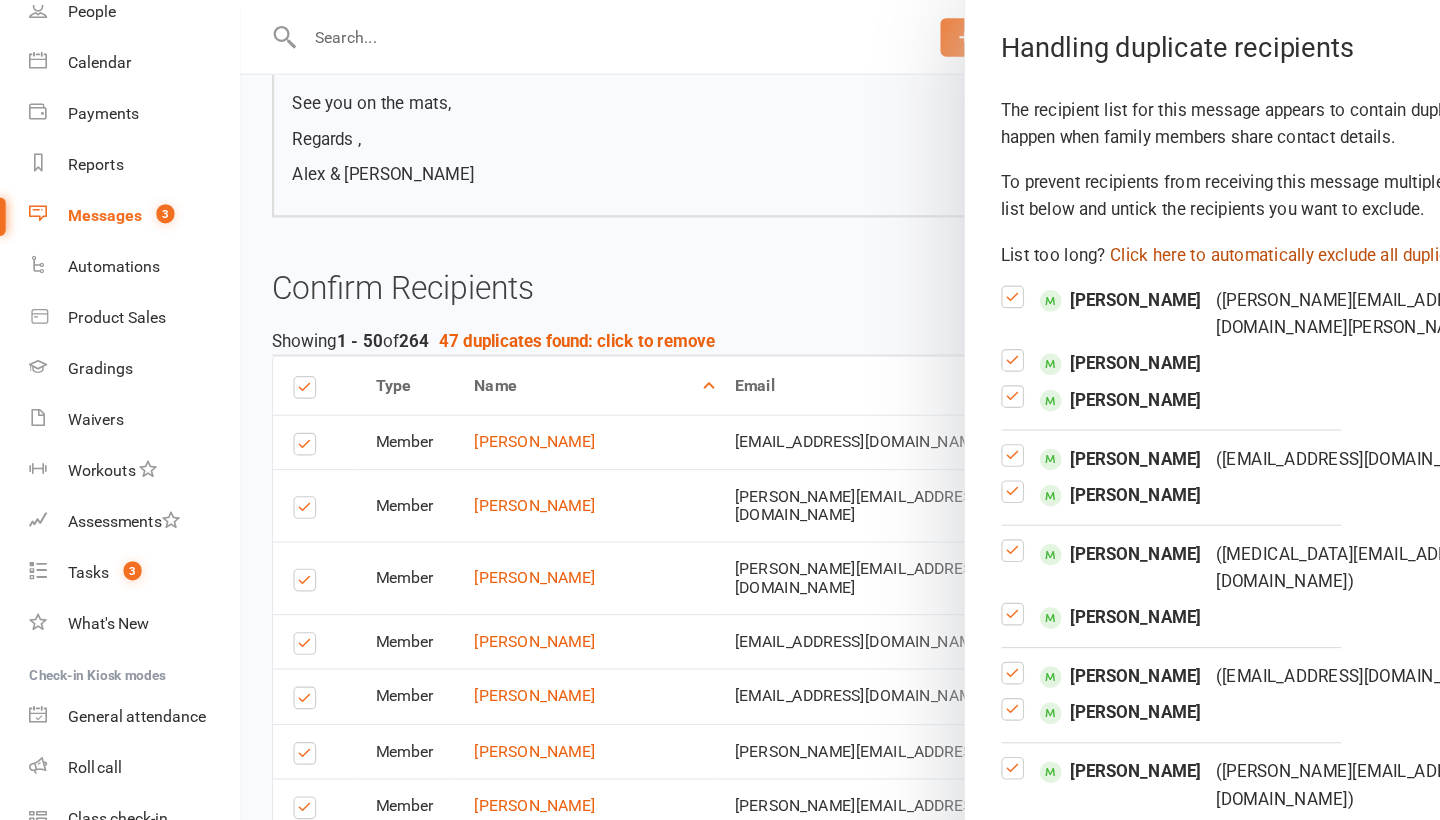 click on "Click here to automatically exclude all duplicates" at bounding box center [1144, 225] 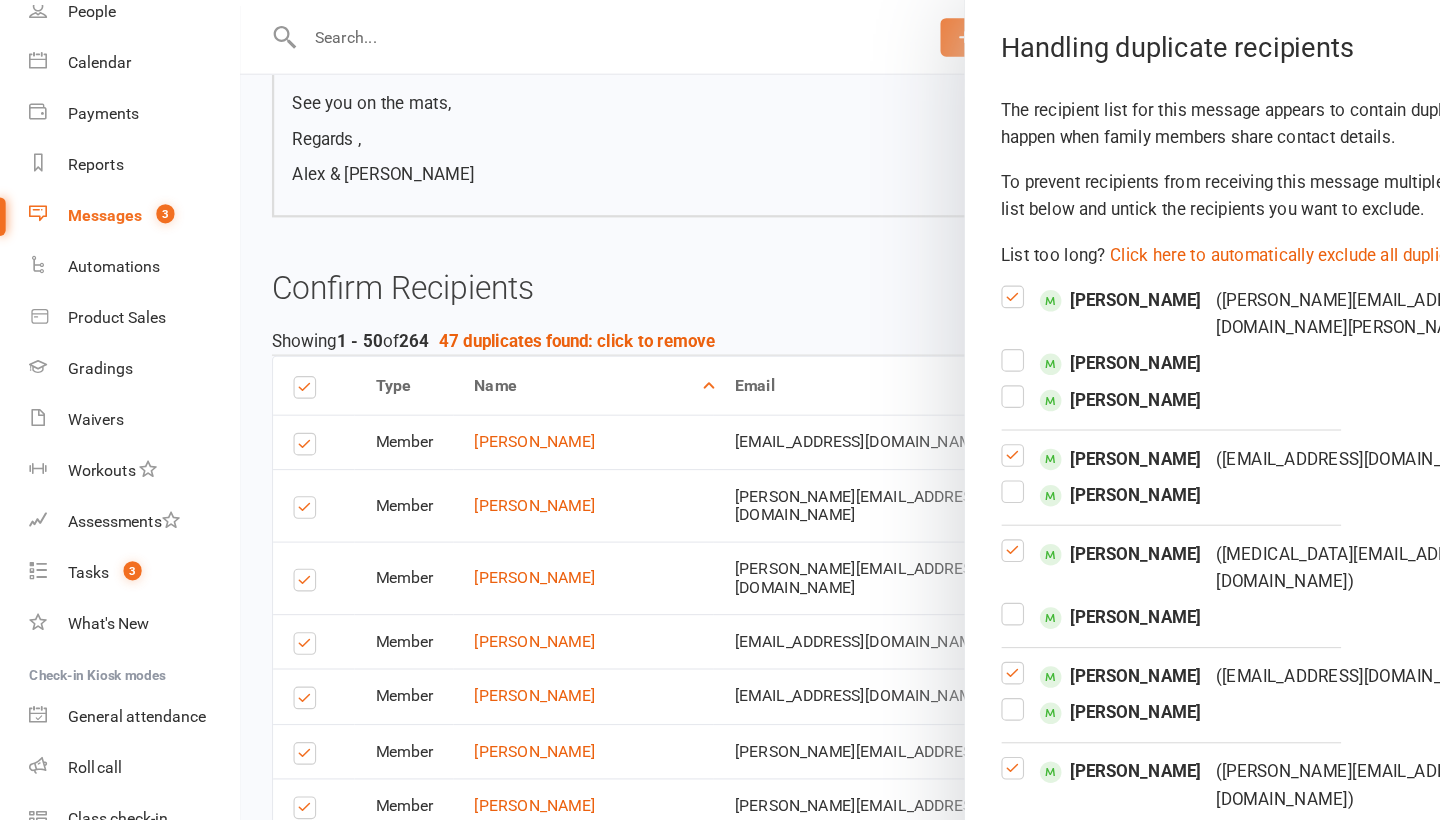 click at bounding box center (894, 326) 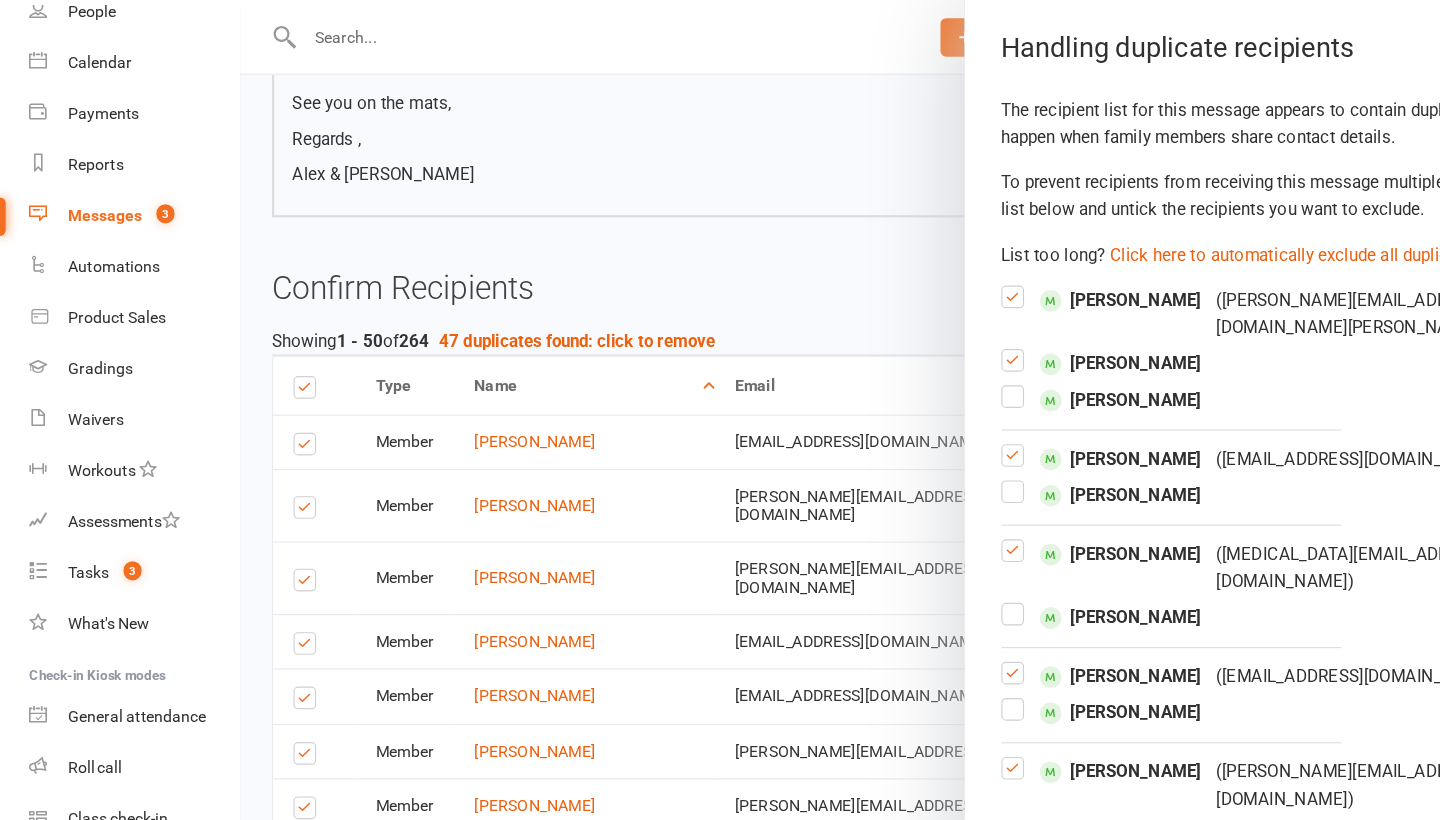 click at bounding box center [894, 358] 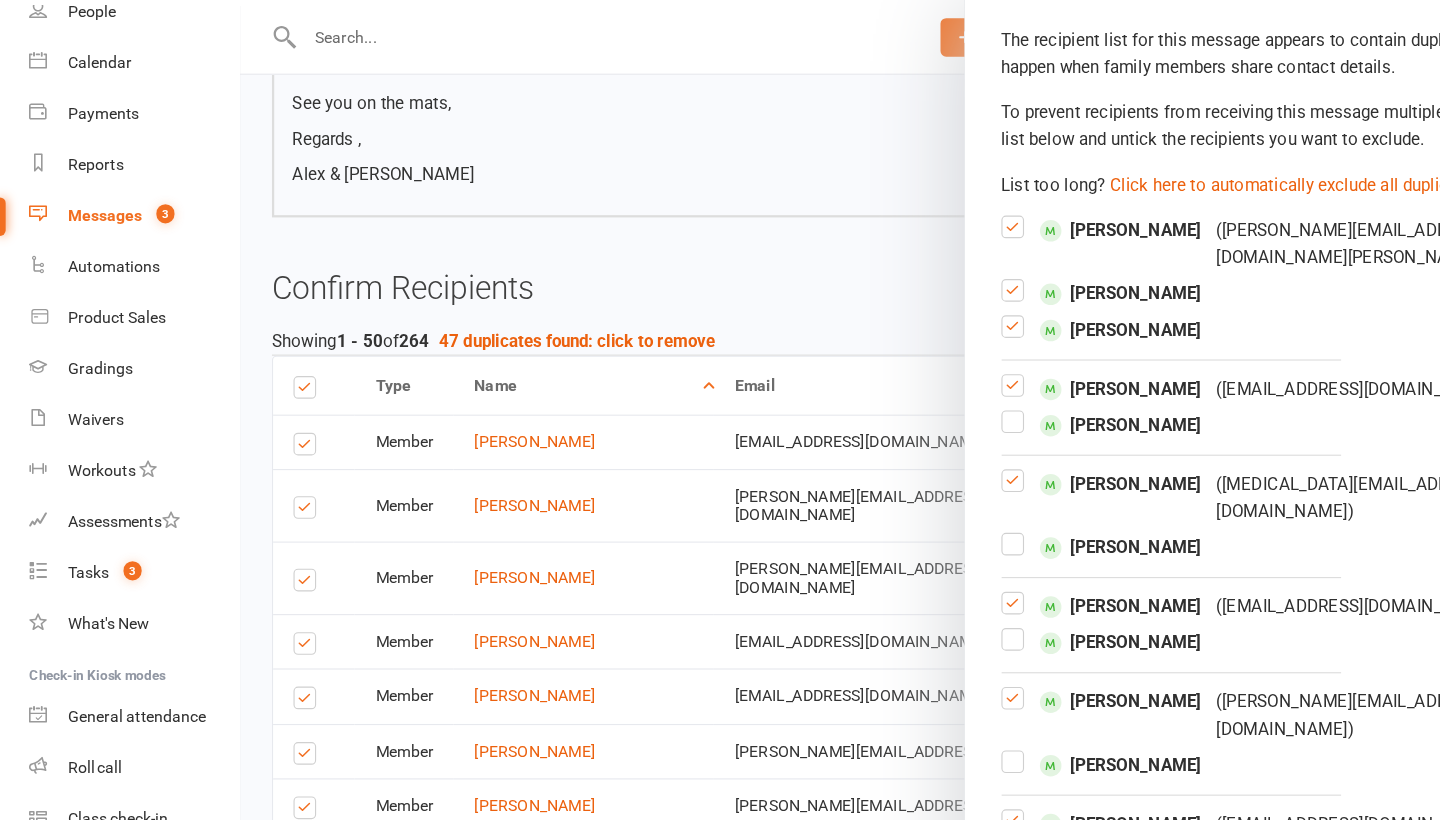 scroll, scrollTop: 63, scrollLeft: 0, axis: vertical 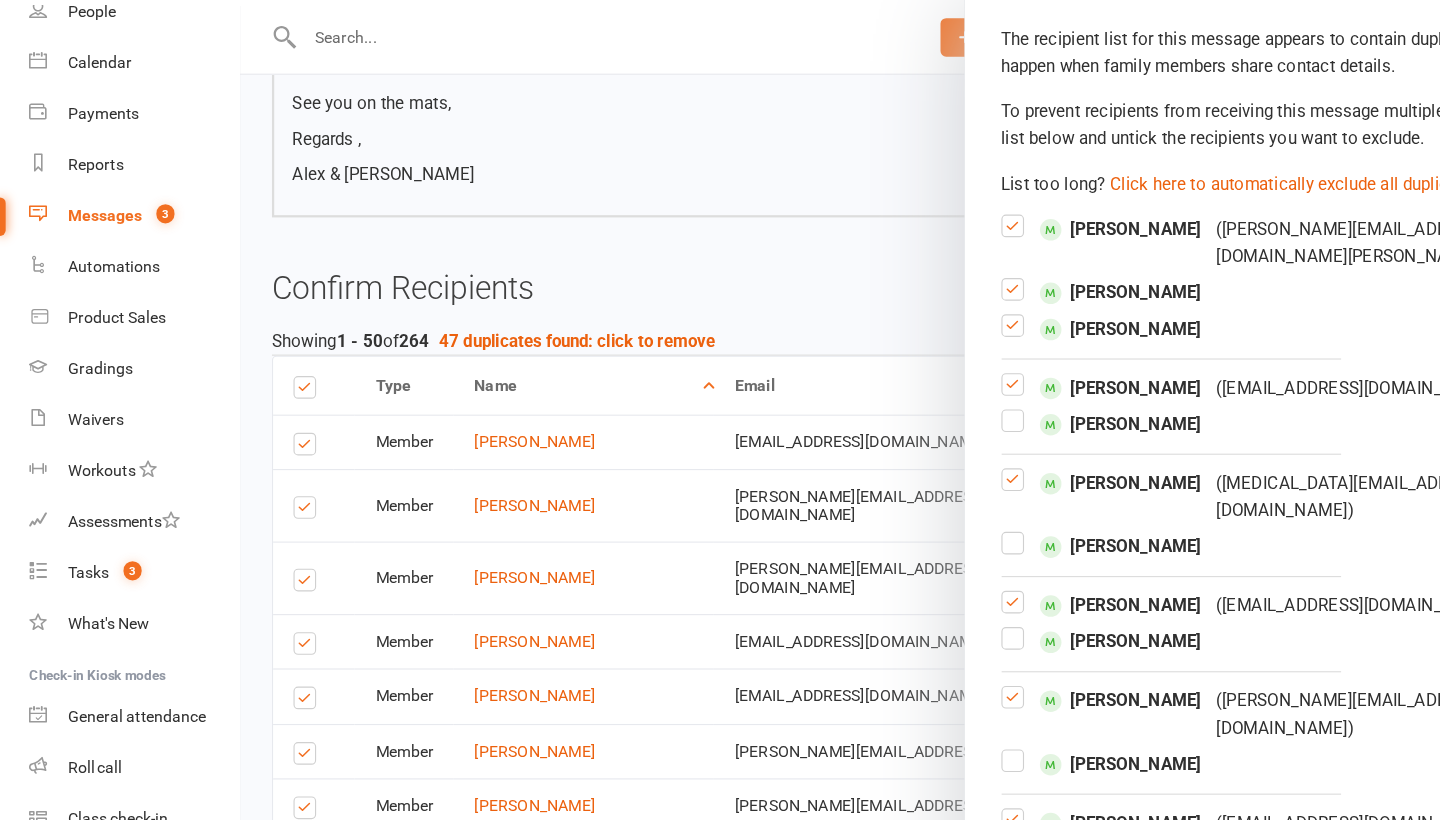 click on "Benjamin Walker" at bounding box center [1146, 482] 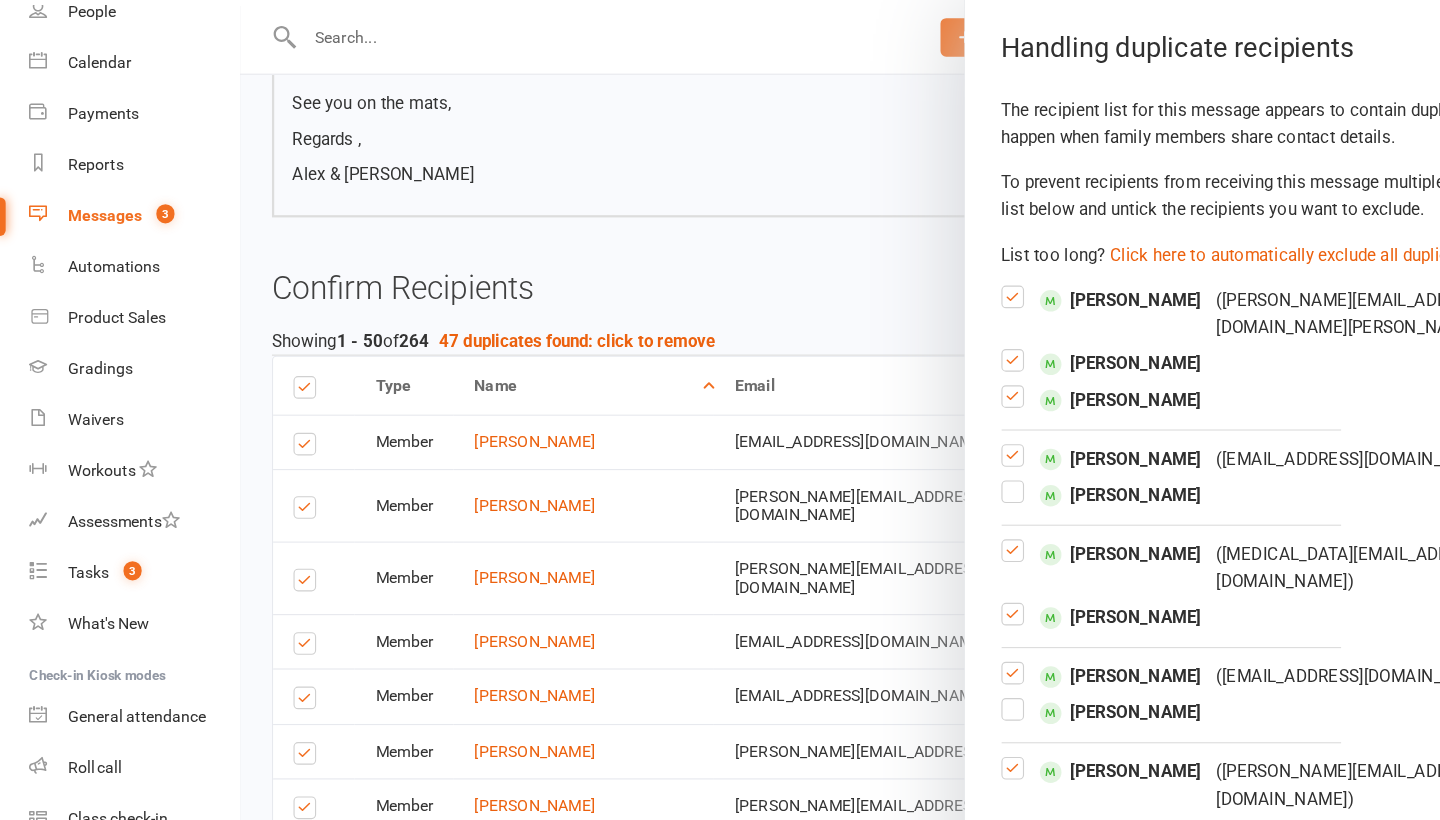 scroll, scrollTop: 0, scrollLeft: 0, axis: both 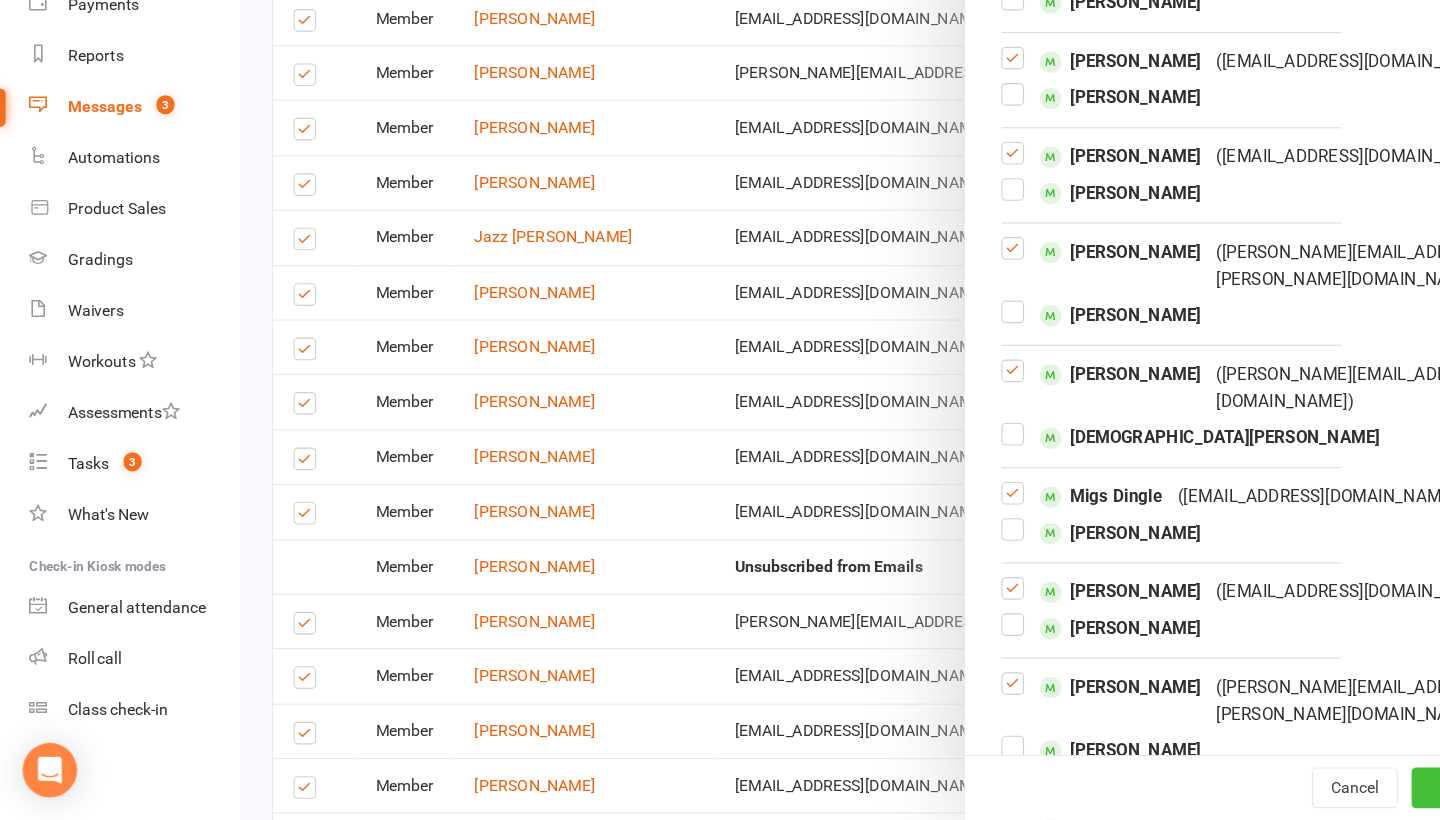 click on "Confirm Changes" at bounding box center (1331, 792) 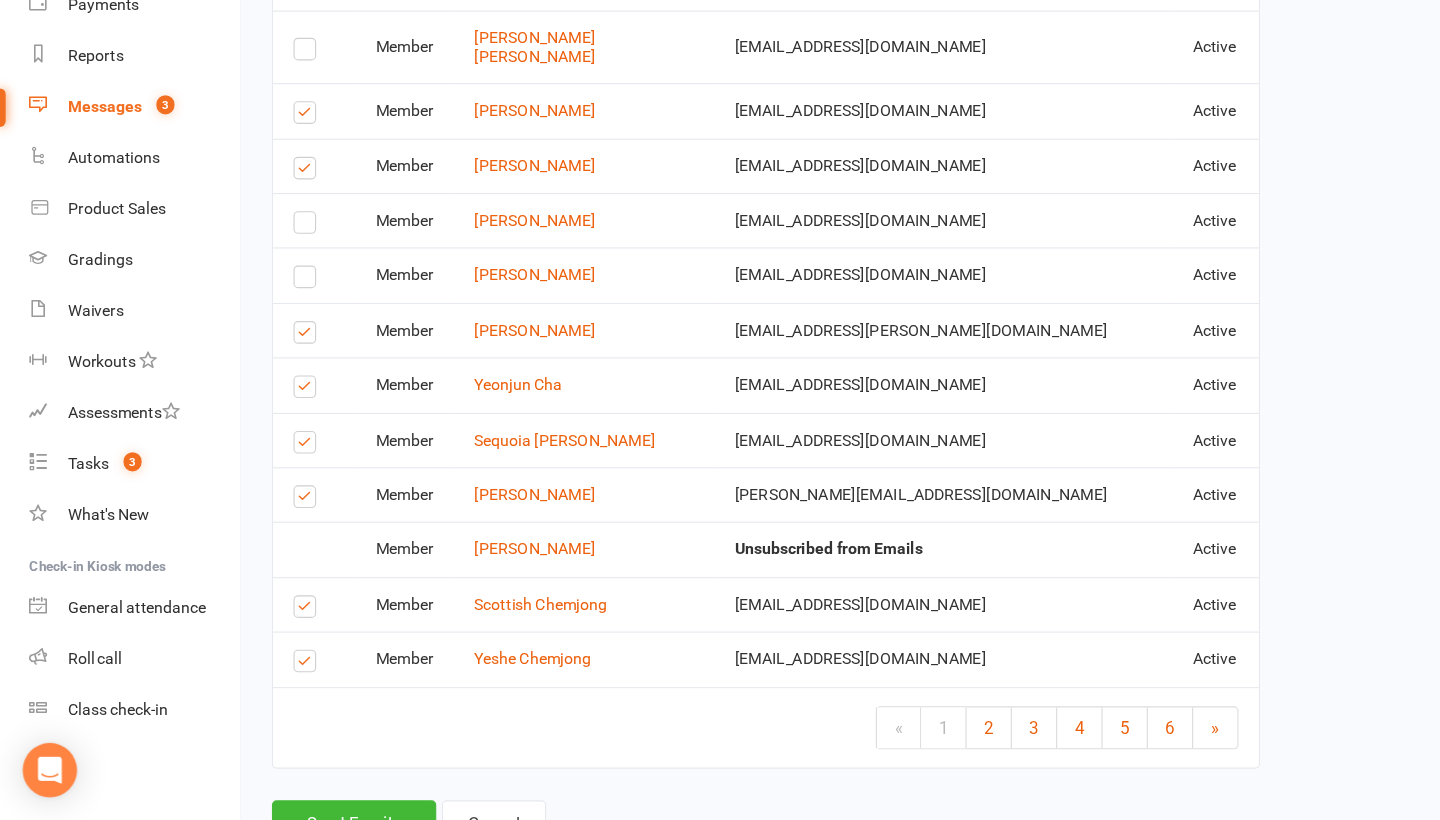scroll, scrollTop: 3052, scrollLeft: 0, axis: vertical 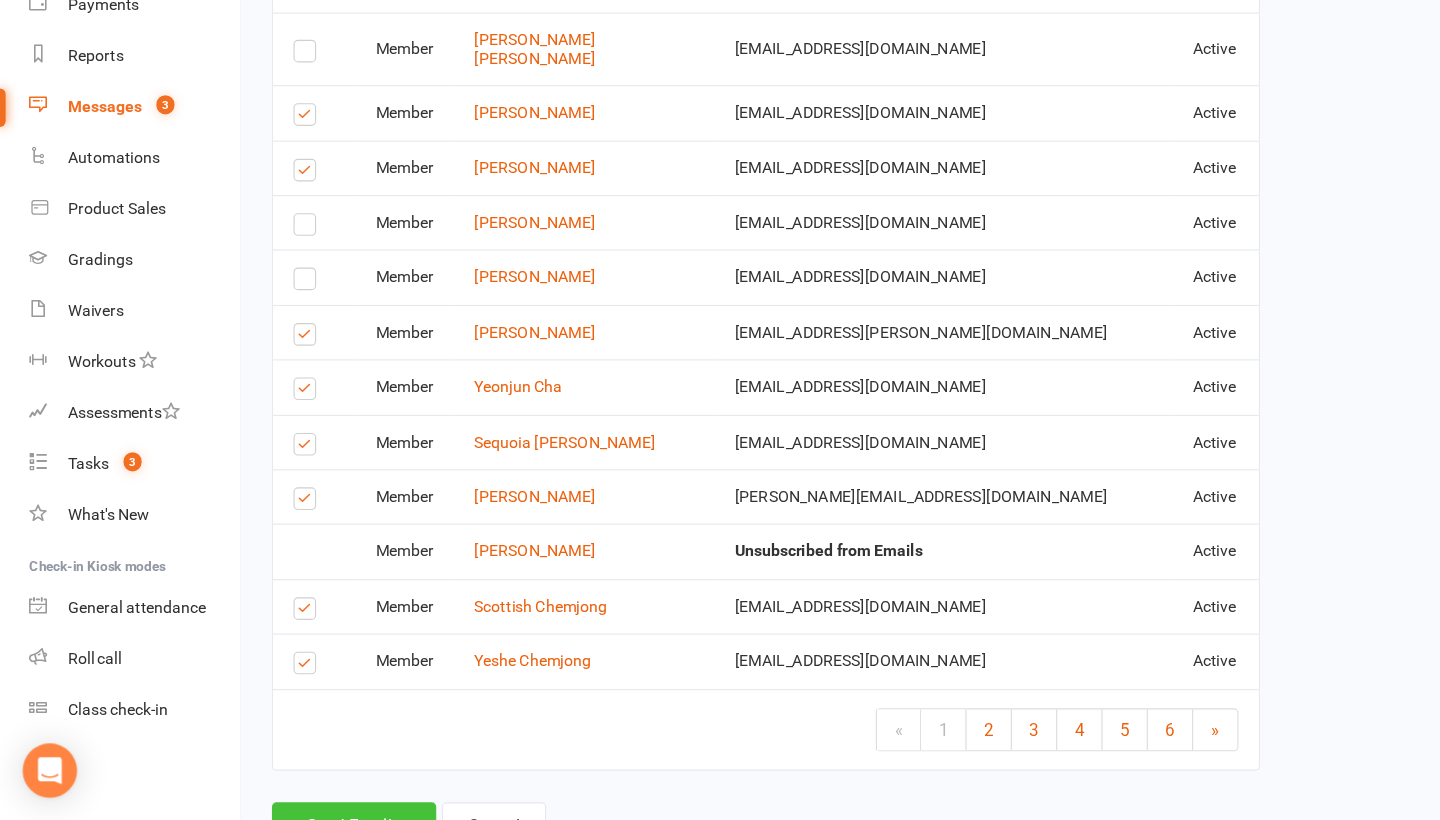 click on "Send Emails" at bounding box center [312, 825] 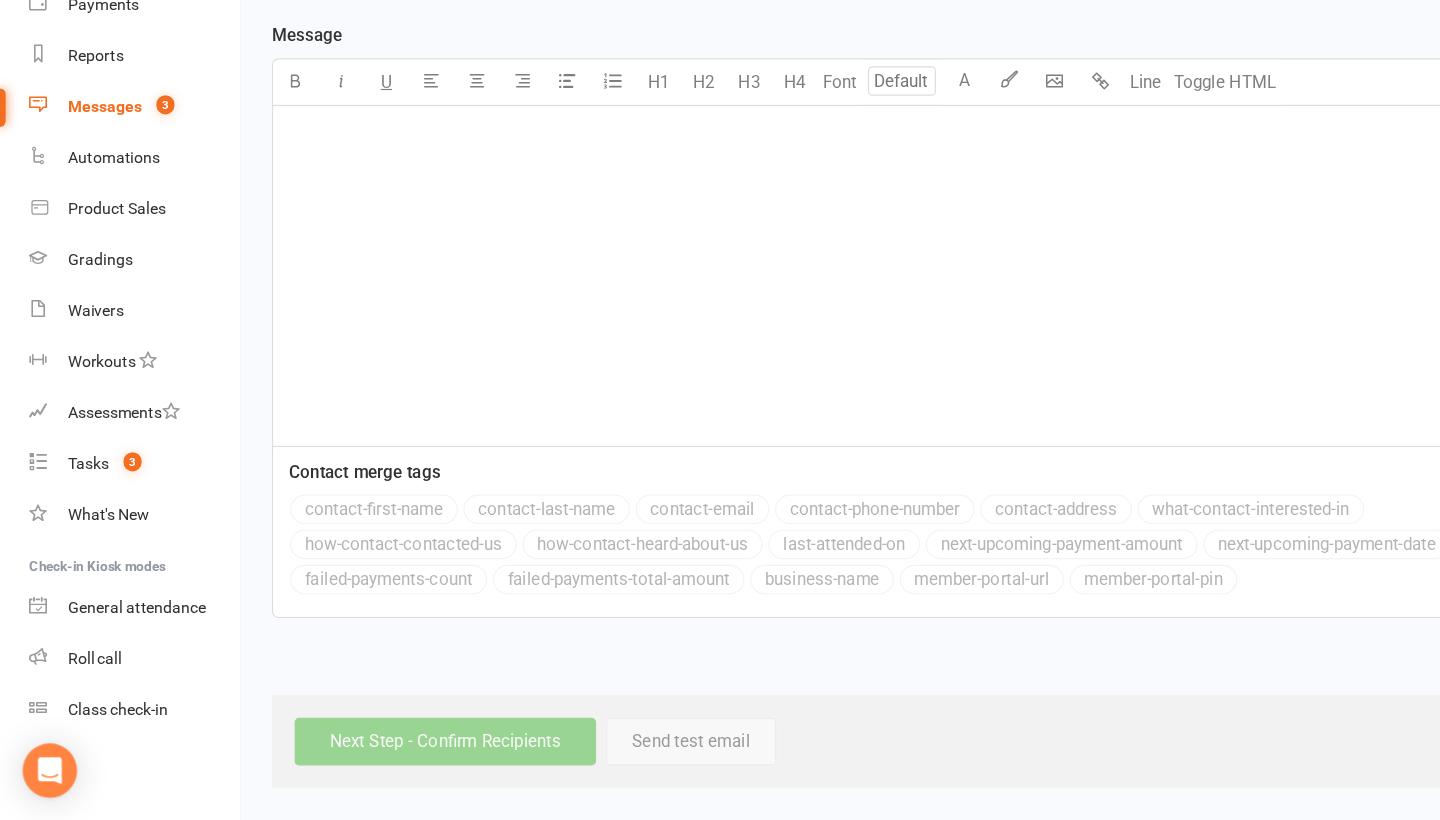scroll, scrollTop: 0, scrollLeft: 0, axis: both 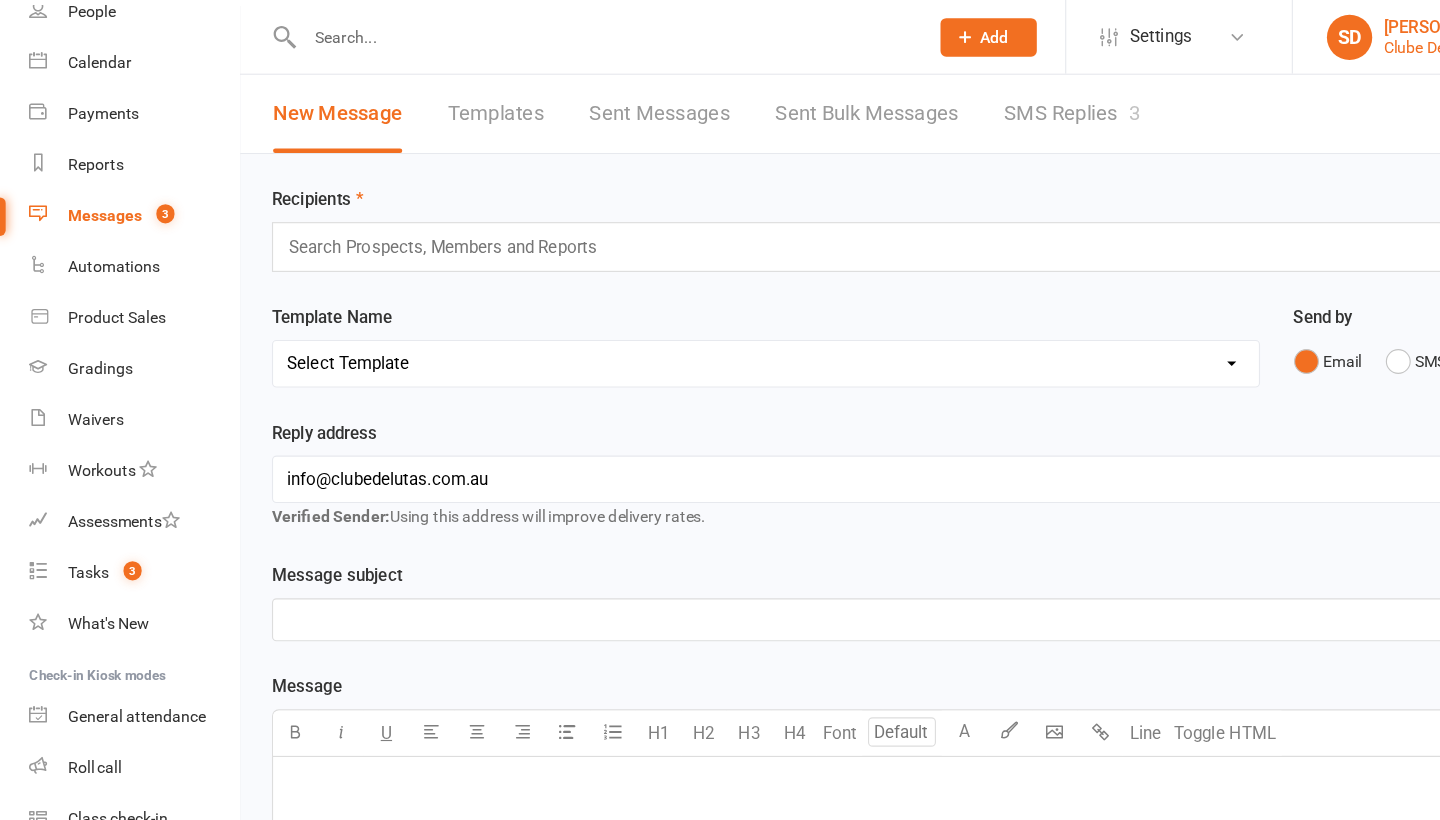 click on "SD Siobhan Duffy Clube De Lutas" at bounding box center [1290, 33] 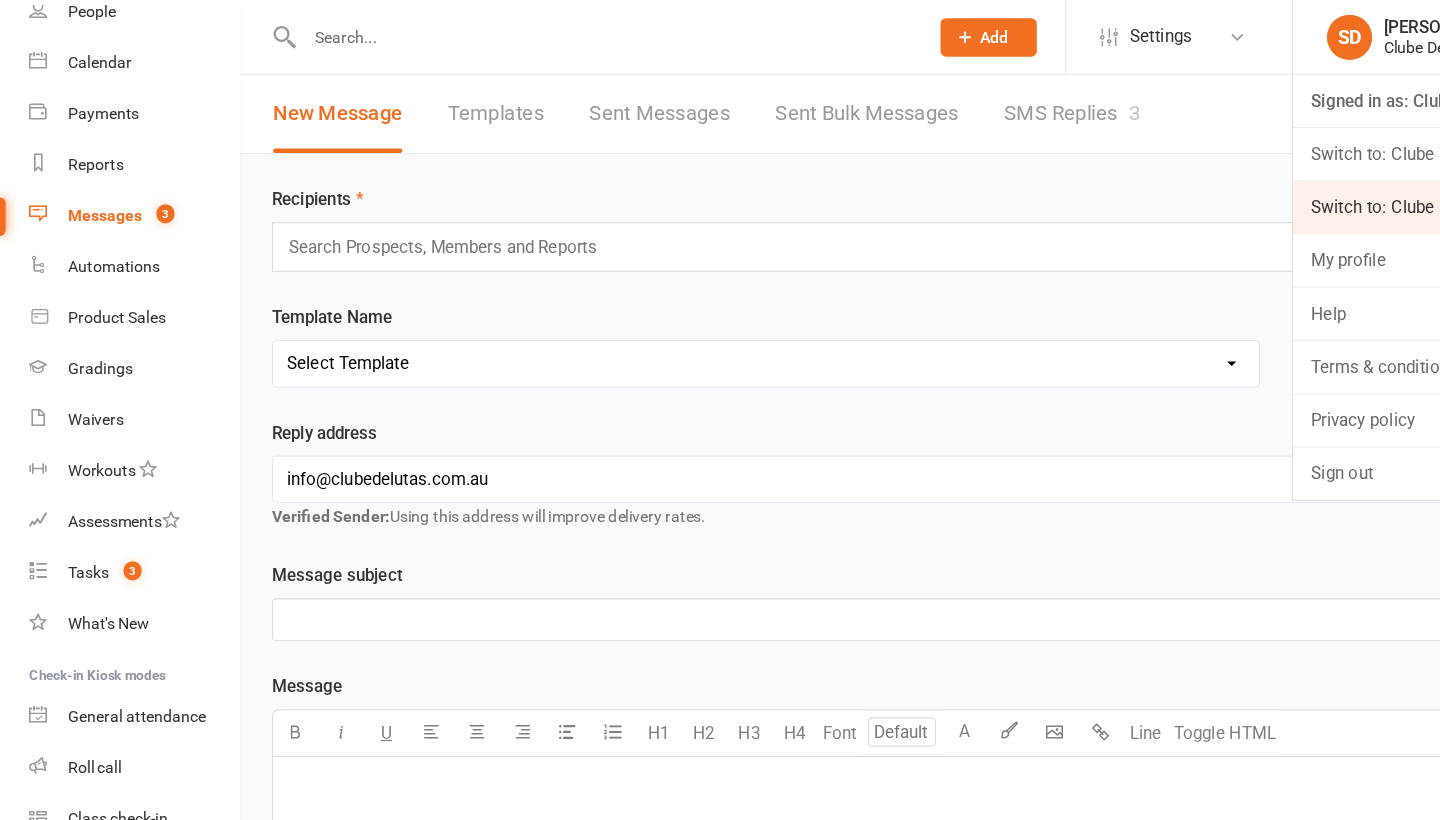 click on "Switch to: Clube De Lutas [PERSON_NAME] [PERSON_NAME]" at bounding box center (1290, 183) 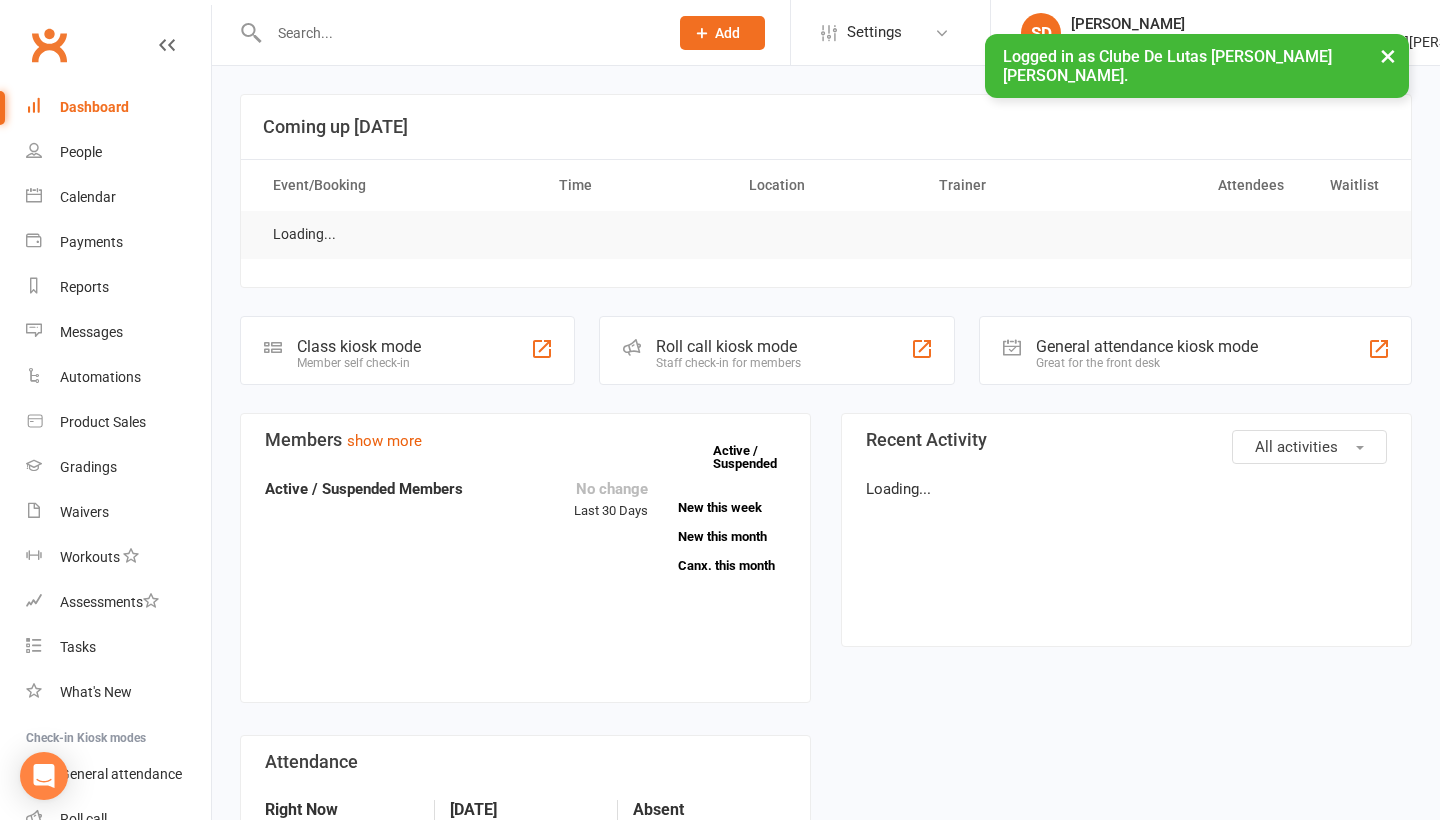 scroll, scrollTop: 0, scrollLeft: 0, axis: both 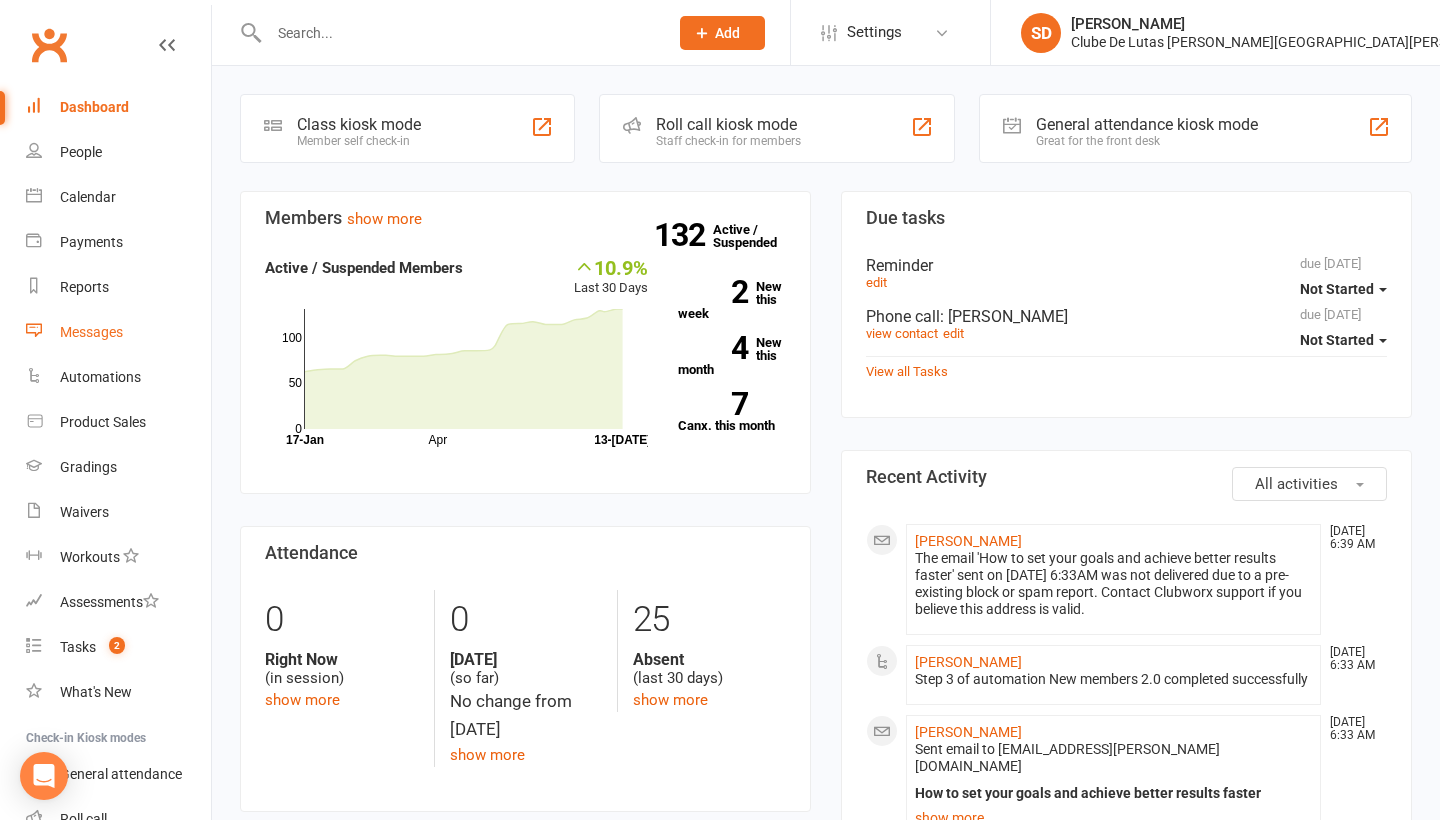 click on "Messages" at bounding box center [91, 332] 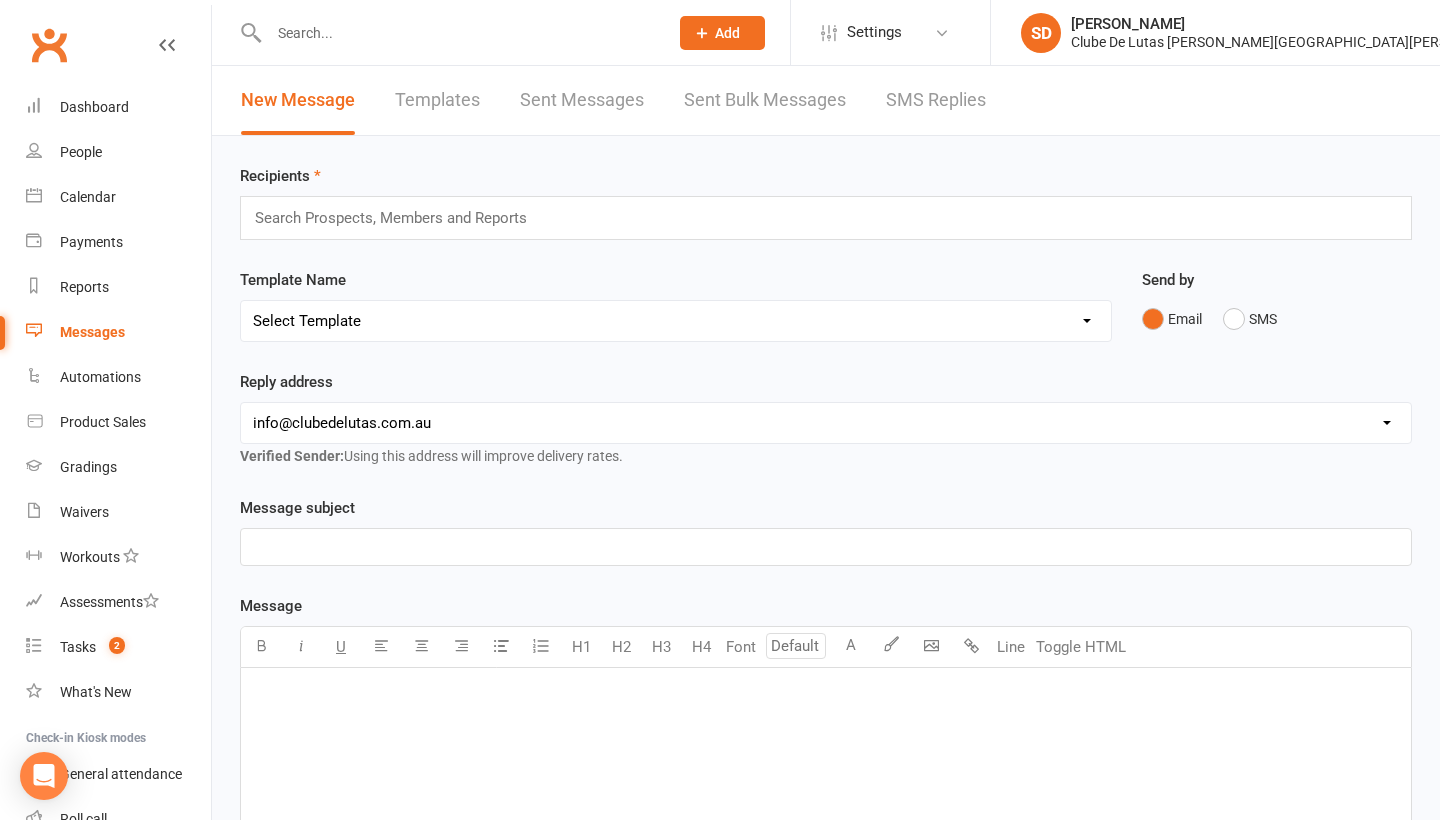 click on "Templates" at bounding box center [437, 100] 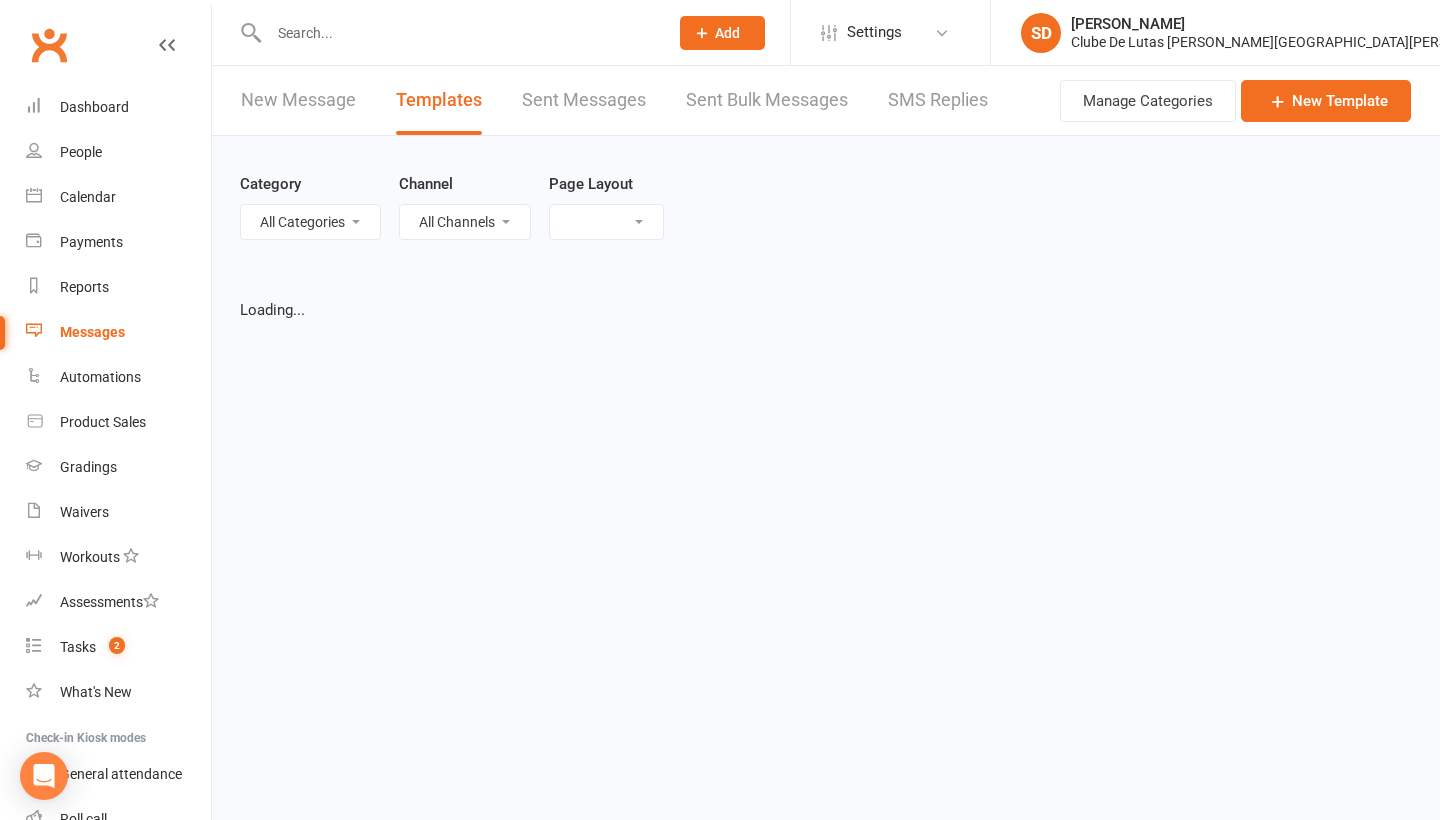 select on "grid" 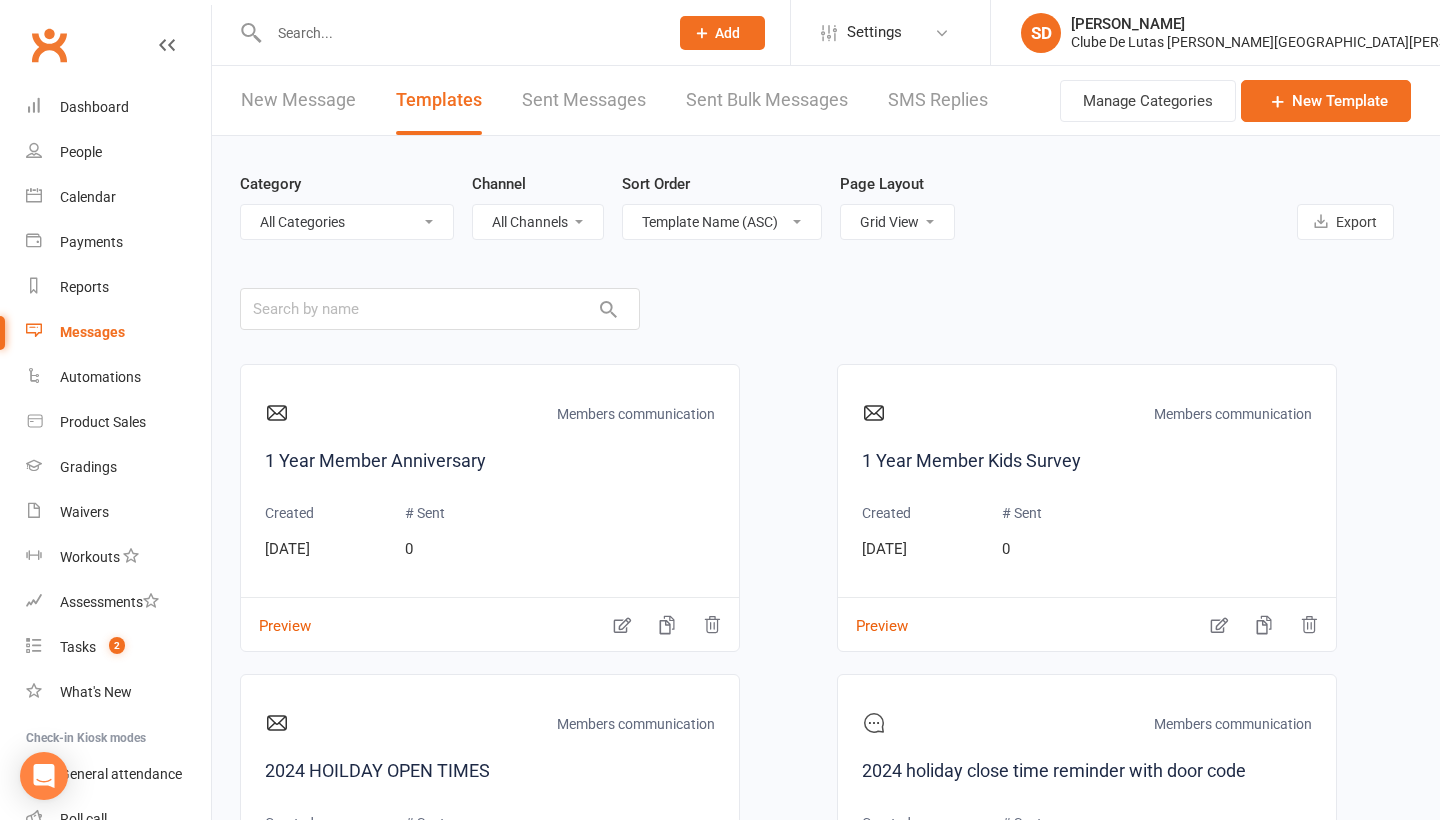 click on "New Message" at bounding box center (298, 100) 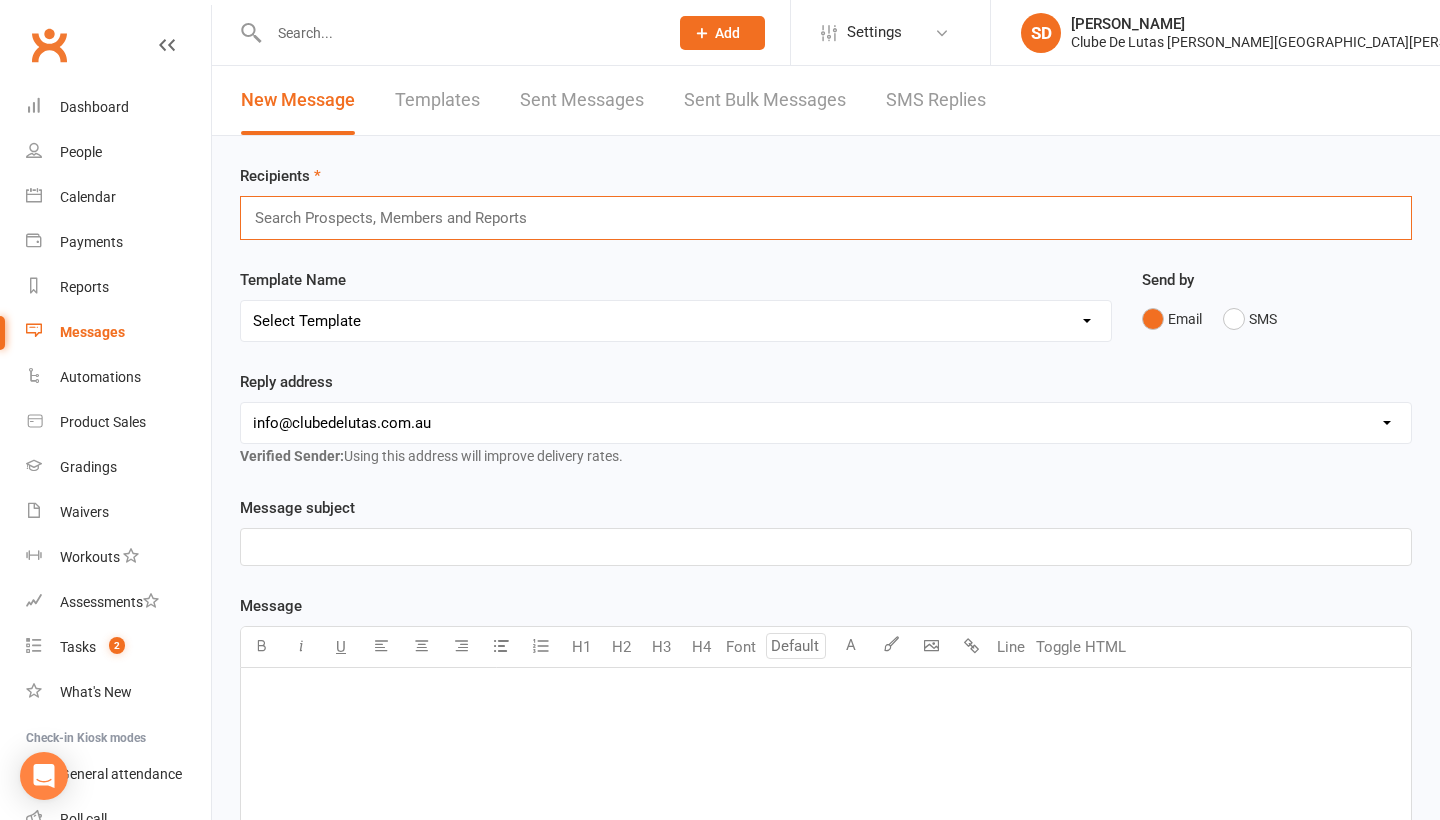 click at bounding box center [400, 218] 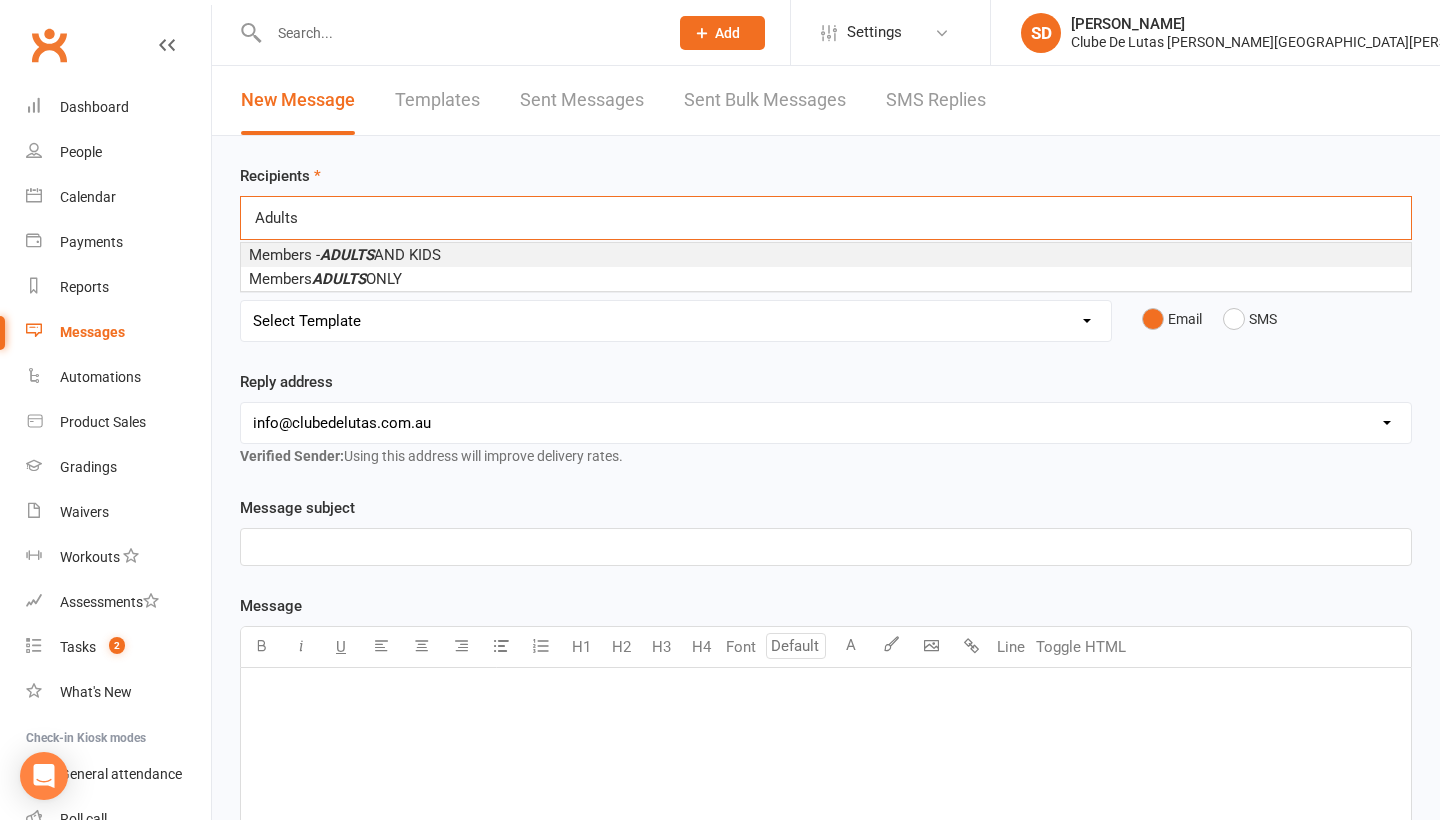 type on "Adults" 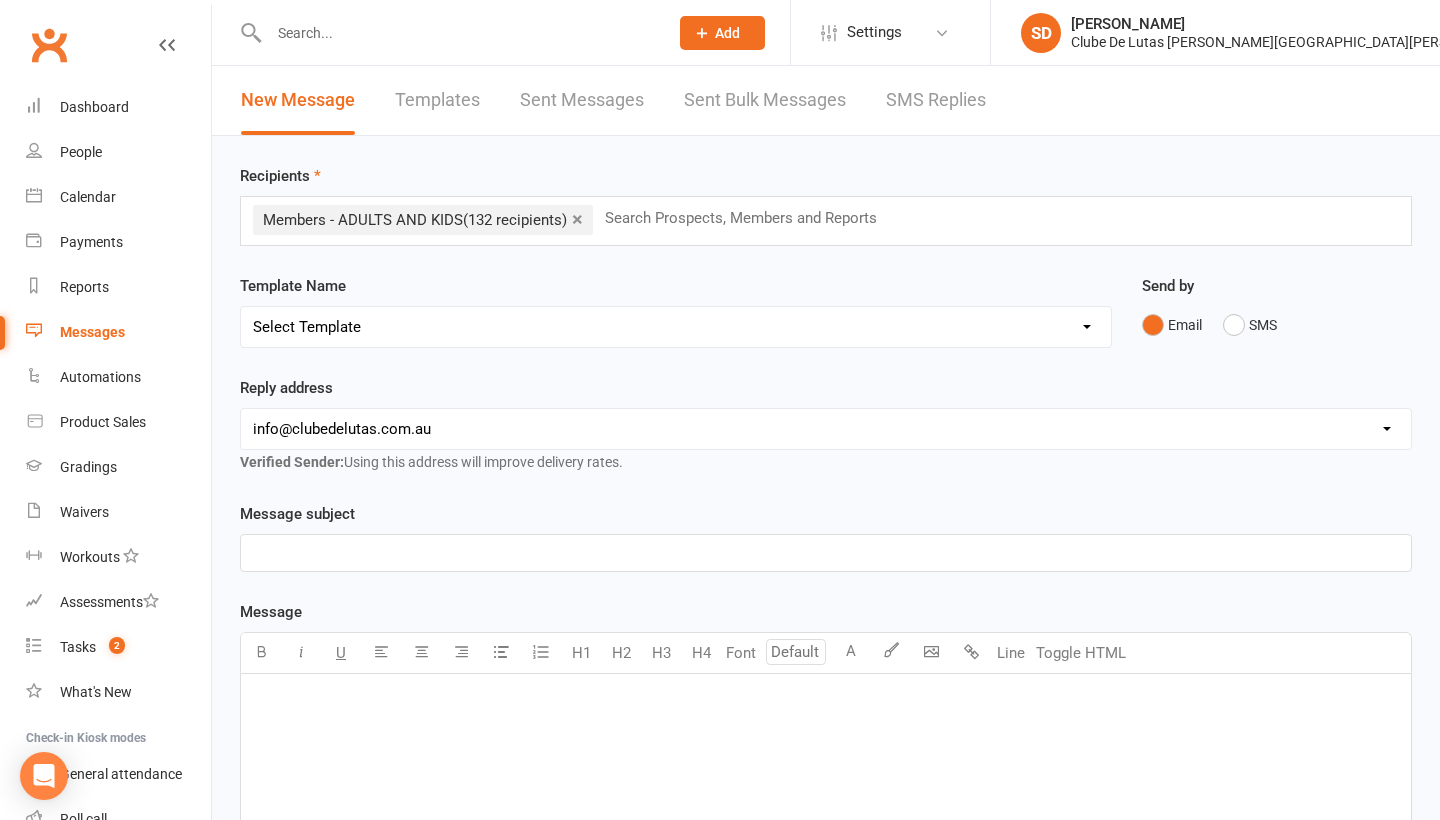 select on "97" 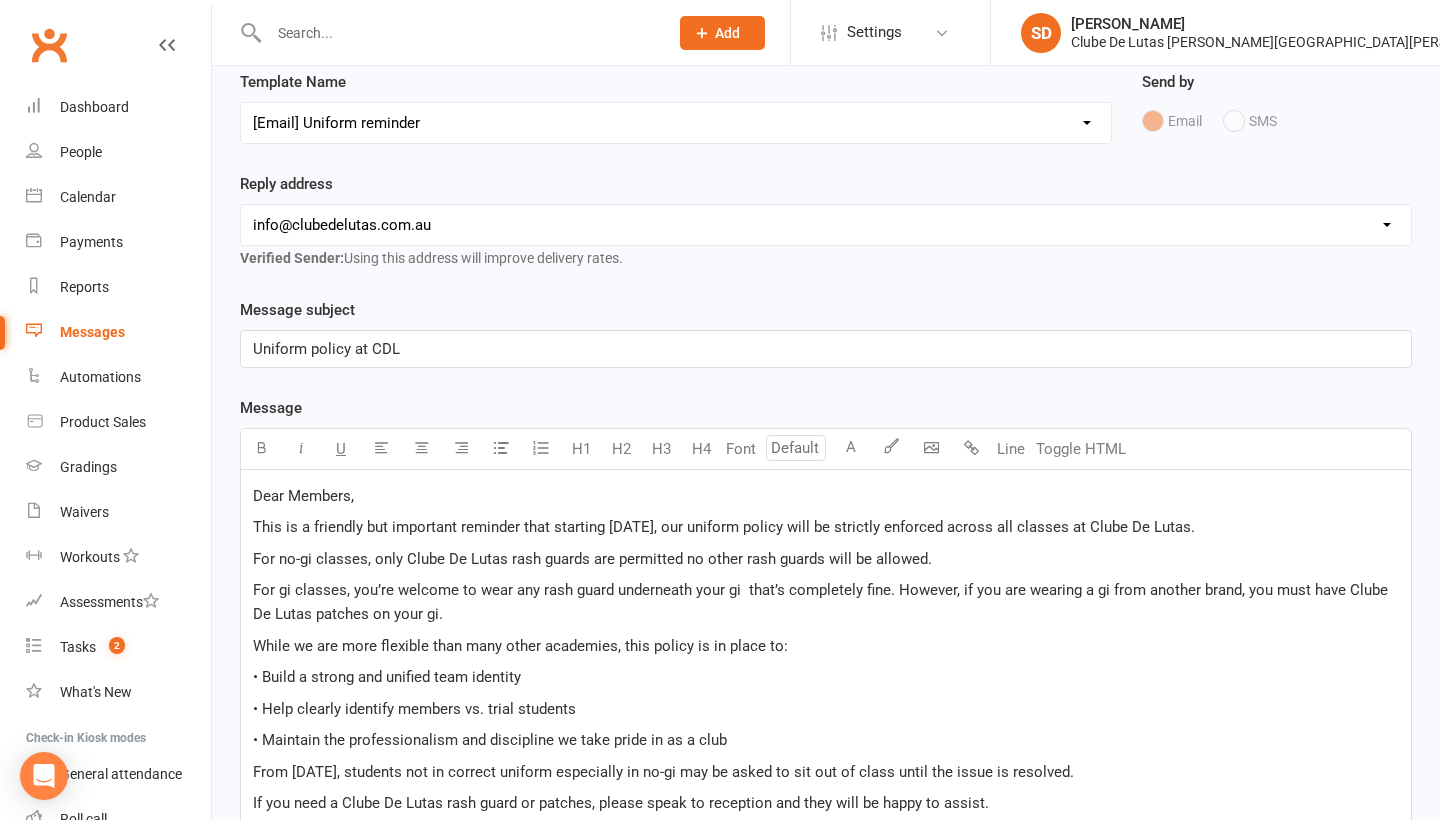 scroll, scrollTop: 293, scrollLeft: 0, axis: vertical 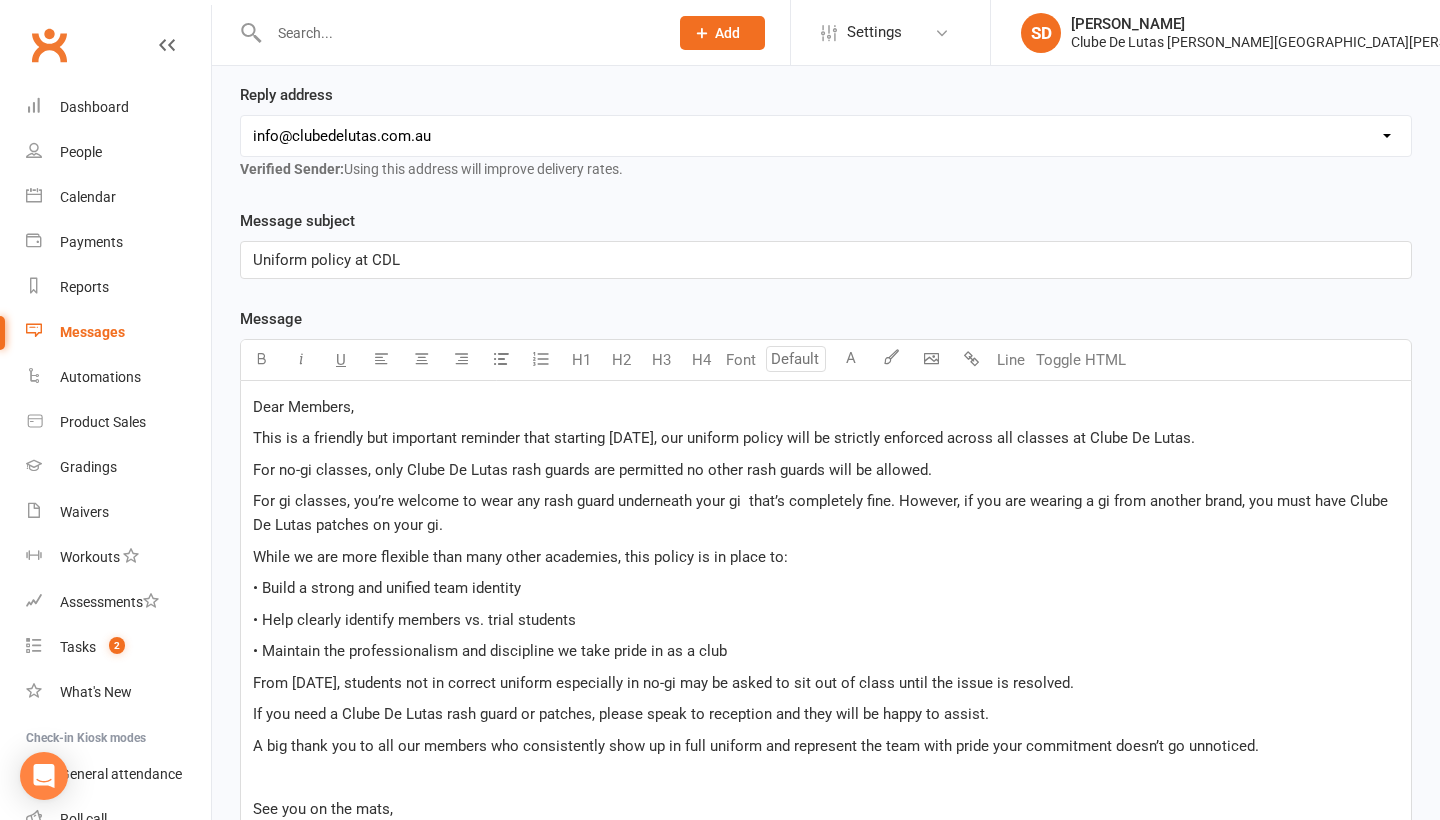 click on "• Build a strong and unified team identity" at bounding box center [387, 588] 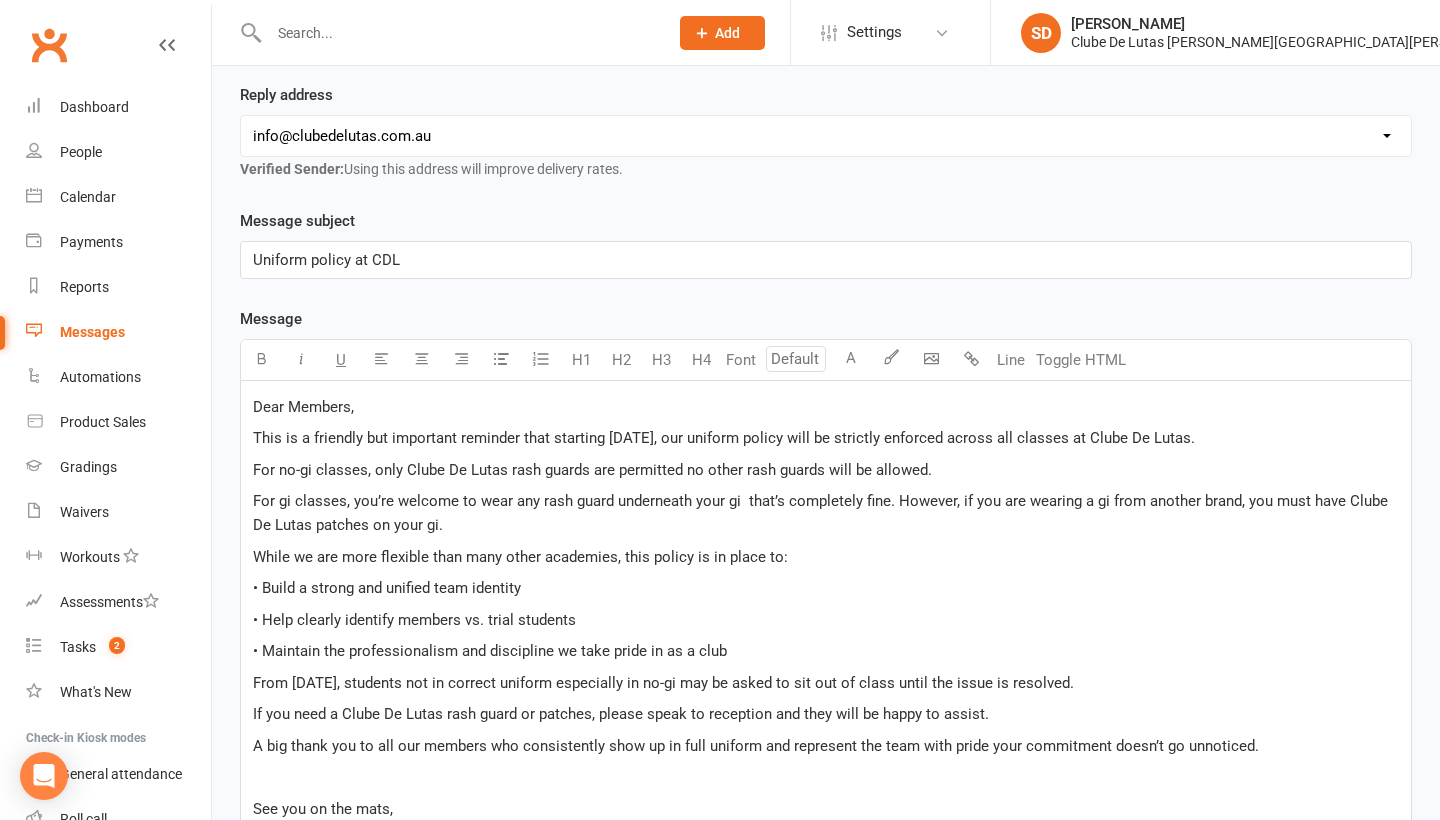 click on "Dear Members, This is a friendly but important reminder that starting Monday, our uniform policy will be strictly enforced across all classes at Clube De Lutas. For no-gi classes, only Clube De Lutas rash guards are permitted no other rash guards will be allowed. For gi classes, you’re welcome to wear any rash guard underneath your gi  that’s completely fine. However, if you are wearing a gi from another brand, you must have Clube De Lutas patches on your gi. While we are more flexible than many other academies, this policy is in place to:      • Build a strong and unified team identity • Help clearly identify members vs. trial students • Maintain the professionalism and discipline we take pride in as a club From Monday, students not in correct uniform especially in no-gi may be asked to sit out of class until the issue is resolved. If you need a Clube De Lutas rash guard or patches, please speak to reception and they will be happy to assist.    See you on the mats, Regards , Alex & Kalil" at bounding box center [826, 670] 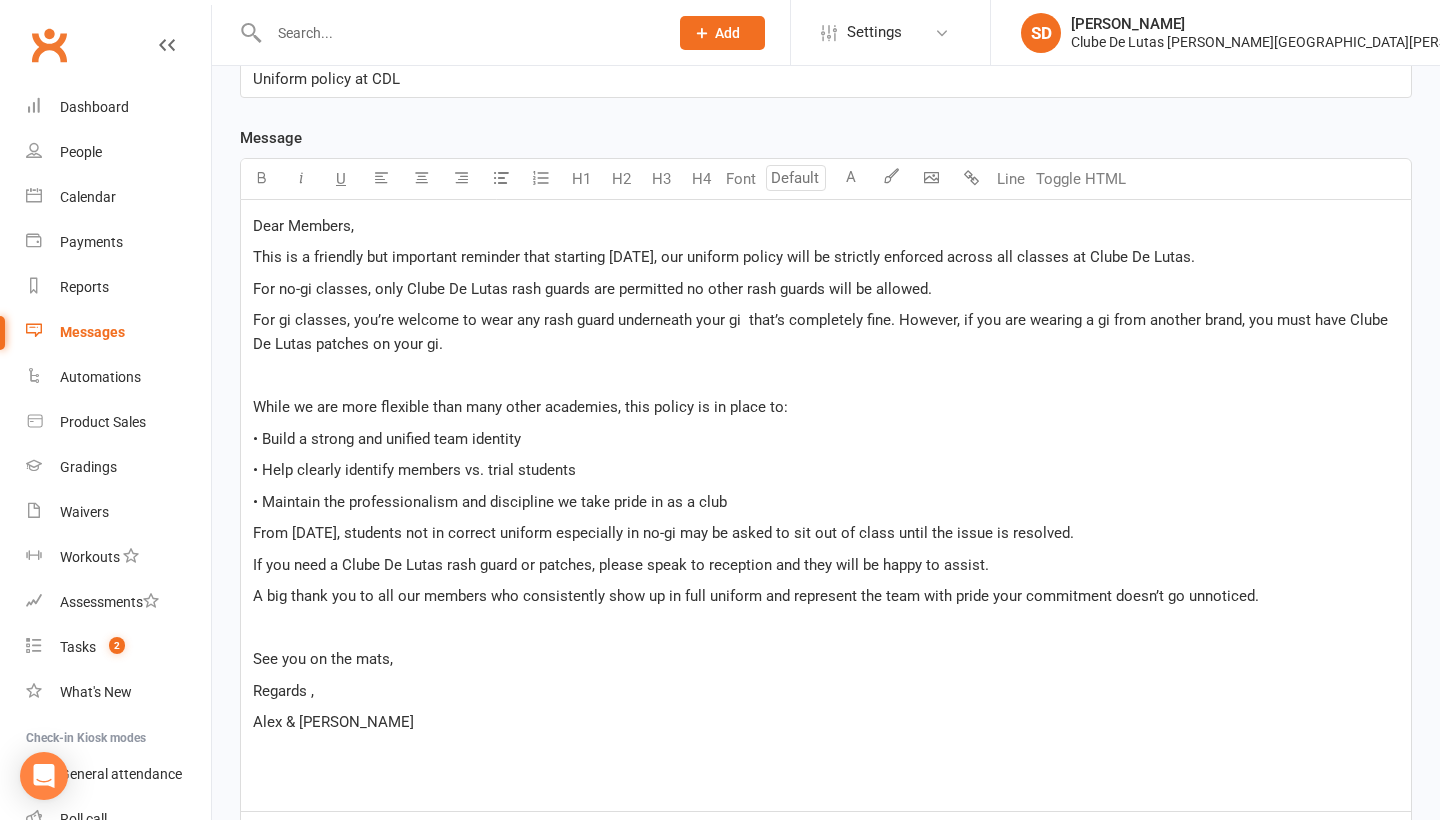 scroll, scrollTop: 473, scrollLeft: 0, axis: vertical 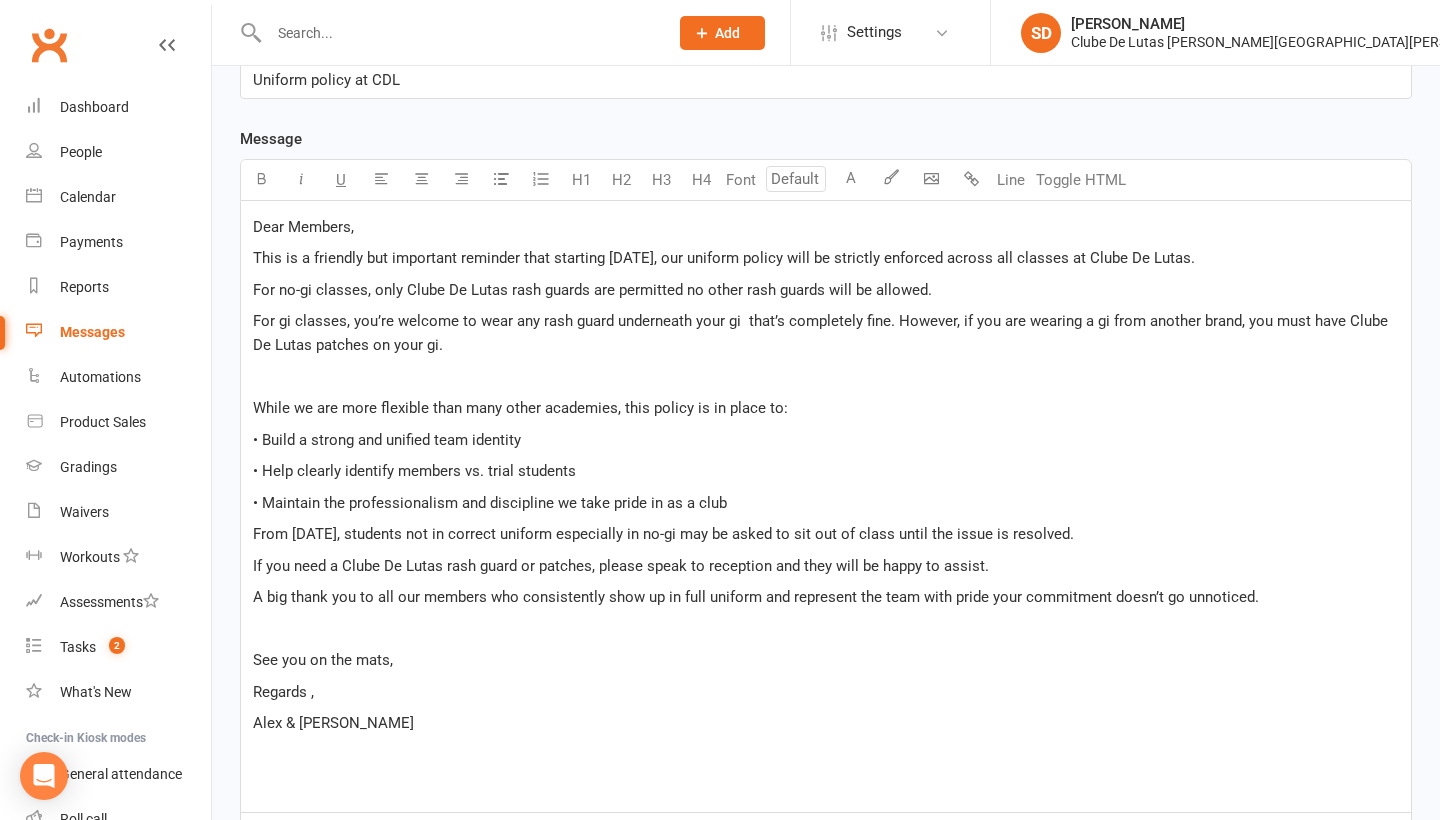 click on "For gi classes, you’re welcome to wear any rash guard underneath your gi  that’s completely fine. However, if you are wearing a gi from another brand, you must have Clube De Lutas patches on your gi." at bounding box center (822, 333) 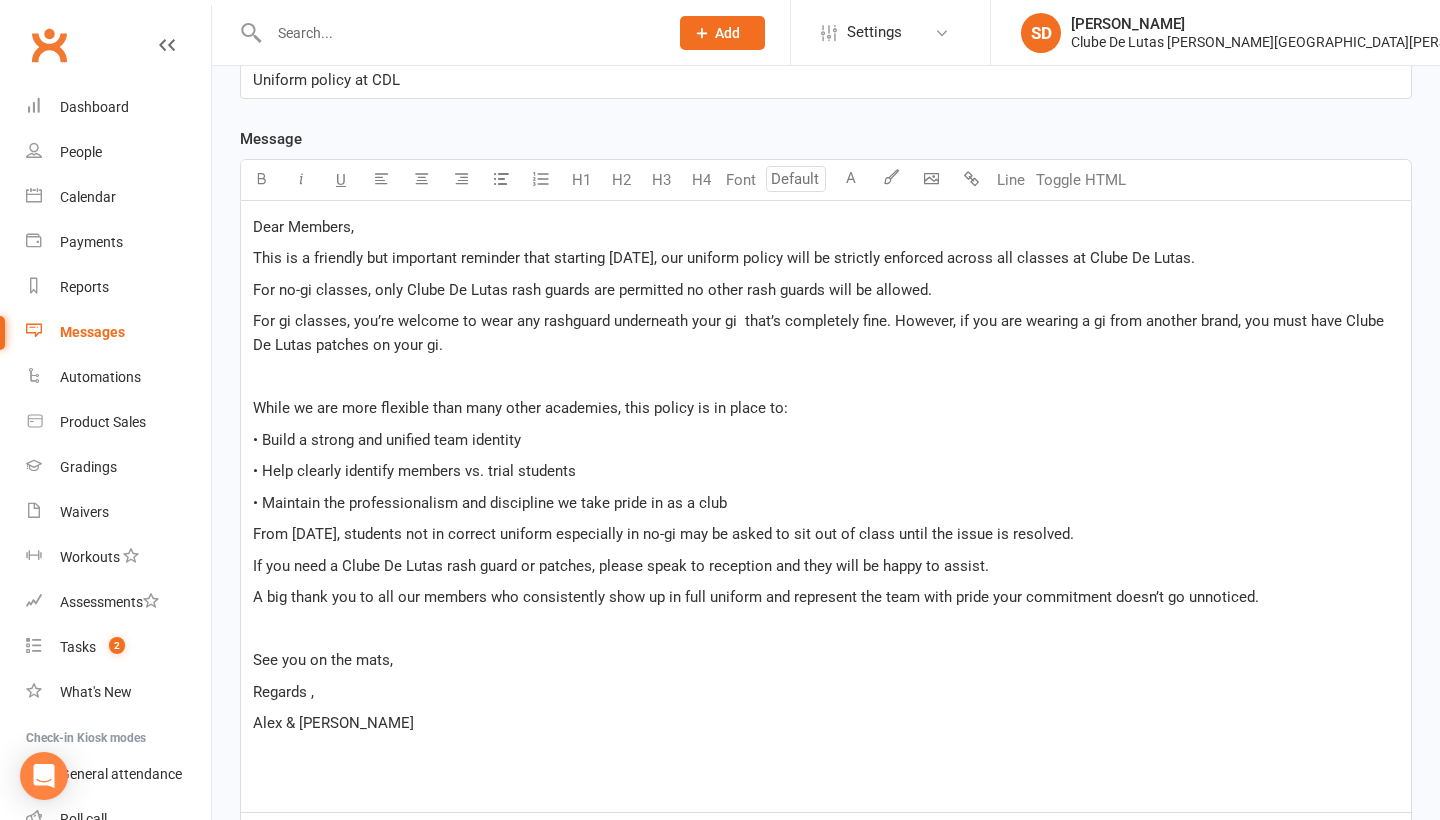 click on "For no-gi classes, only Clube De Lutas rash guards are permitted no other rash guards will be allowed." at bounding box center (826, 290) 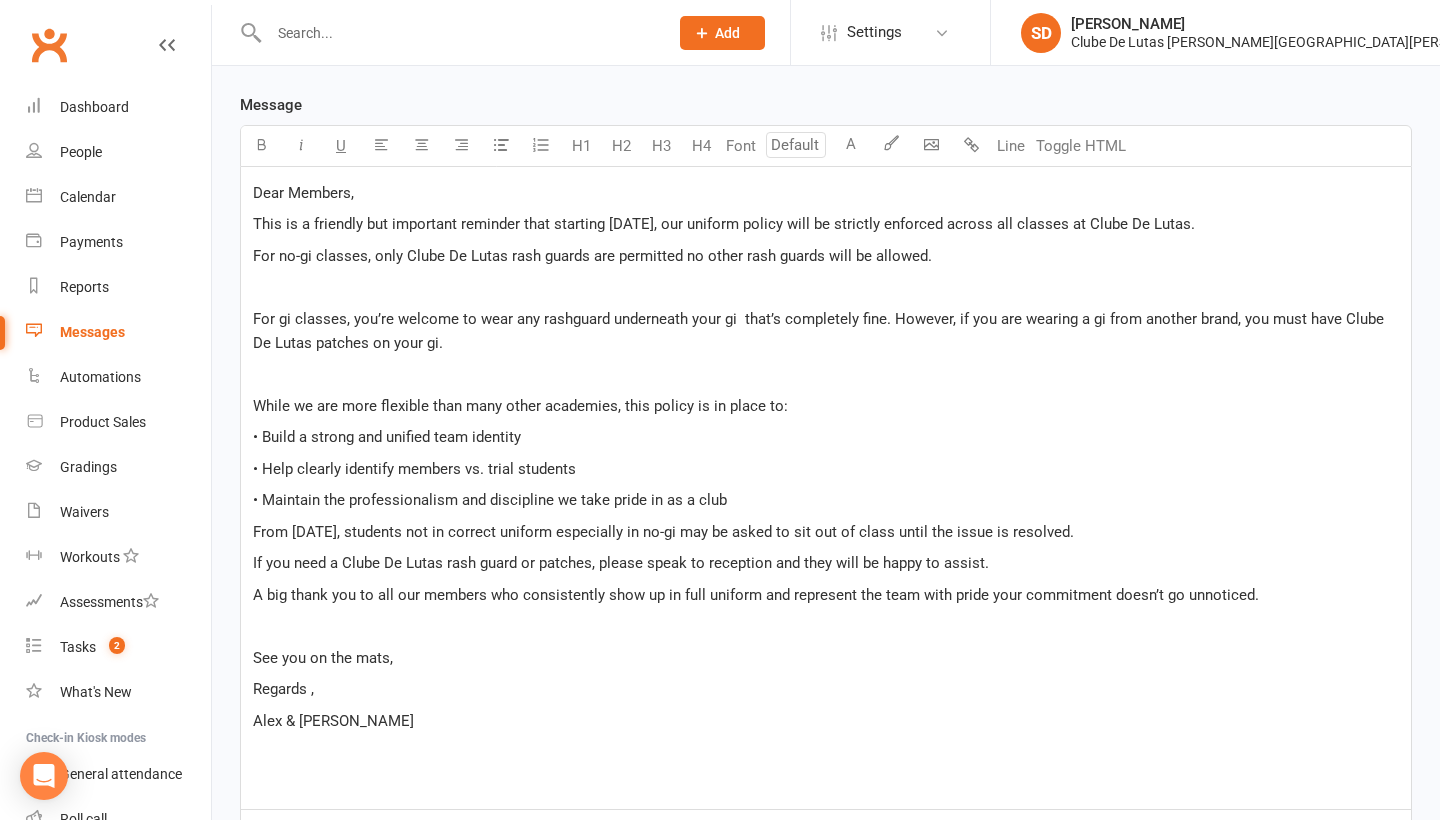 scroll, scrollTop: 508, scrollLeft: 0, axis: vertical 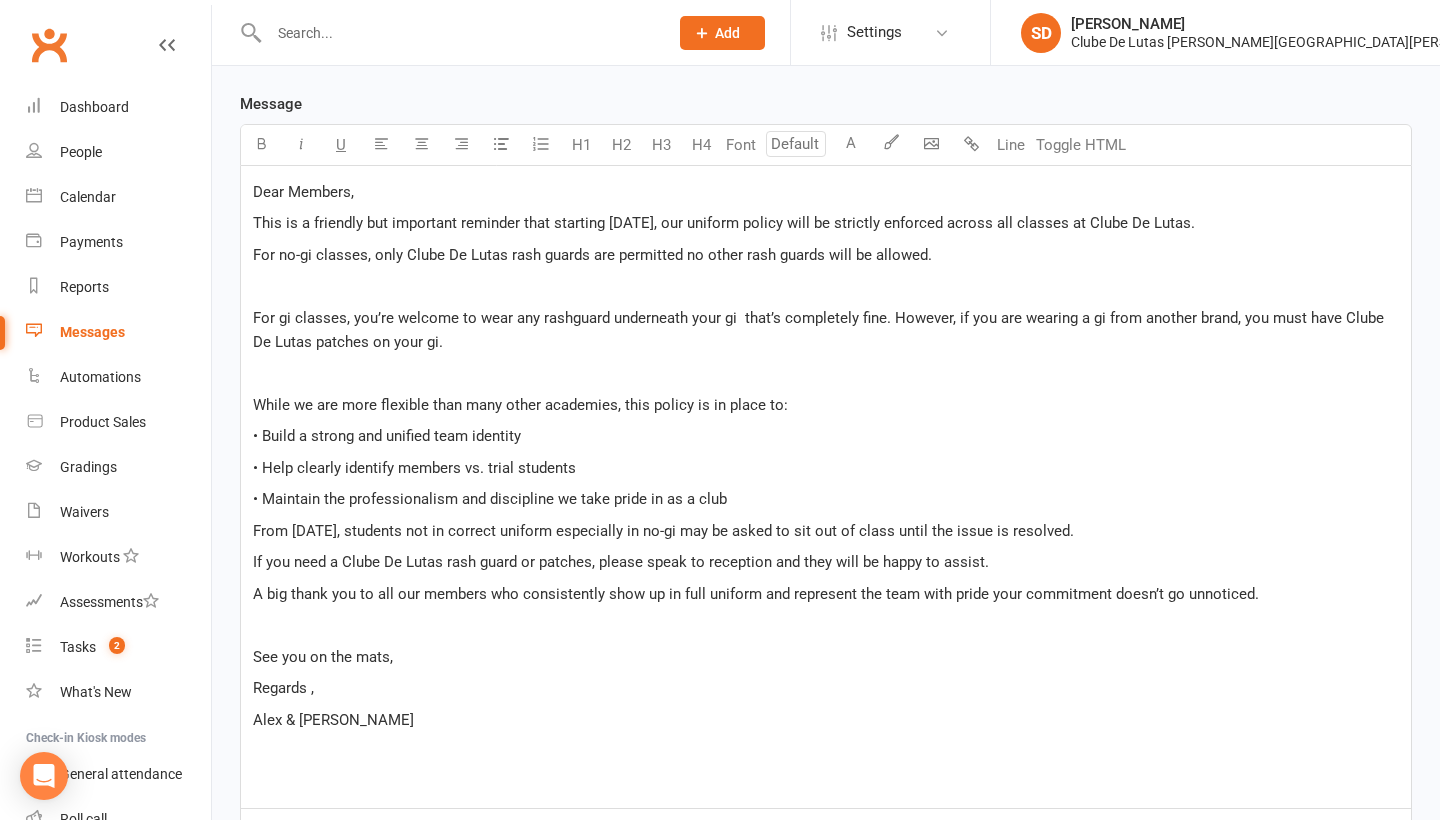 click on "Dear Members, This is a friendly but important reminder that starting Monday, our uniform policy will be strictly enforced across all classes at Clube De Lutas. For no-gi classes, only Clube De Lutas rash guards are permitted no other rash guards will be allowed. ﻿ For gi classes, you’re welcome to wear any rashguard underneath your gi  that’s completely fine. However, if you are wearing a gi from another brand, you must have Clube De Lutas patches on your gi. ﻿ While we are more flexible than many other academies, this policy is in place to:      • Build a strong and unified team identity      • Help clearly identify members vs. trial students     • Maintain the professionalism and discipline we take pride in as a club From Monday, students not in correct uniform especially in no-gi may be asked to sit out of class until the issue is resolved. If you need a Clube De Lutas rash guard or patches, please speak to reception and they will be happy to assist.    See you on the mats, Regards ," at bounding box center [826, 487] 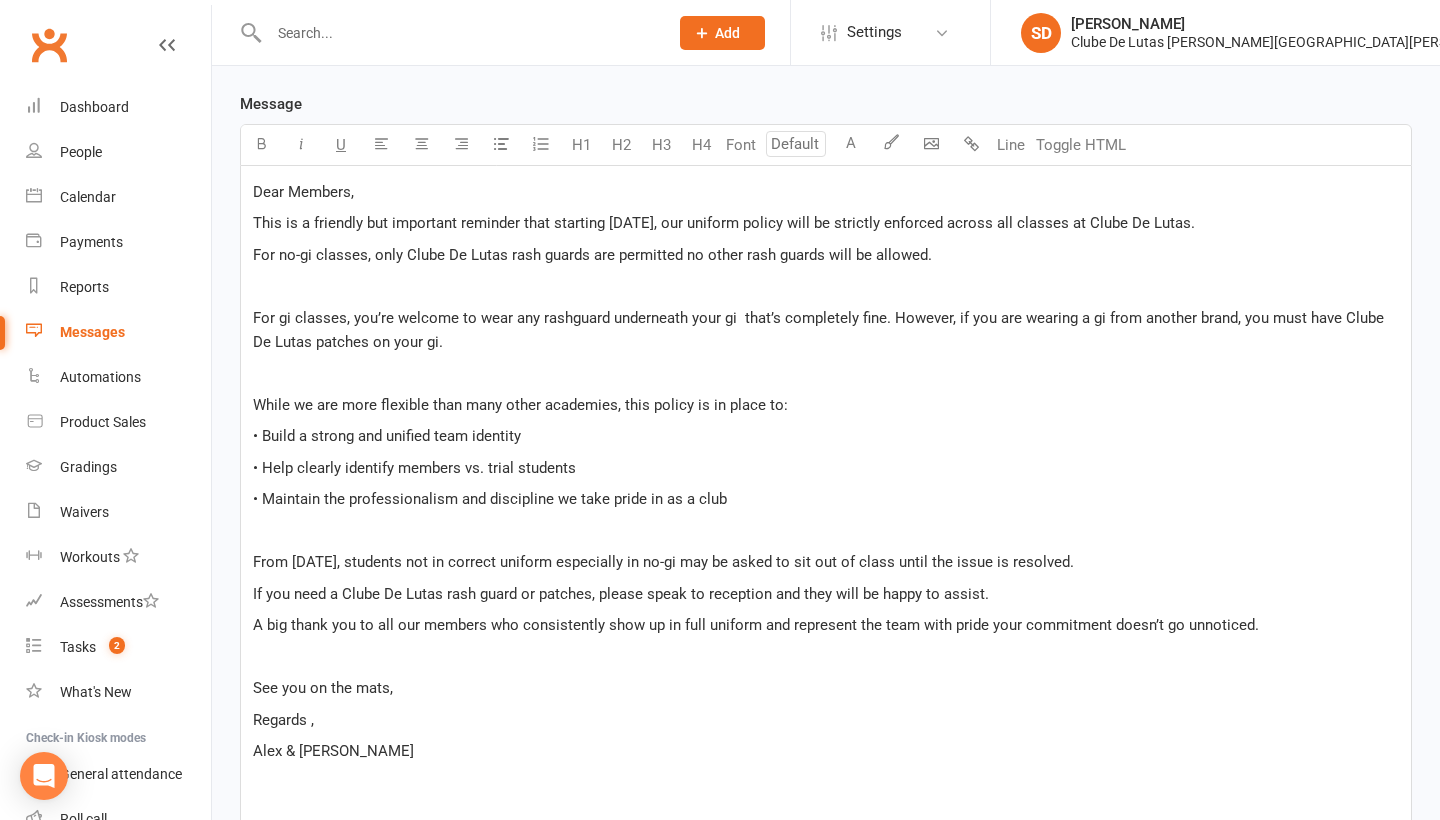 click on "If you need a Clube De Lutas rash guard or patches, please speak to reception and they will be happy to assist." at bounding box center (621, 594) 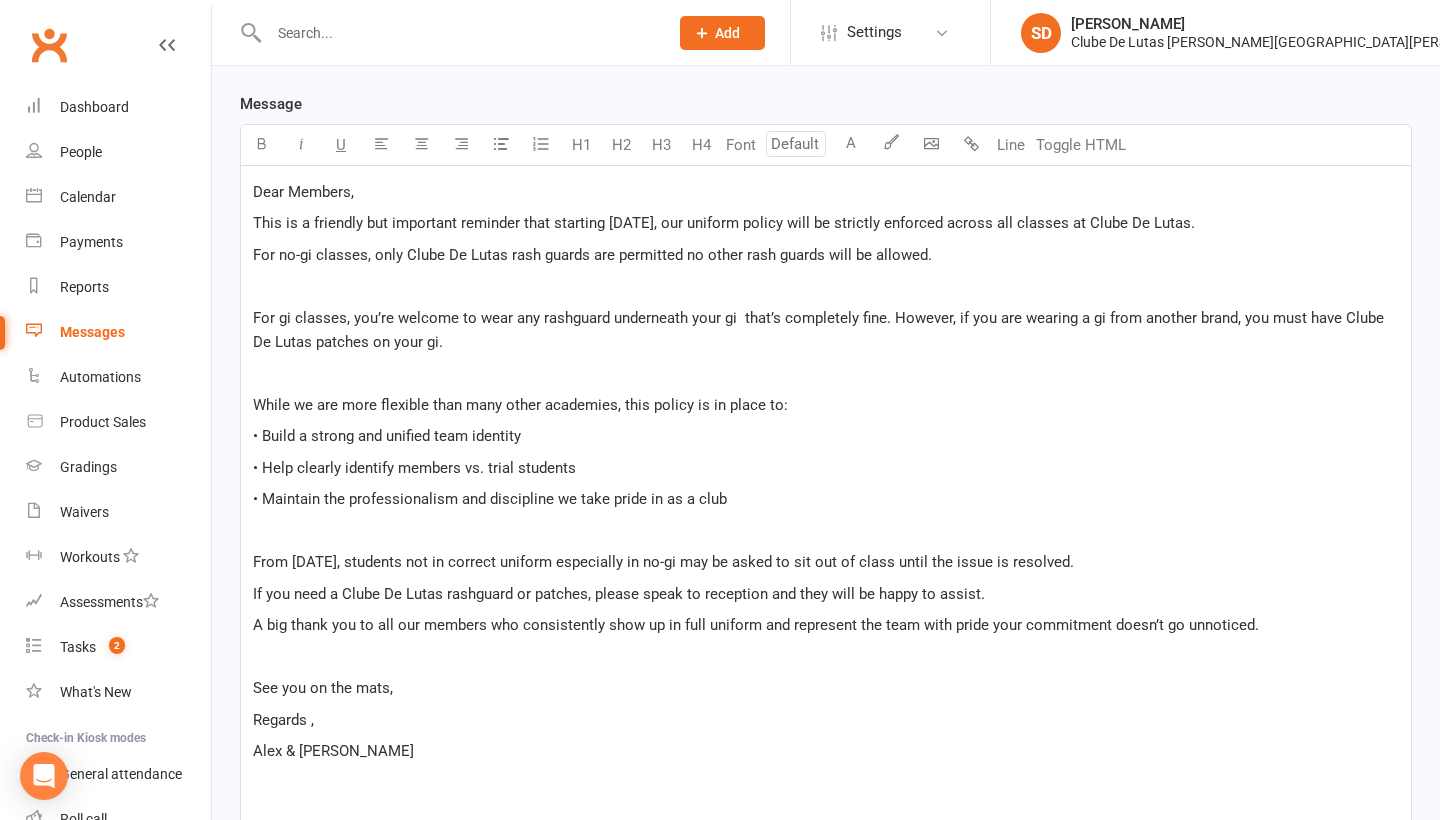 click on "If you need a Clube De Lutas rashguard or patches, please speak to reception and they will be happy to assist." at bounding box center (826, 594) 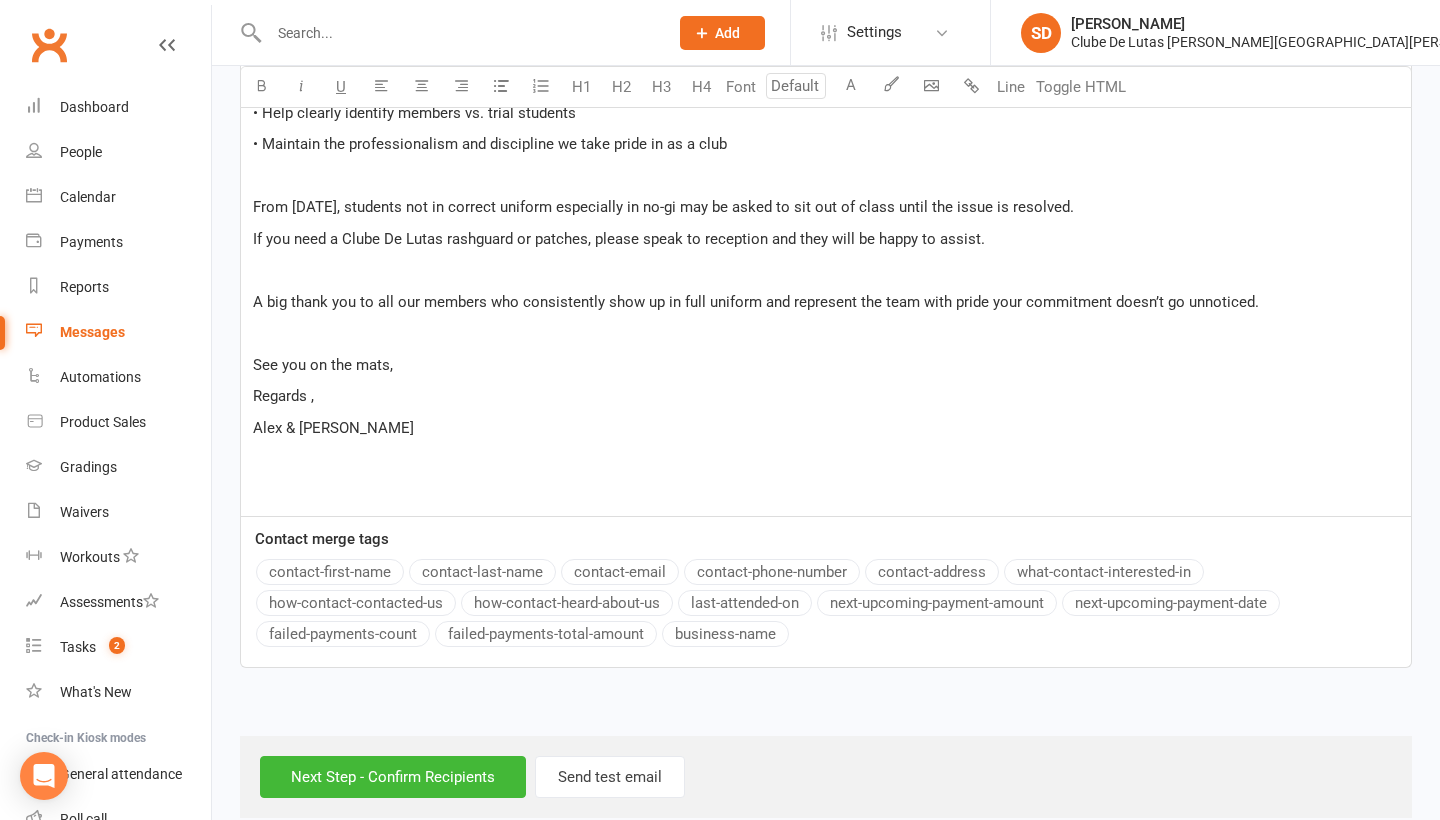 scroll, scrollTop: 871, scrollLeft: 0, axis: vertical 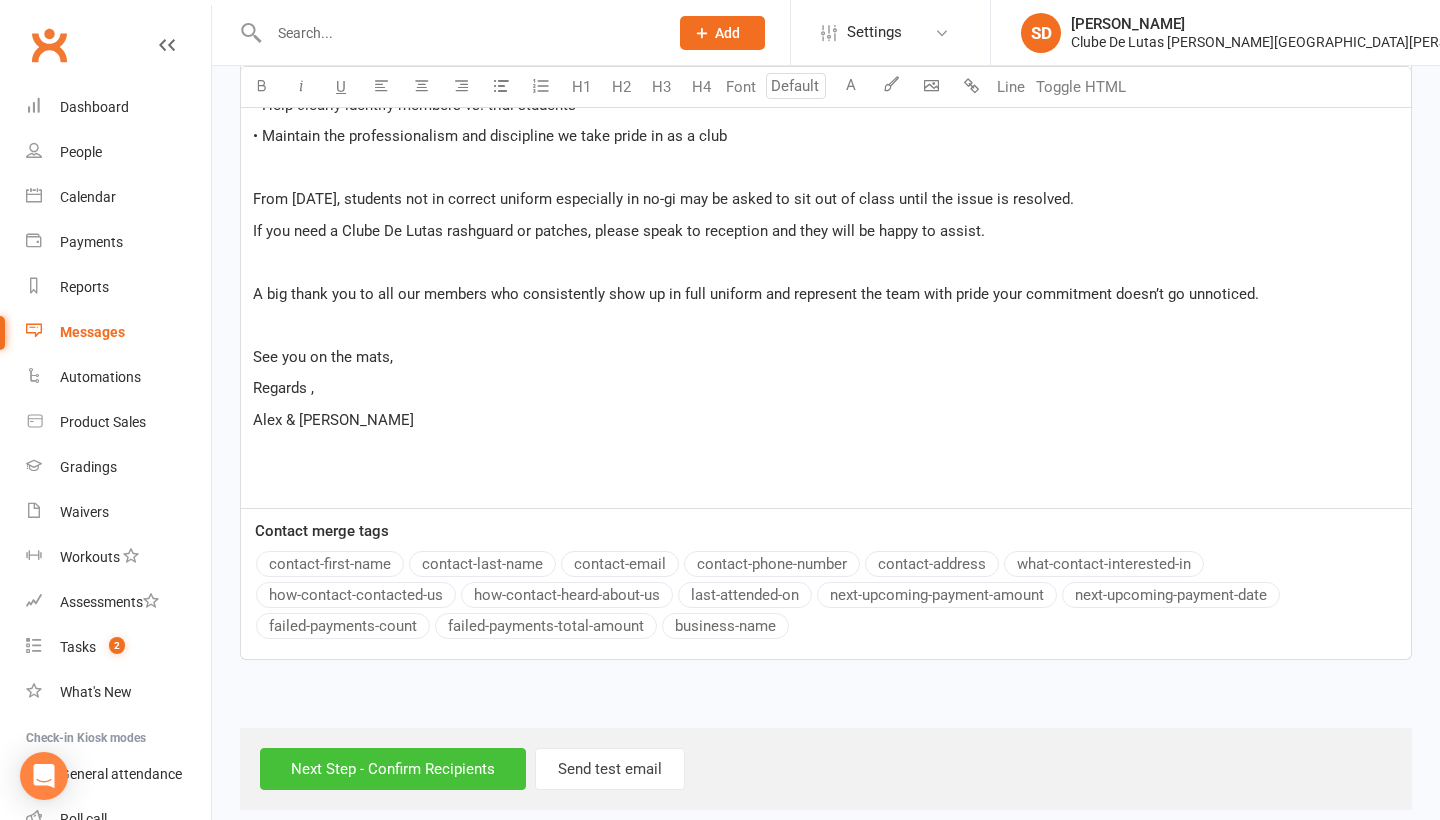 click on "Next Step - Confirm Recipients" at bounding box center (393, 769) 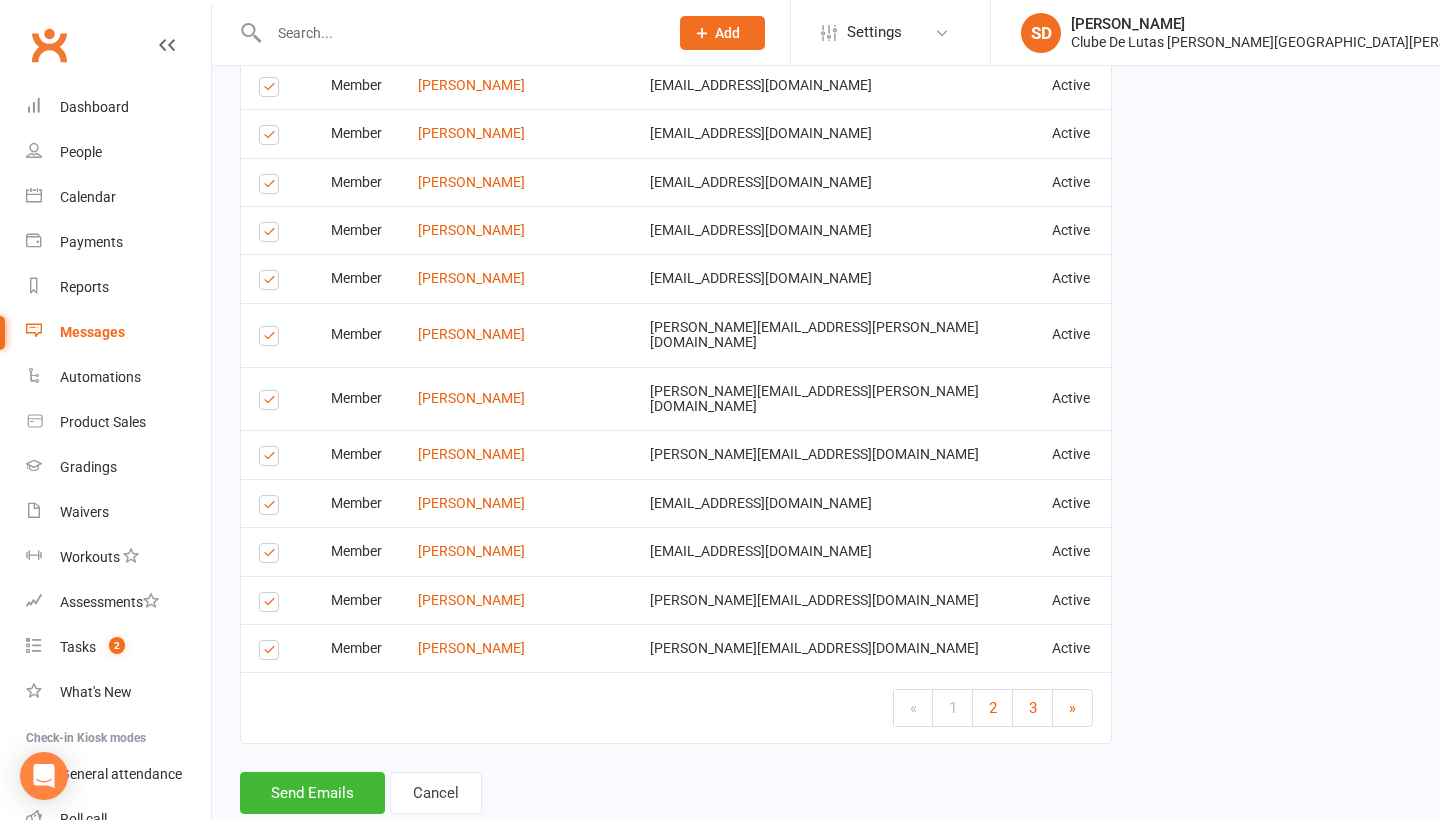 scroll, scrollTop: 3083, scrollLeft: 0, axis: vertical 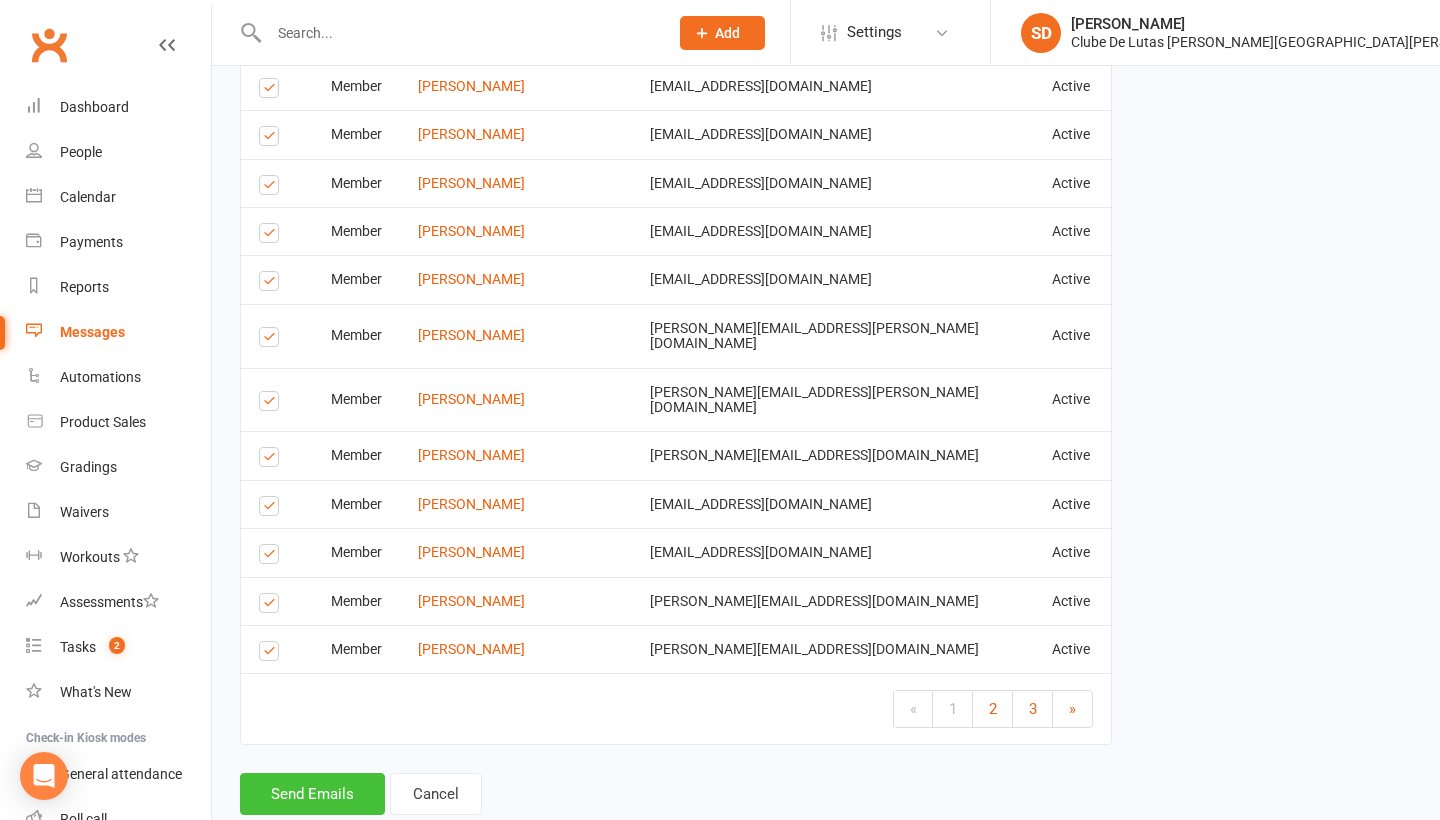 click on "Send Emails" at bounding box center [312, 794] 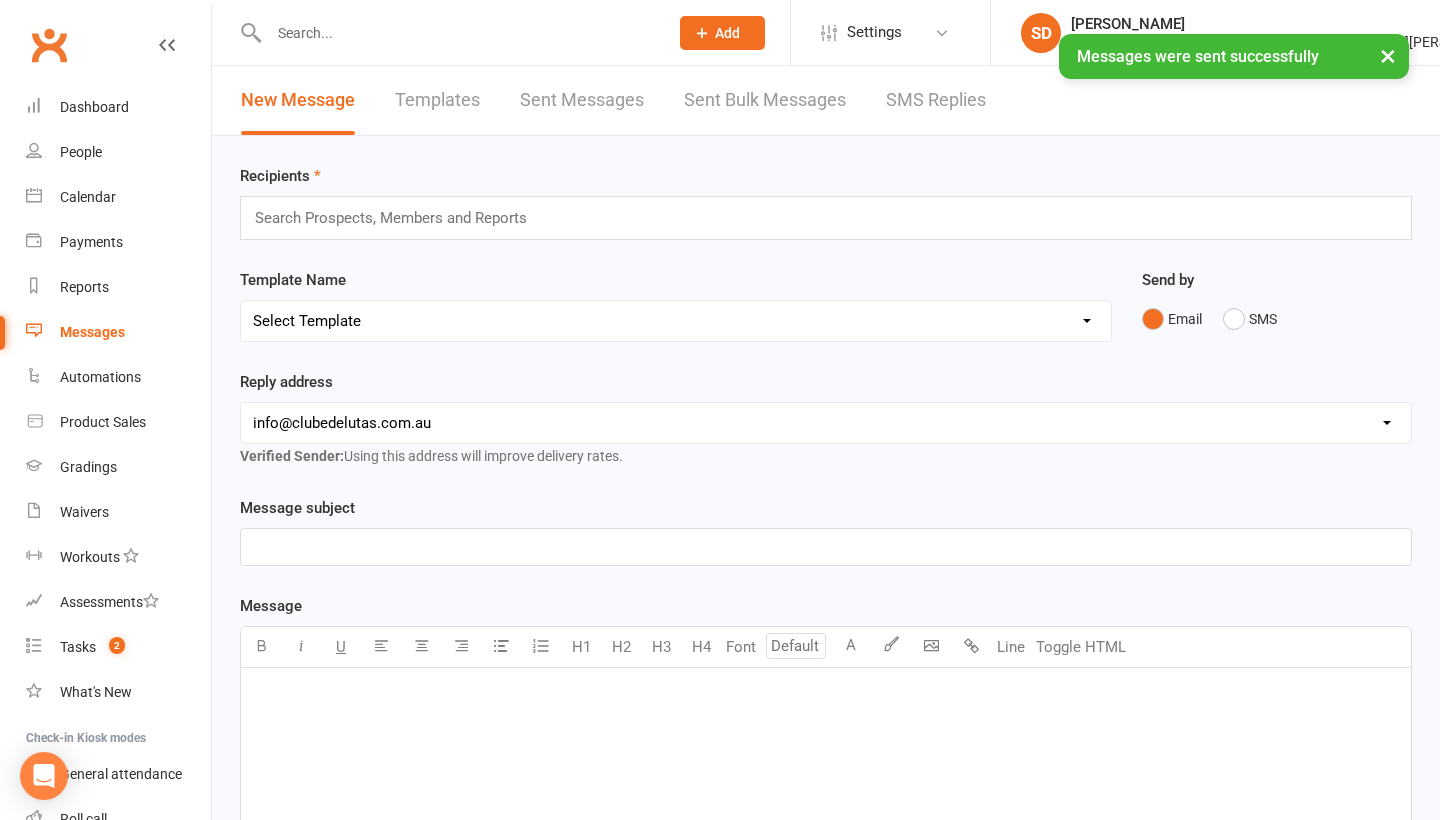 scroll, scrollTop: 0, scrollLeft: 0, axis: both 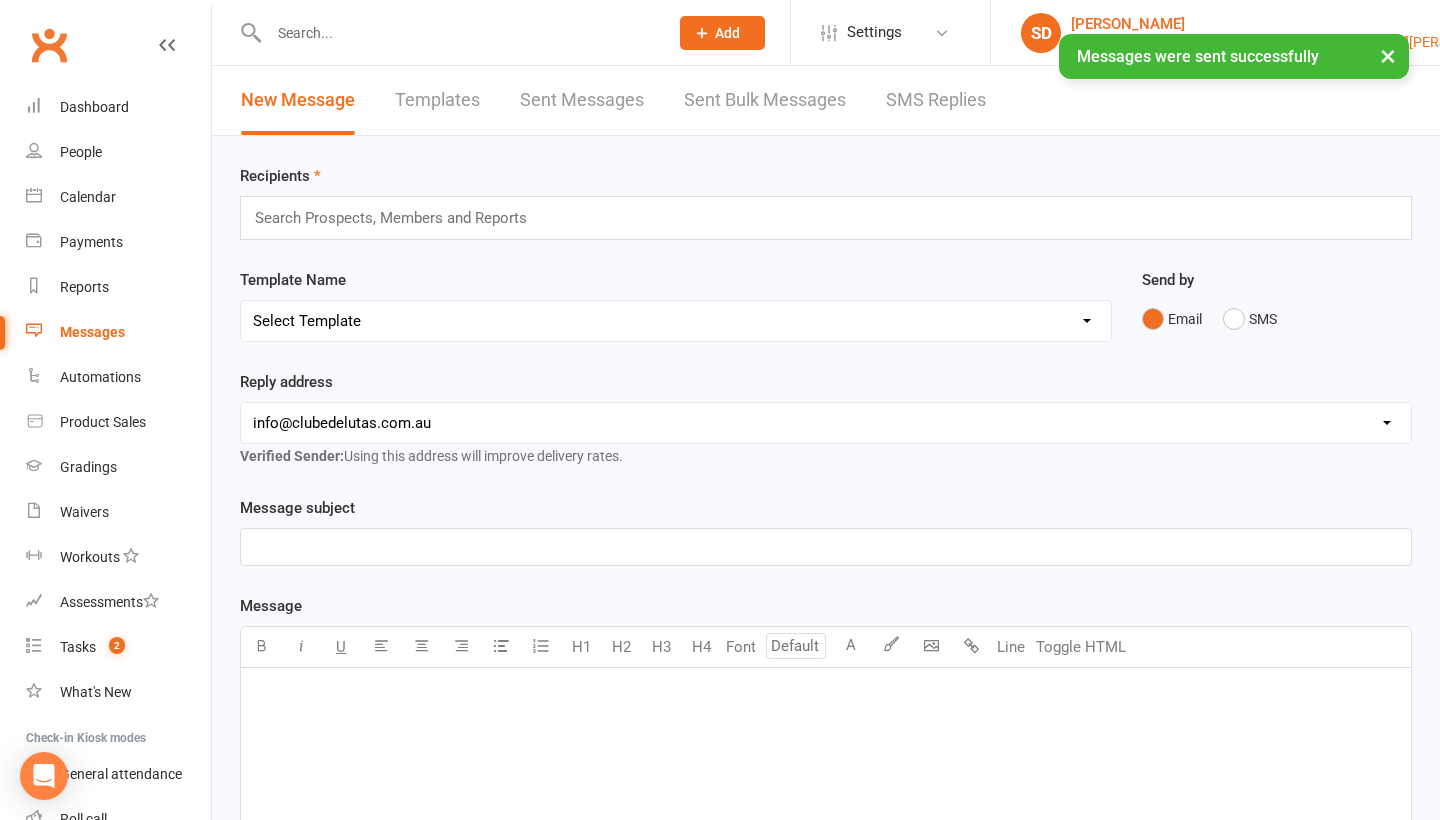 click on "[PERSON_NAME]" at bounding box center [1293, 24] 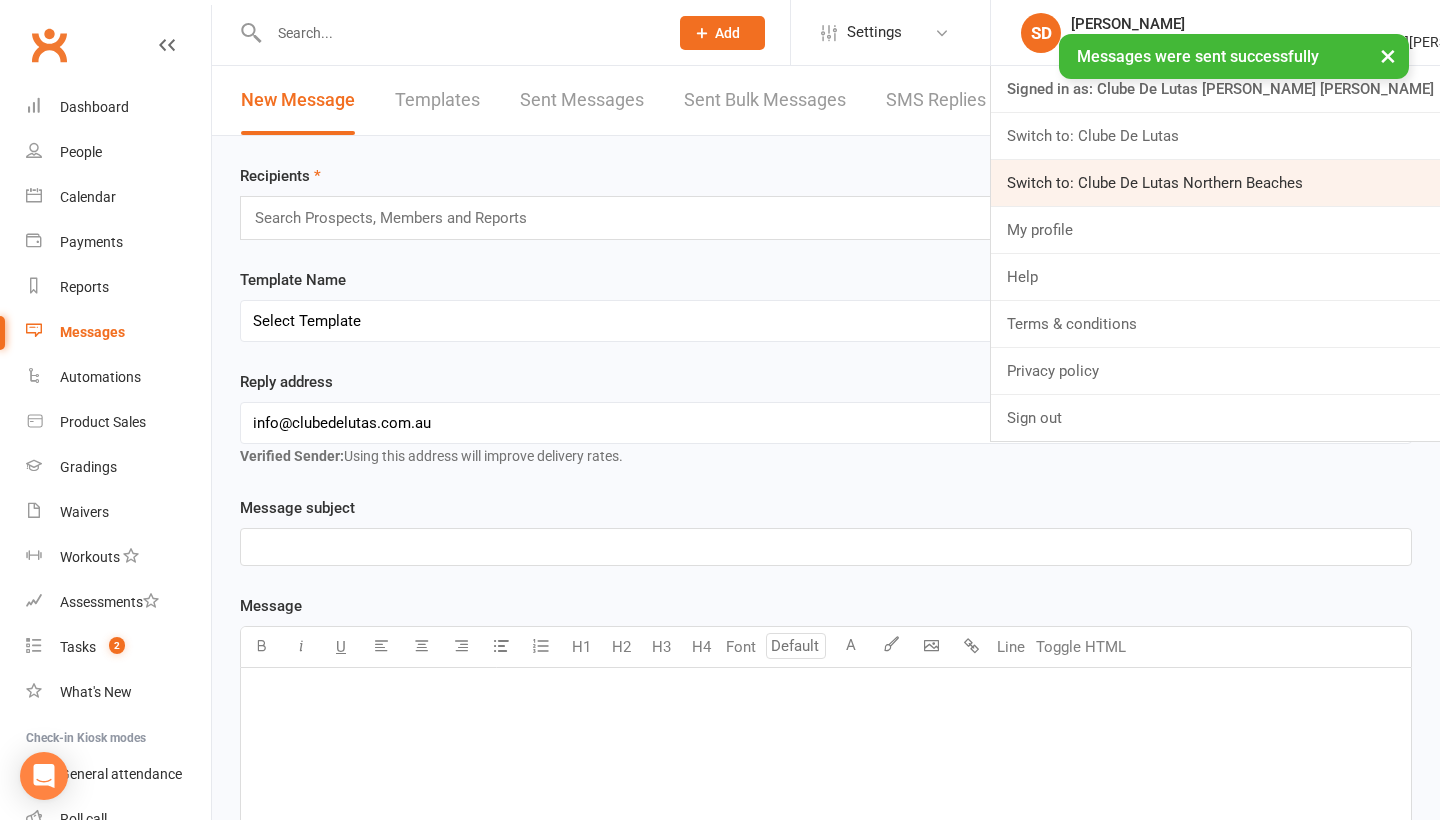 click on "Switch to: Clube De Lutas Northern Beaches" at bounding box center [1215, 183] 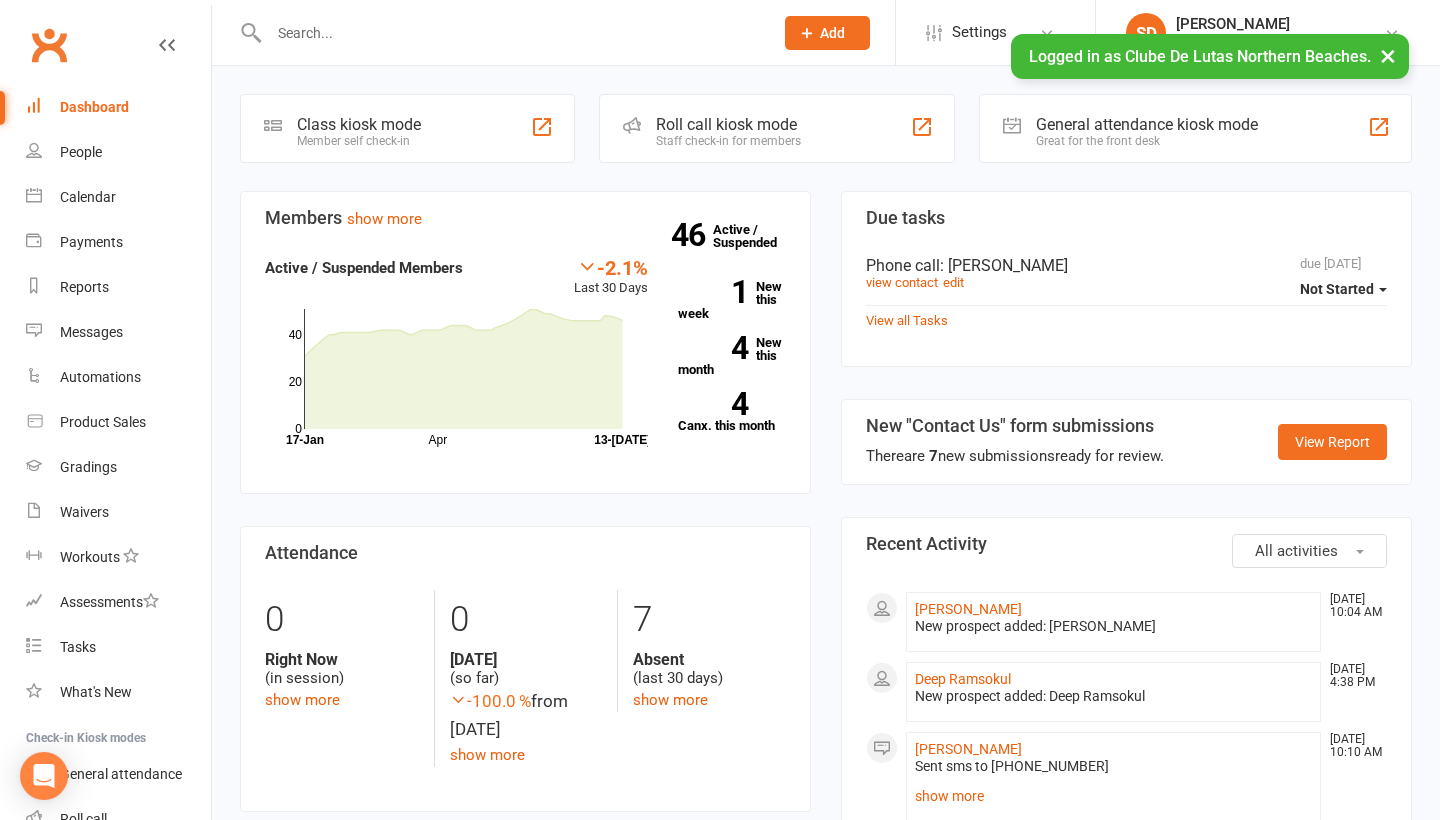 scroll, scrollTop: 0, scrollLeft: 0, axis: both 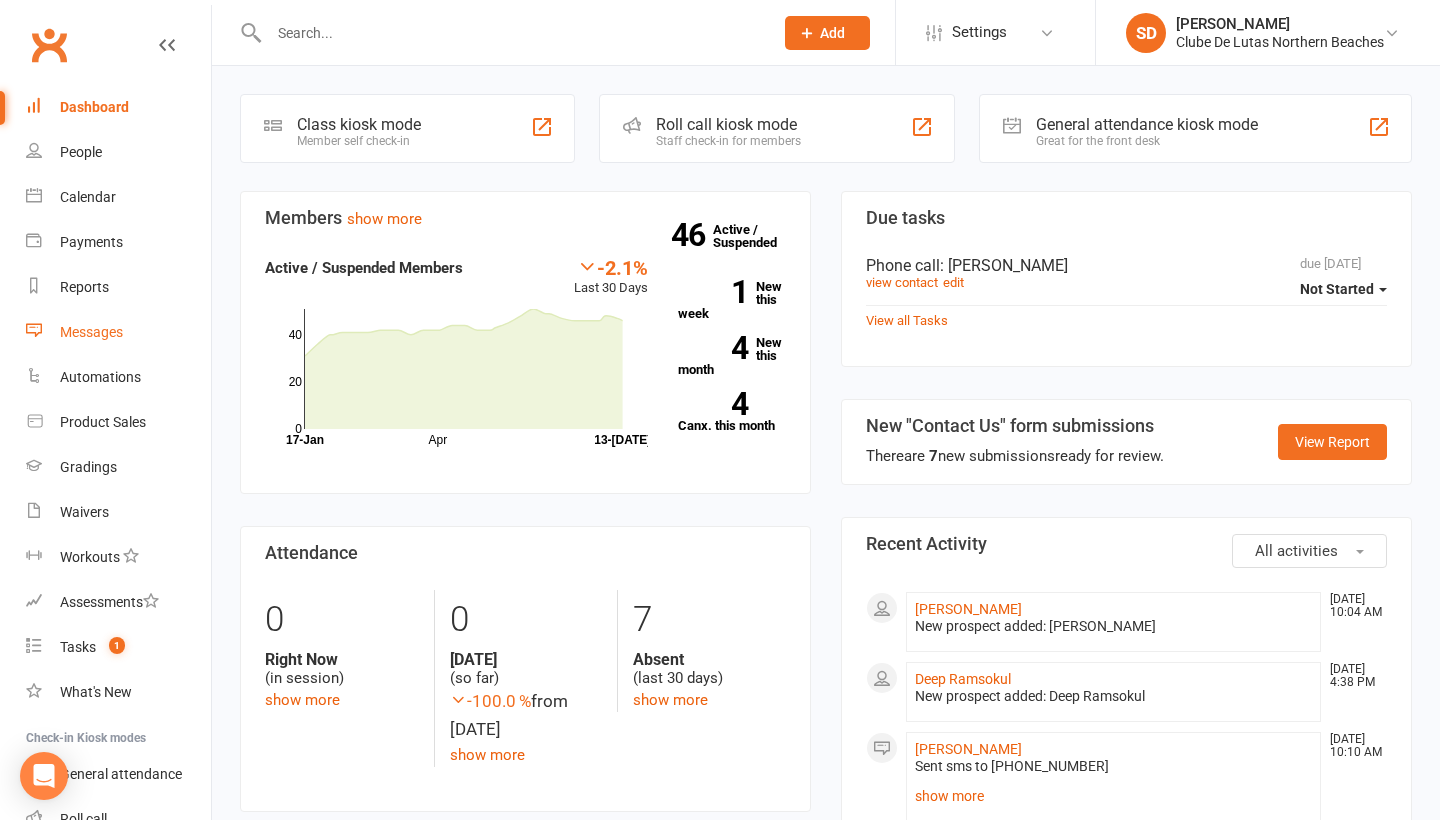 click on "Messages" at bounding box center (91, 332) 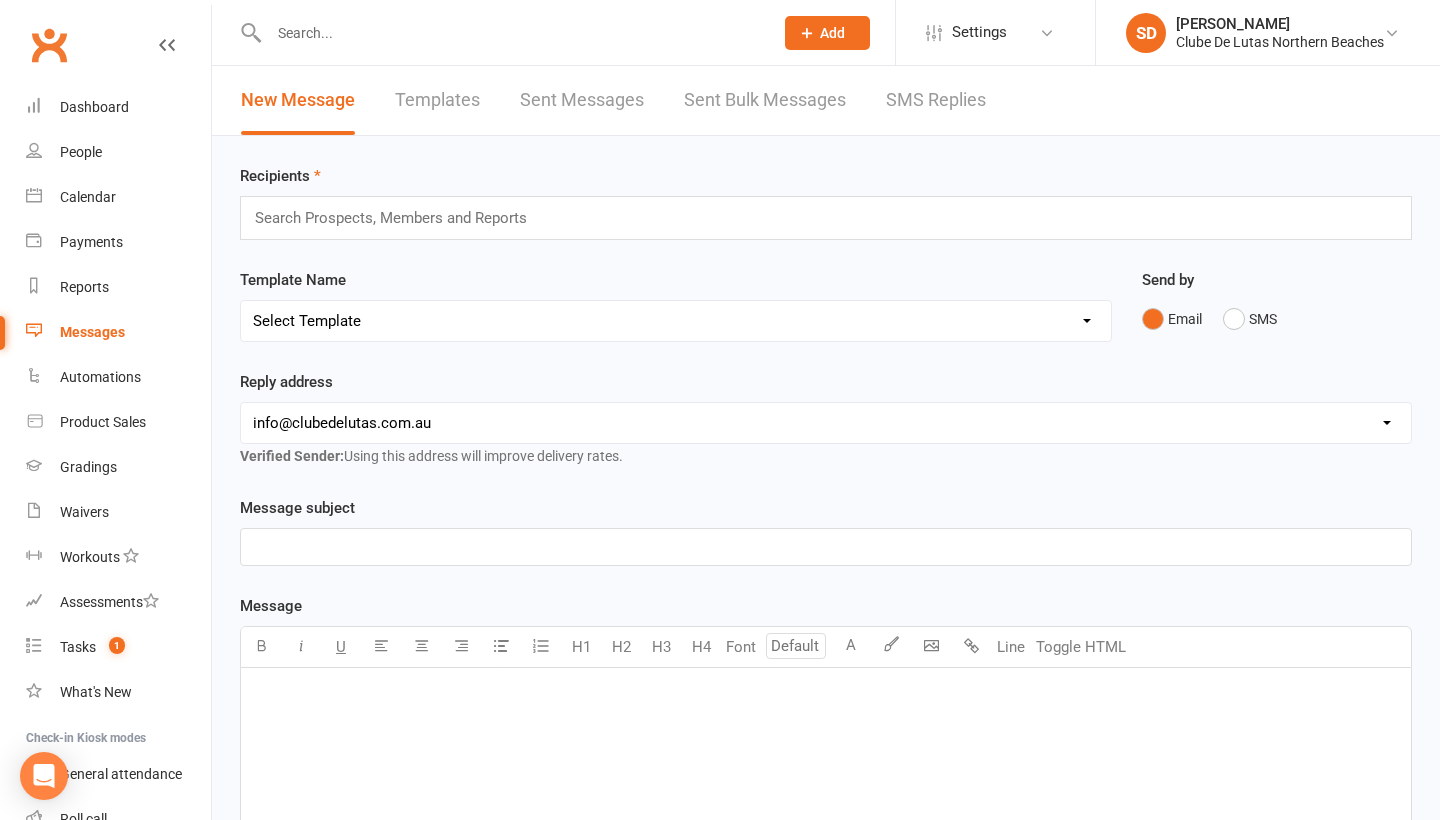 click on "Templates" at bounding box center (437, 100) 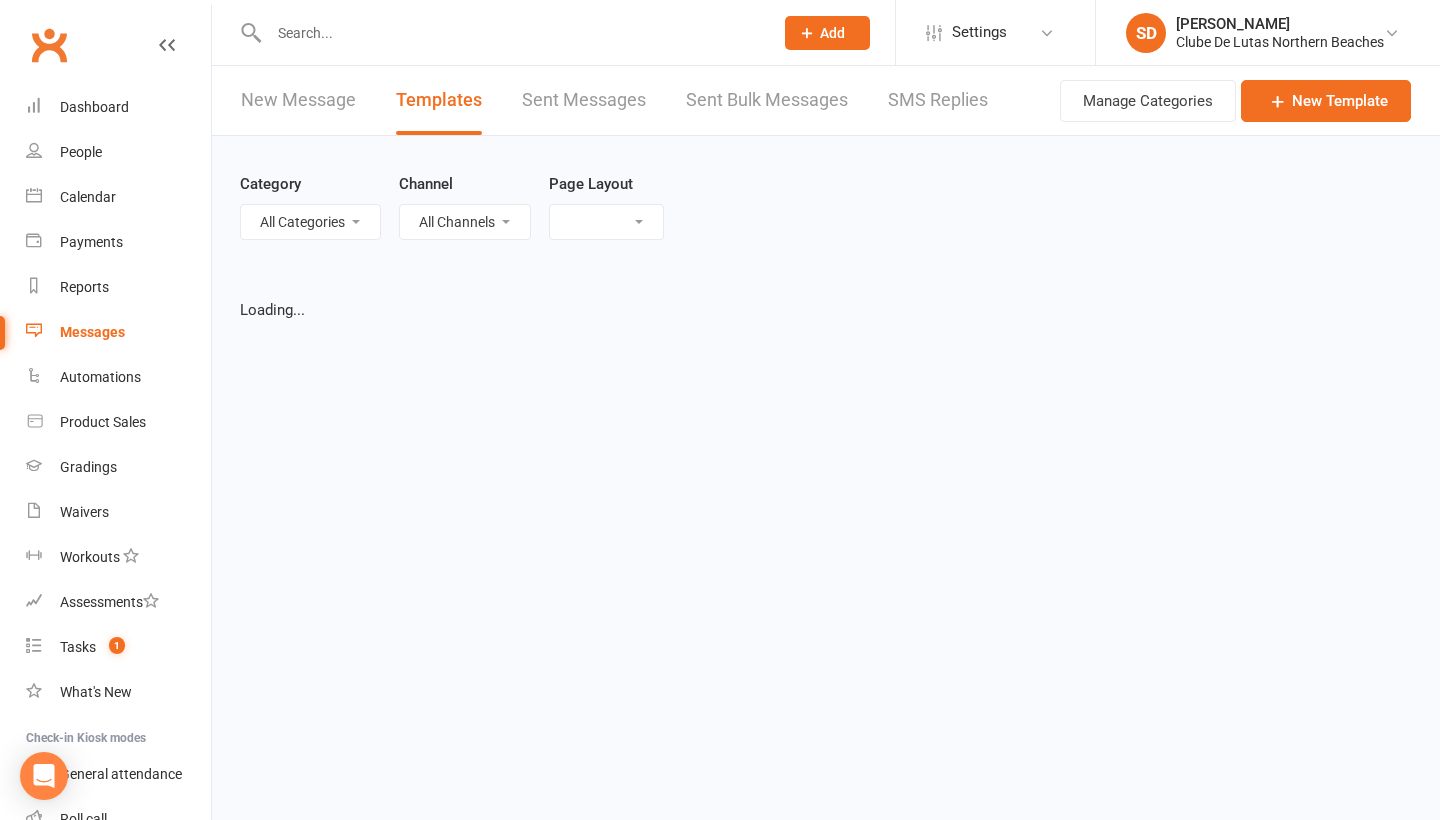 select on "grid" 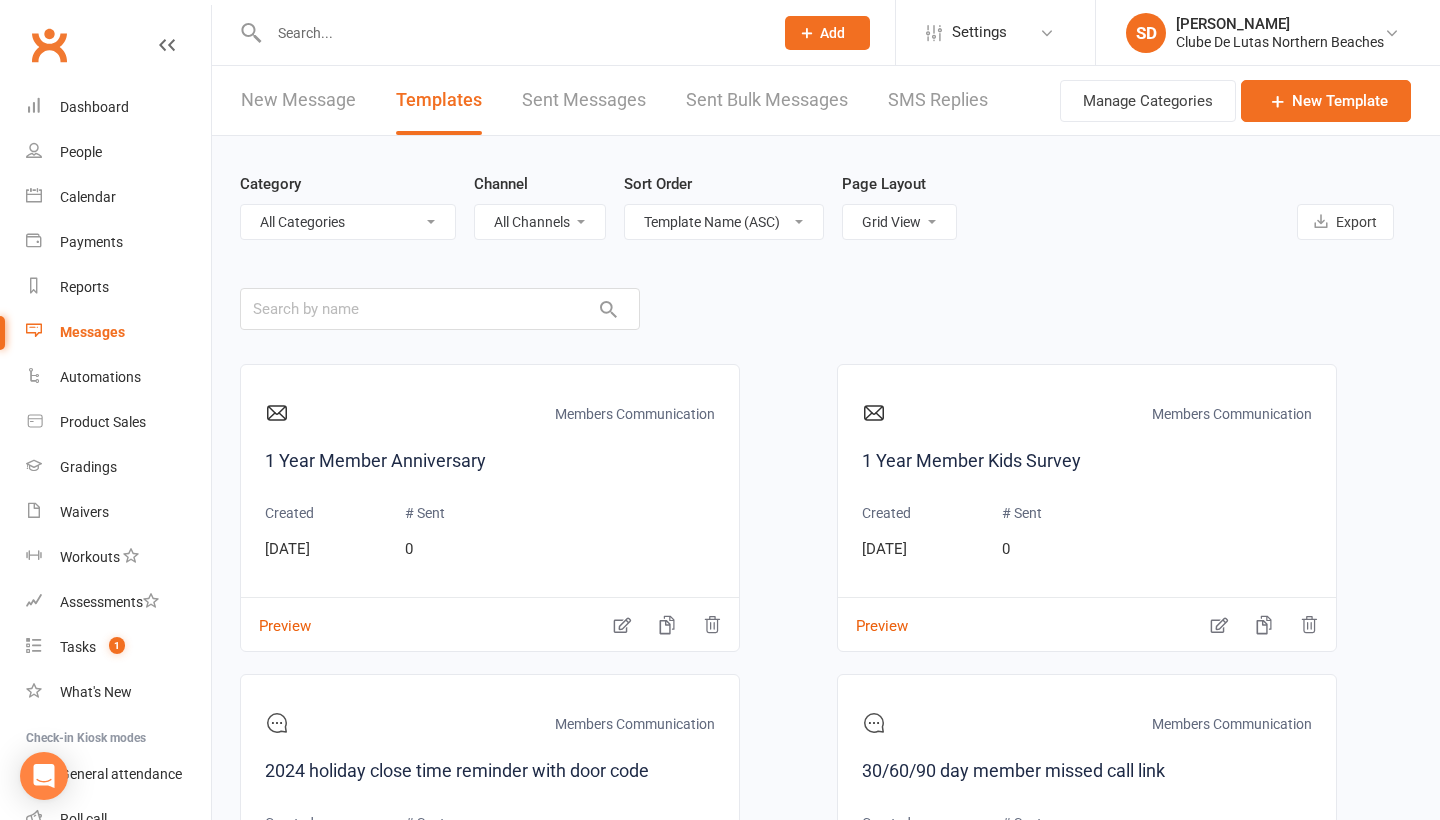 click on "New Message" at bounding box center [298, 100] 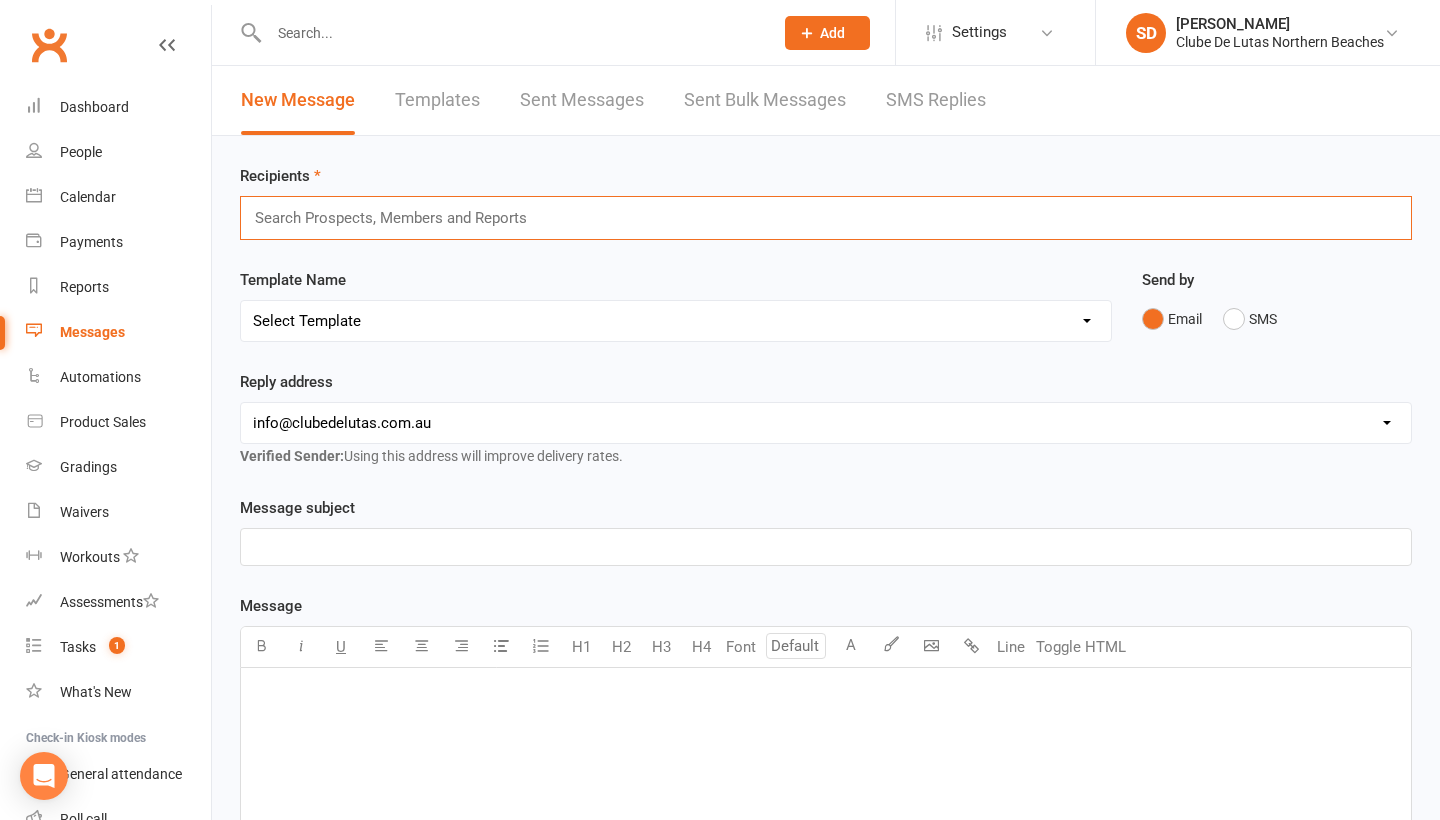 click at bounding box center (400, 218) 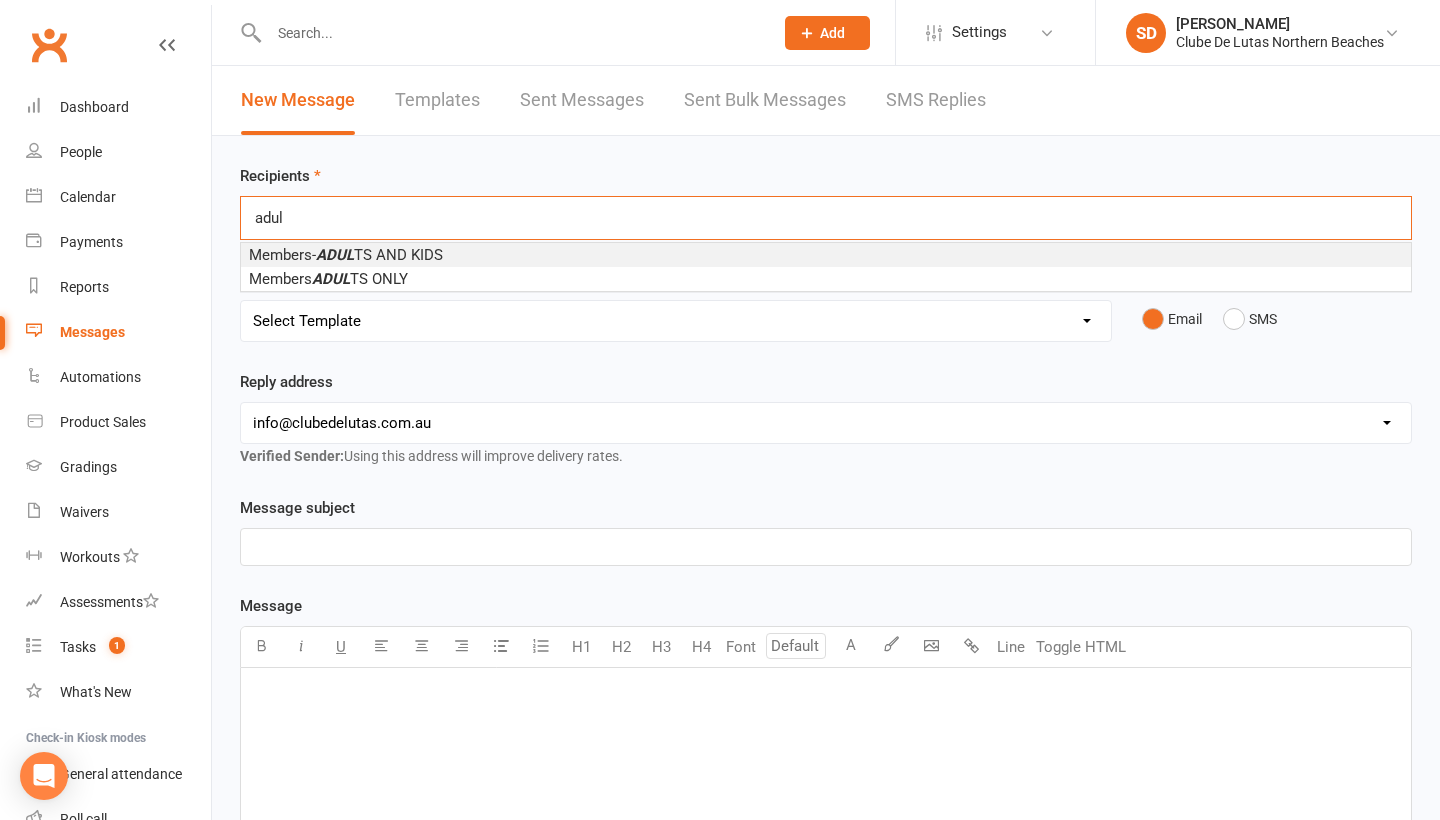type on "adul" 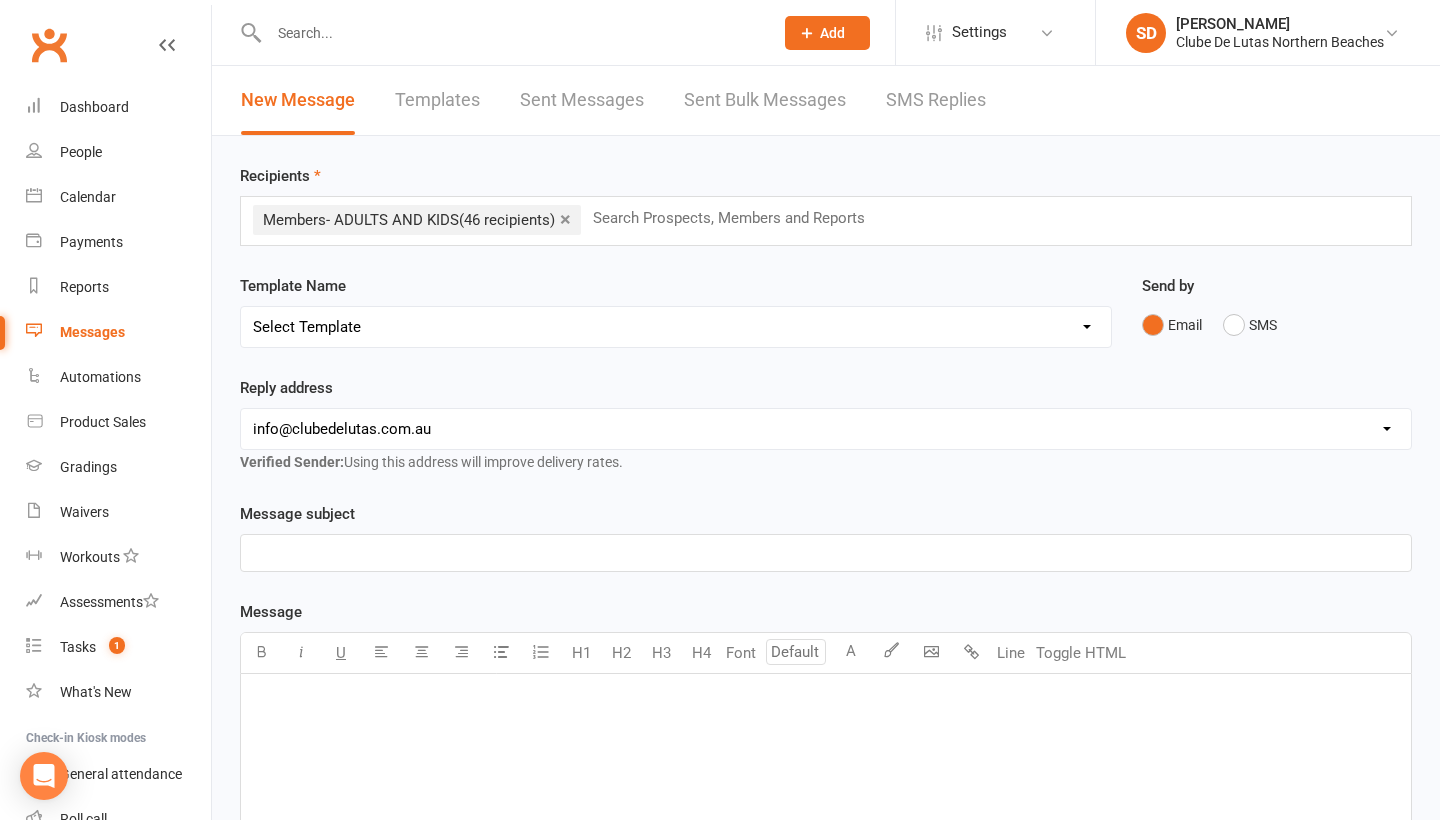 select on "103" 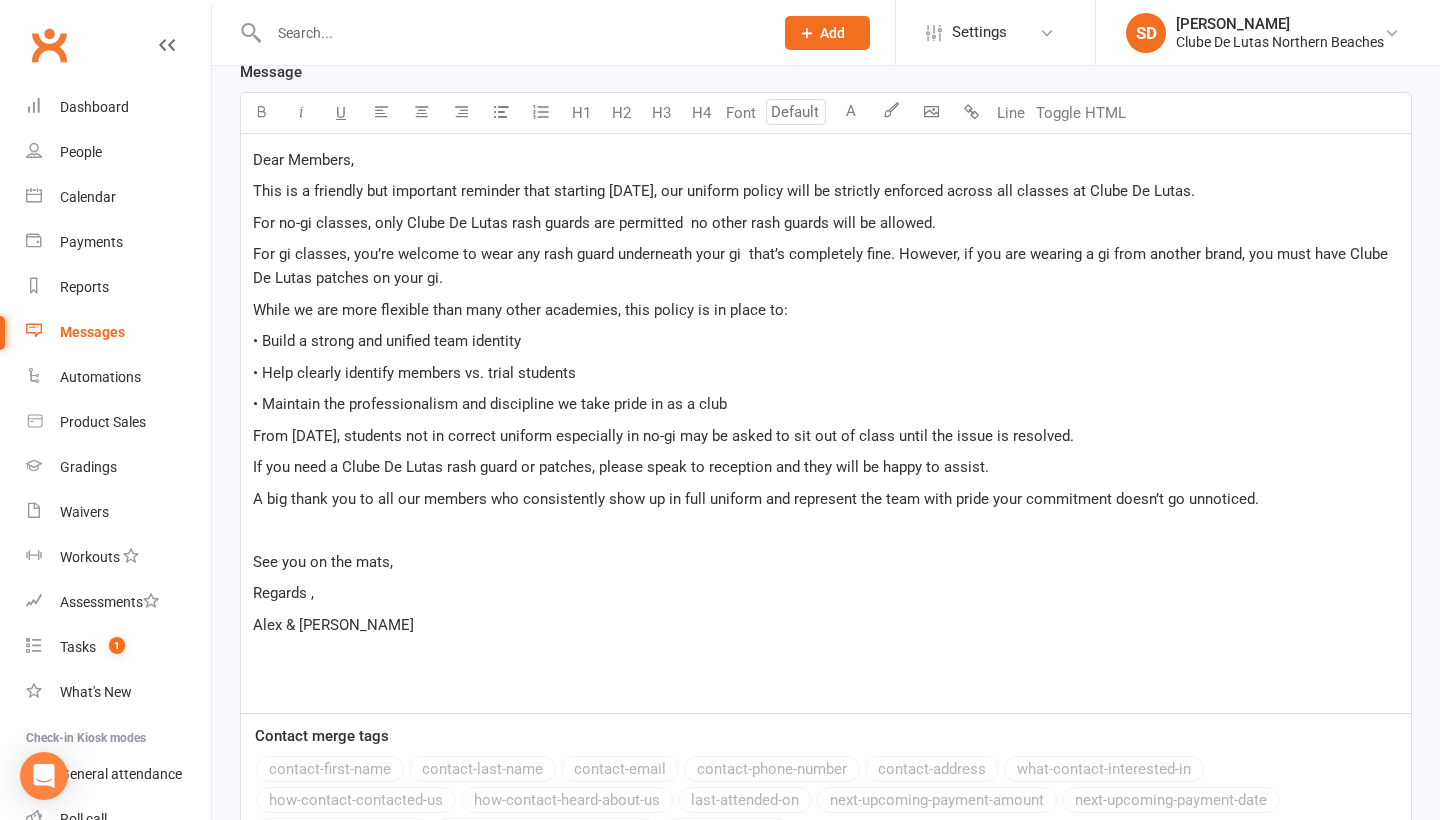 scroll, scrollTop: 544, scrollLeft: 0, axis: vertical 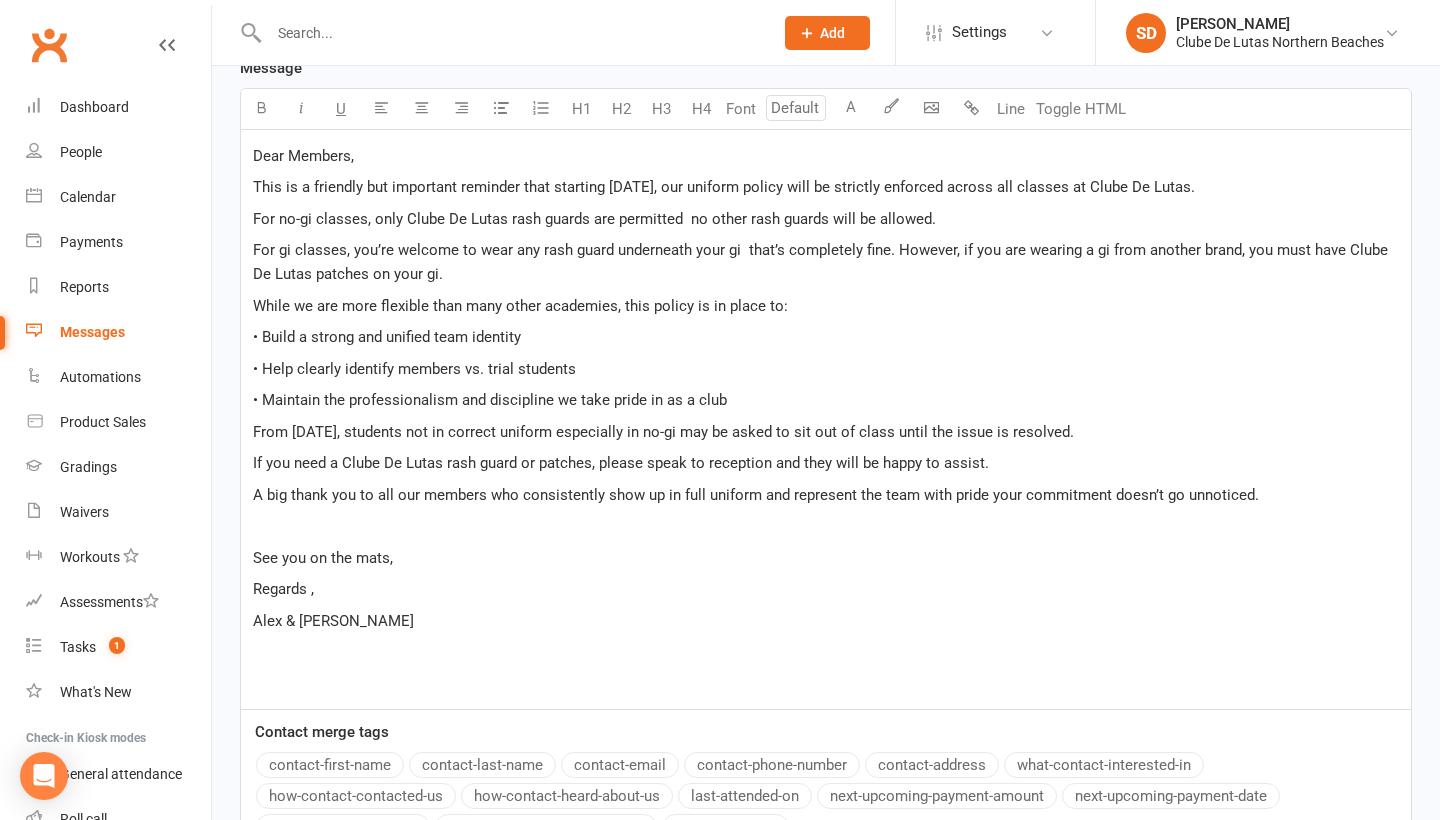 click on "This is a friendly but important reminder that starting [DATE], our uniform policy will be strictly enforced across all classes at Clube De Lutas." at bounding box center [826, 187] 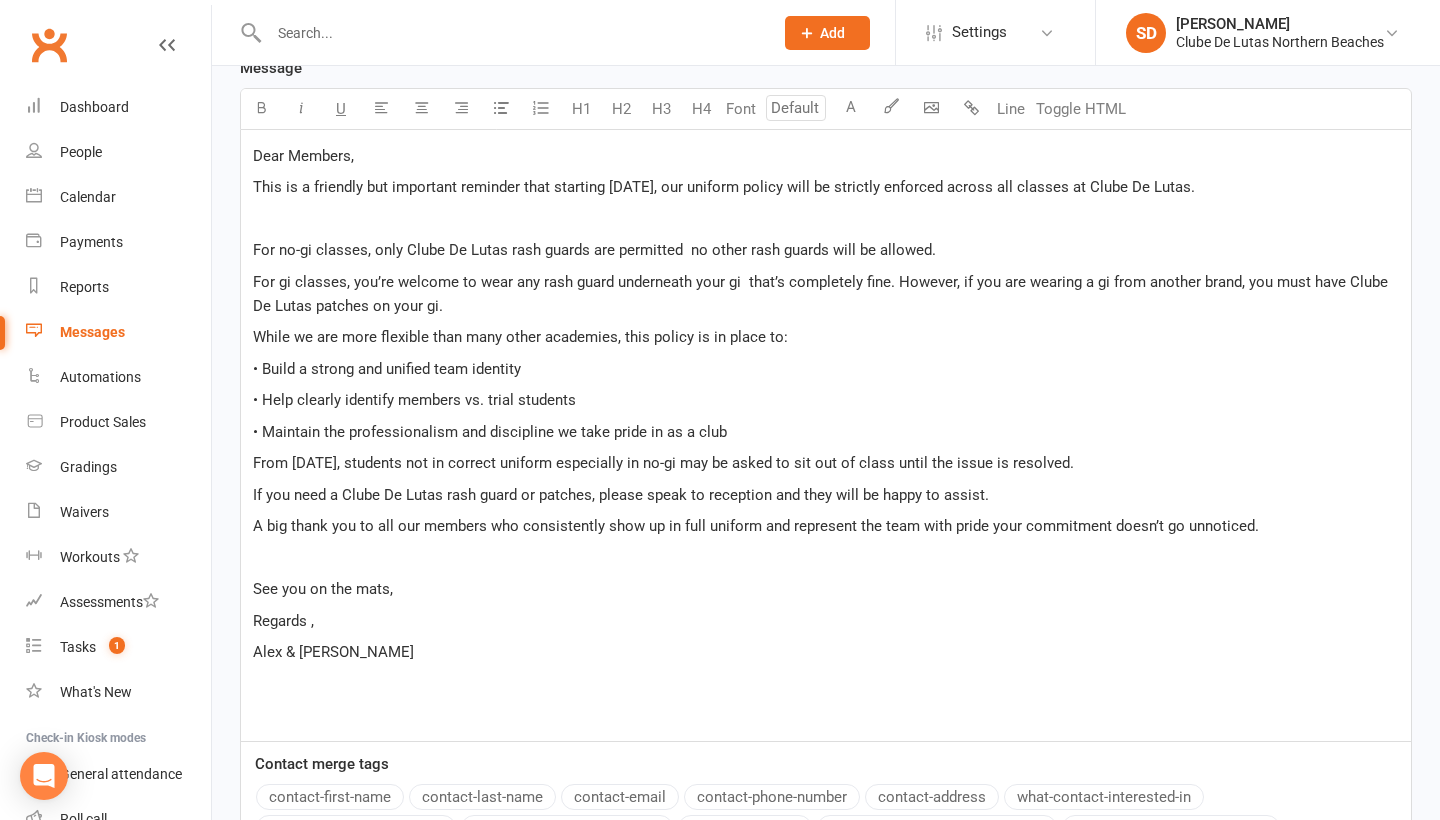 click on "For no-gi classes, only Clube De Lutas rash guards are permitted  no other rash guards will be allowed." at bounding box center (826, 250) 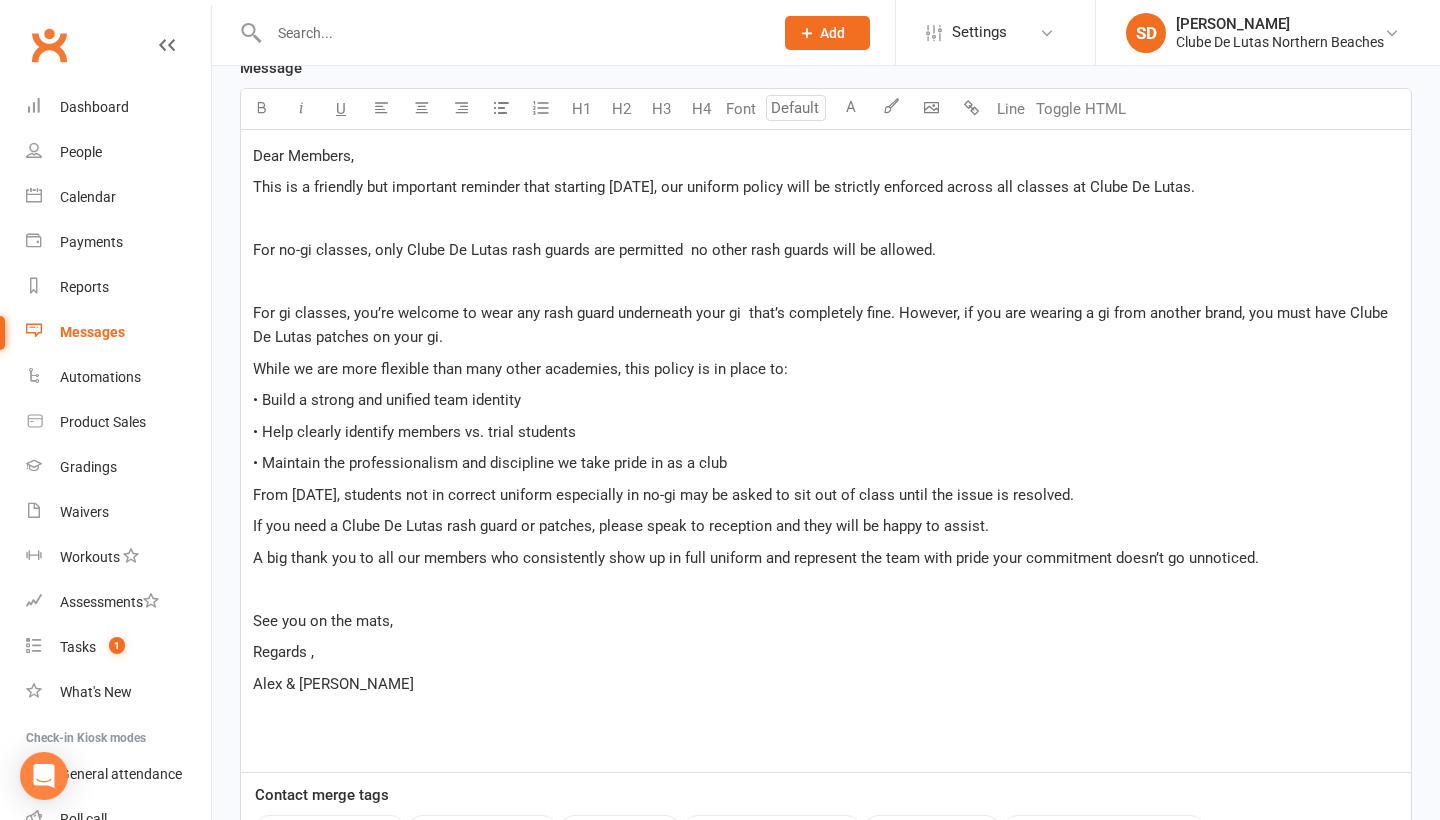 click on "For gi classes, you’re welcome to wear any rash guard underneath your gi  that’s completely fine. However, if you are wearing a gi from another brand, you must have Clube De Lutas patches on your gi." at bounding box center (826, 325) 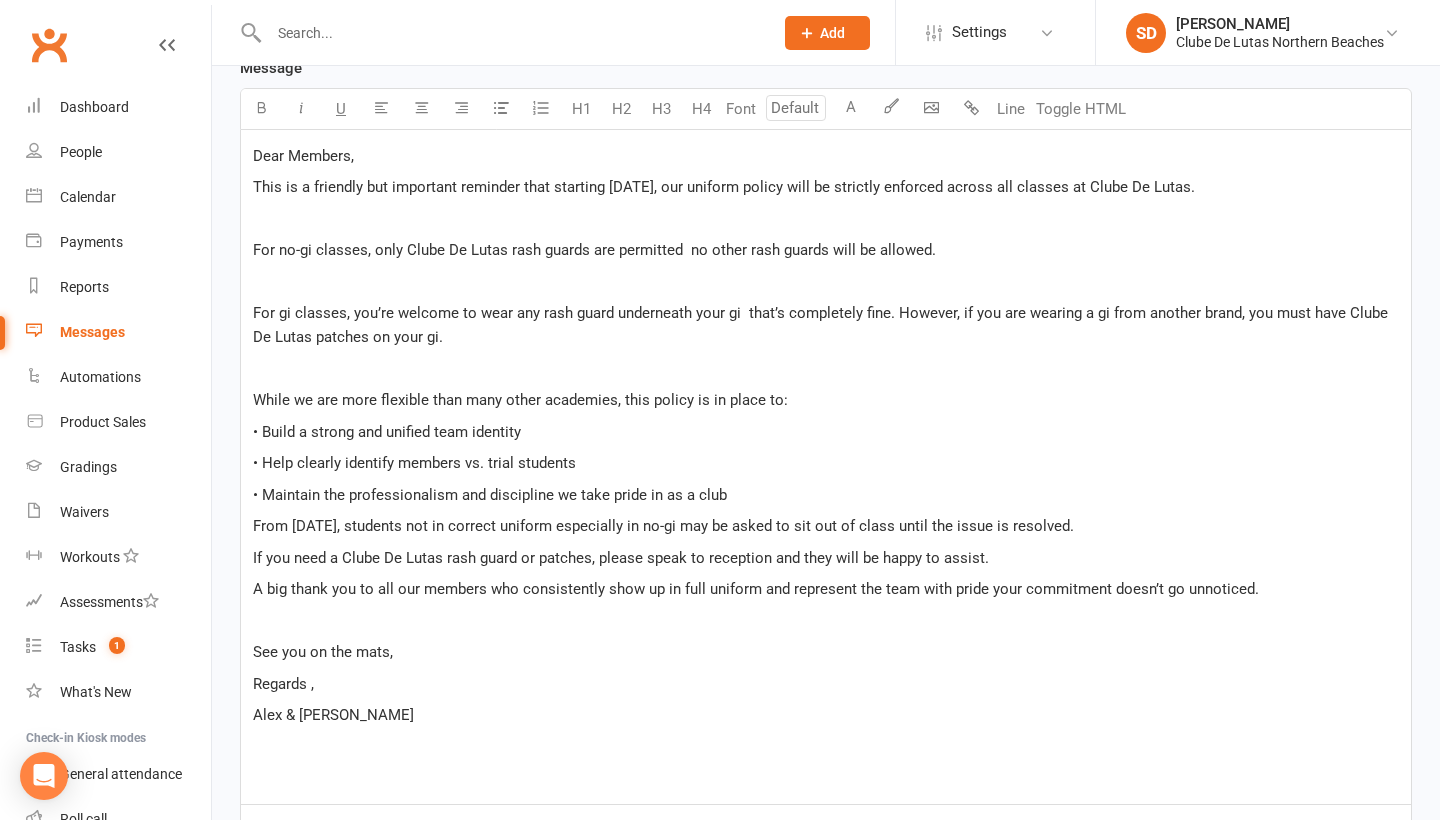 click on "• Build a strong and unified team identity" at bounding box center [387, 432] 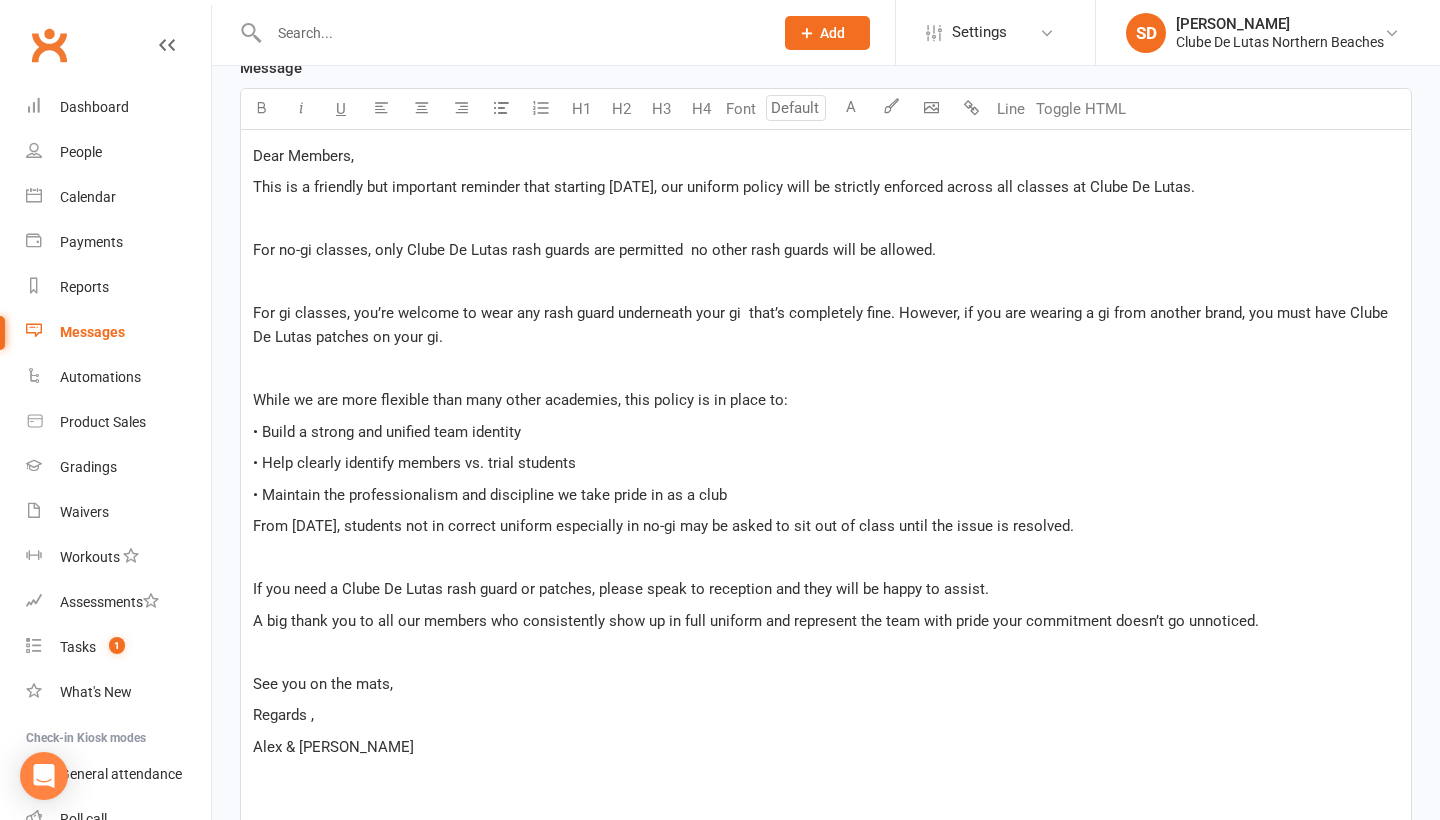 click on "If you need a Clube De Lutas rash guard or patches, please speak to reception and they will be happy to assist." at bounding box center [826, 589] 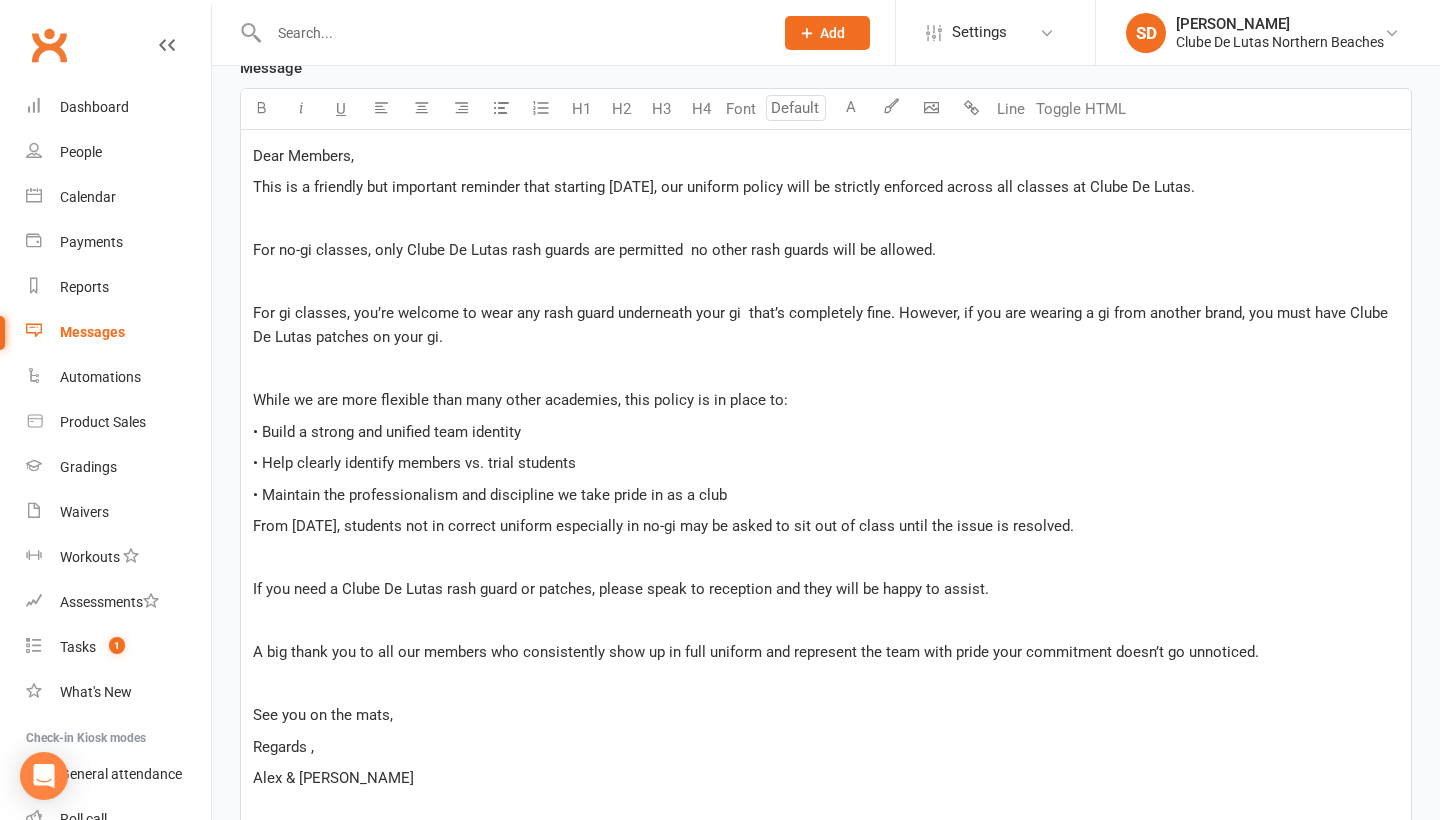 click on "If you need a Clube De Lutas rash guard or patches, please speak to reception and they will be happy to assist." at bounding box center [826, 589] 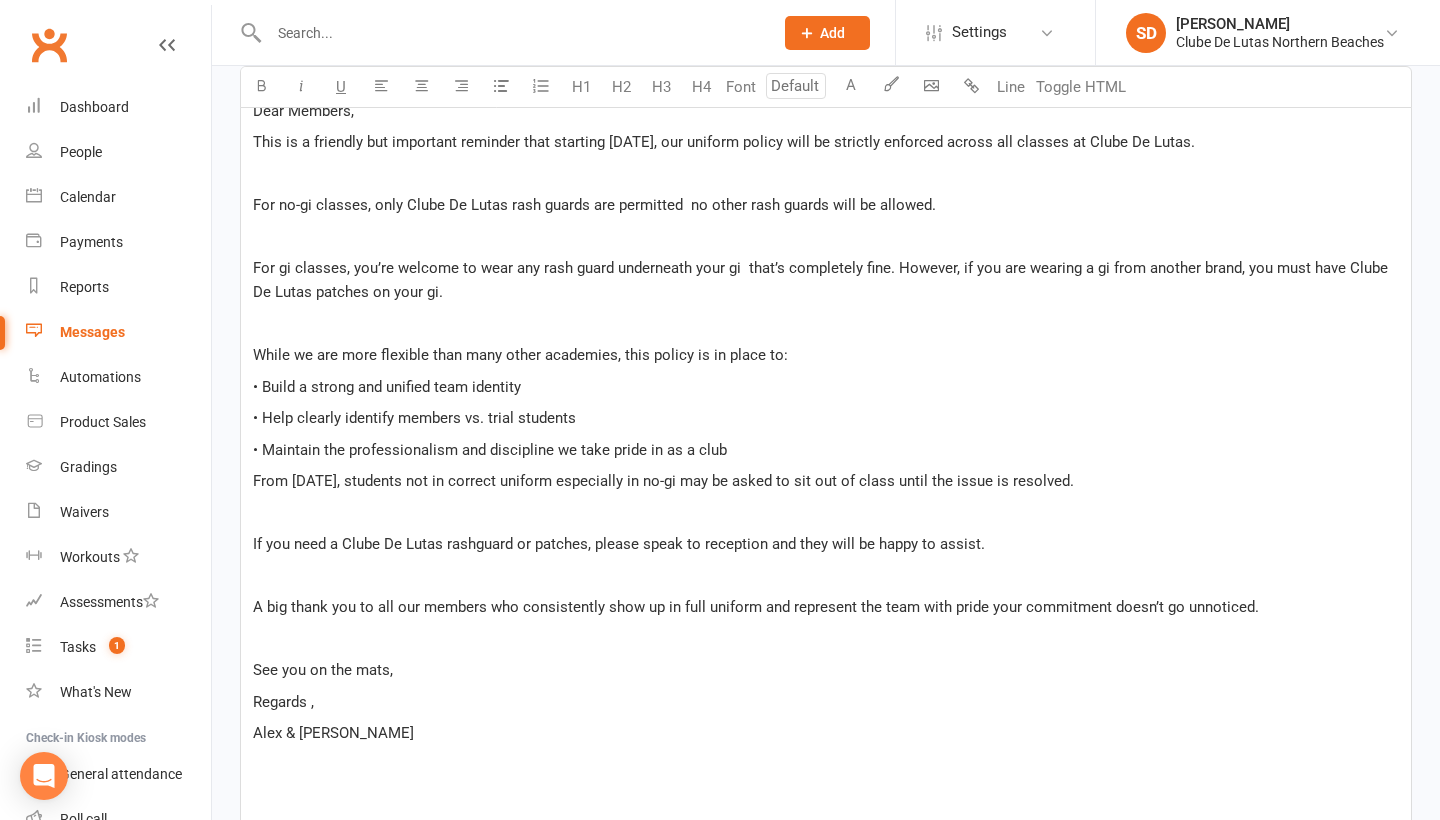 scroll, scrollTop: 546, scrollLeft: 0, axis: vertical 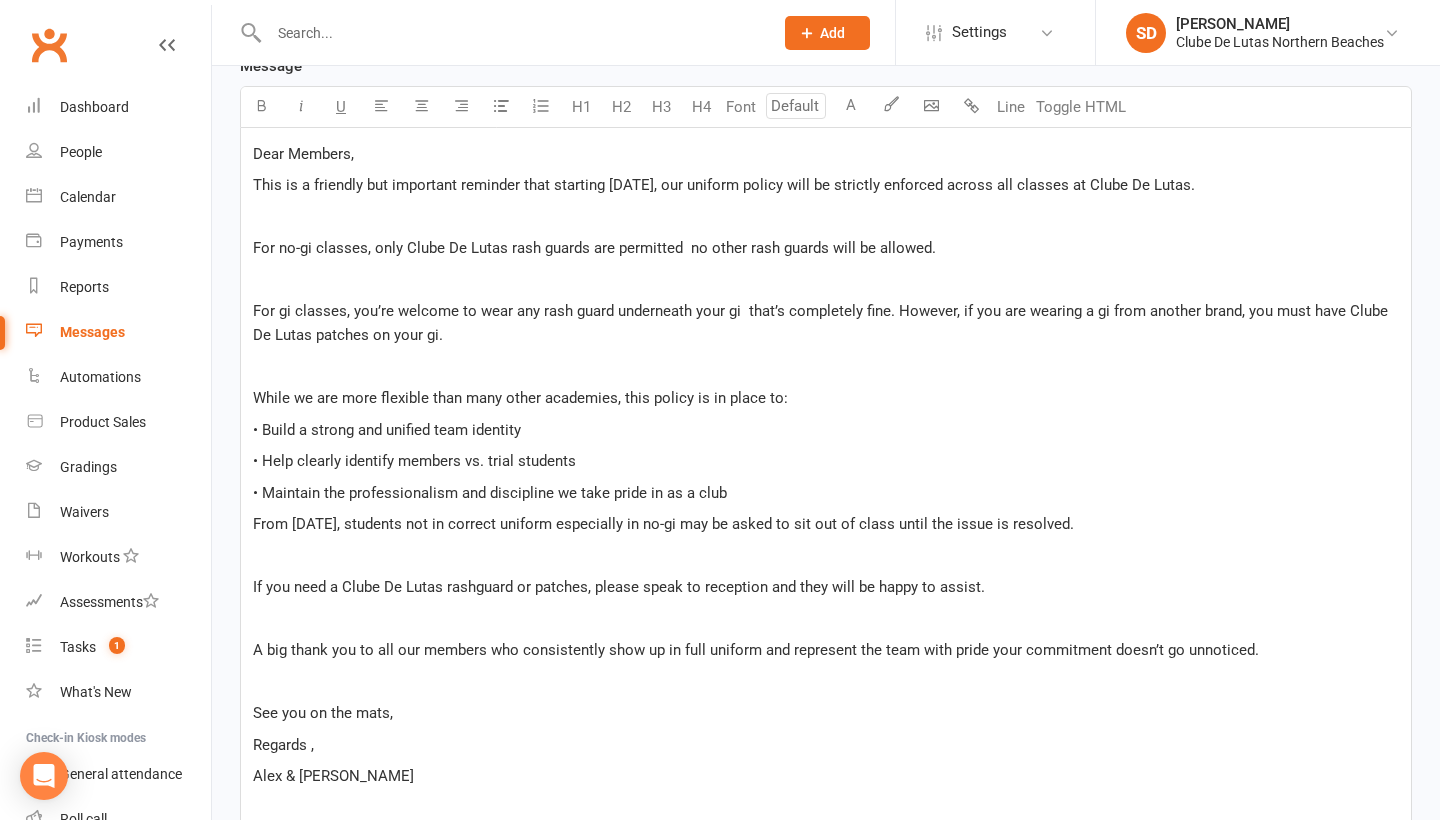 click on "For no-gi classes, only Clube De Lutas rash guards are permitted  no other rash guards will be allowed." at bounding box center (594, 248) 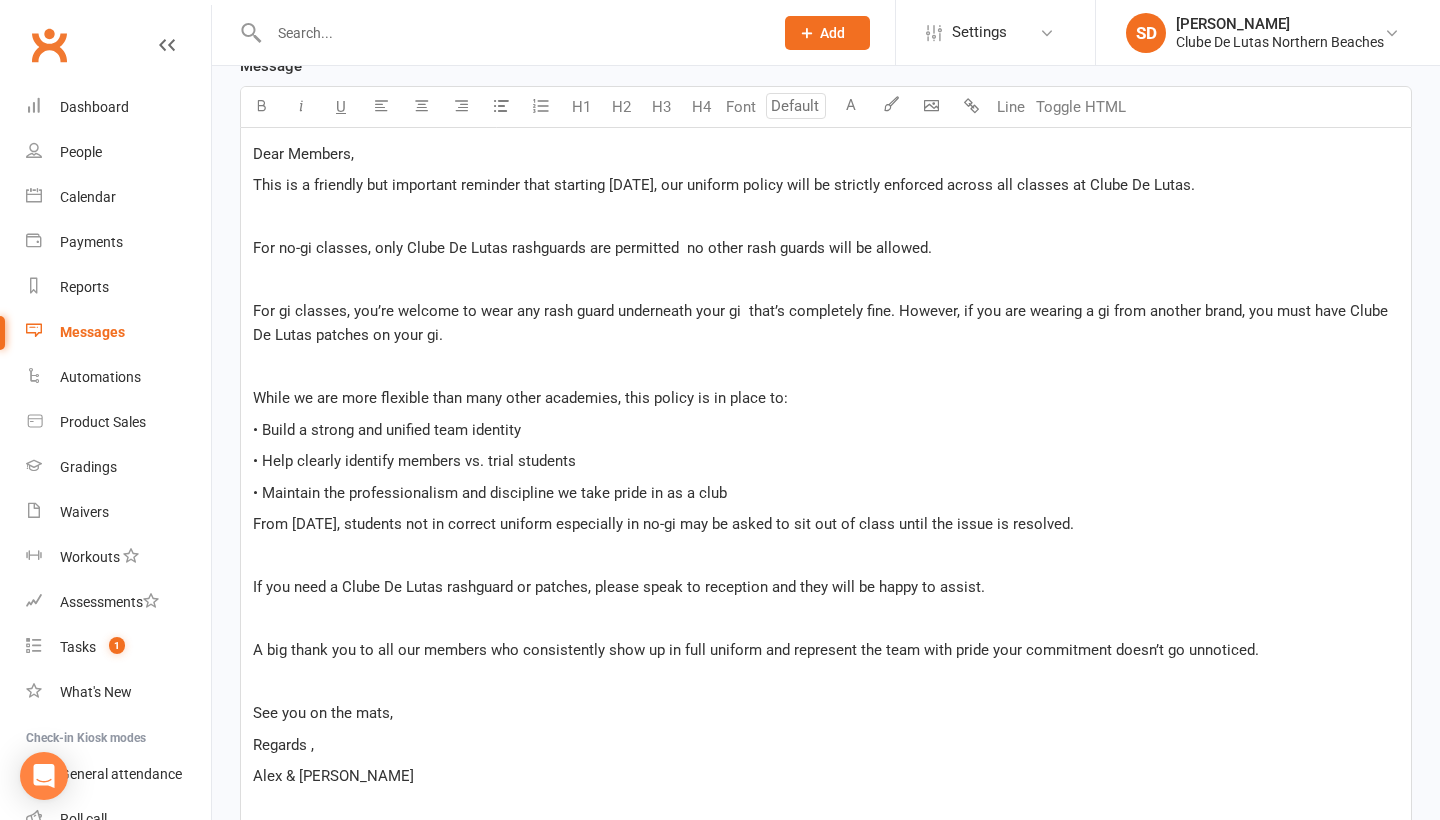 click on "Dear Members," at bounding box center [826, 154] 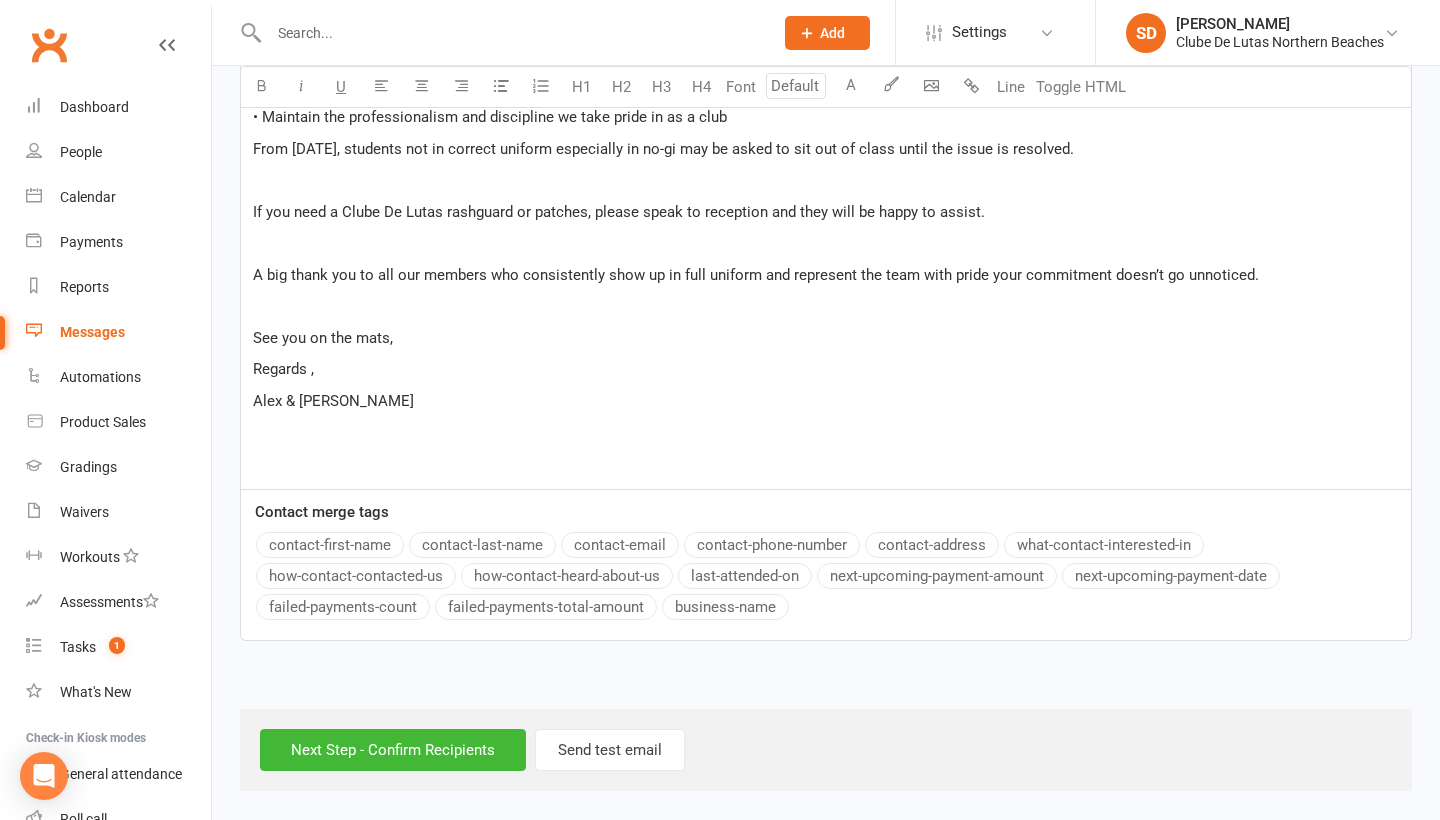 scroll, scrollTop: 970, scrollLeft: 0, axis: vertical 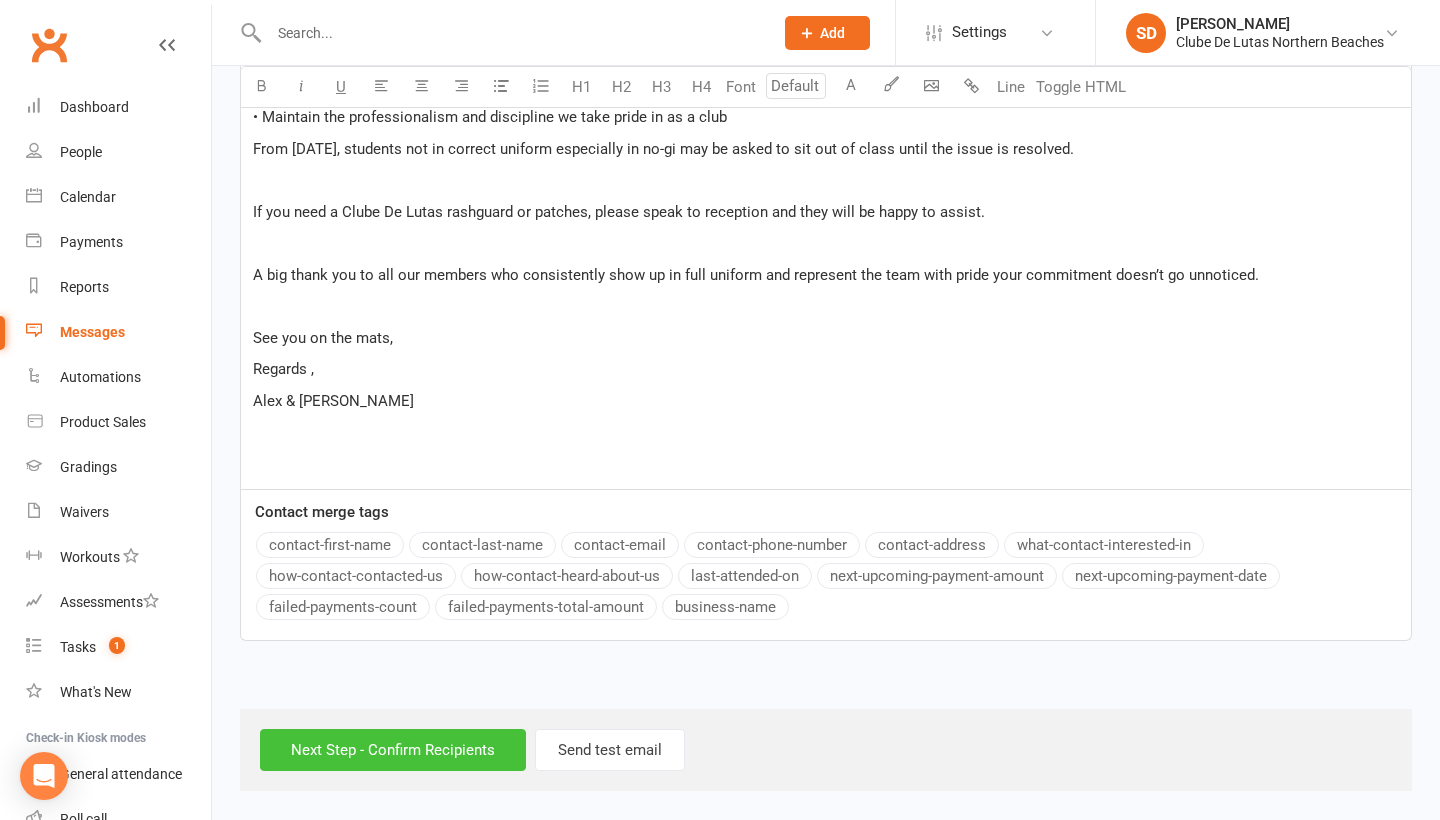 click on "Next Step - Confirm Recipients" at bounding box center (393, 750) 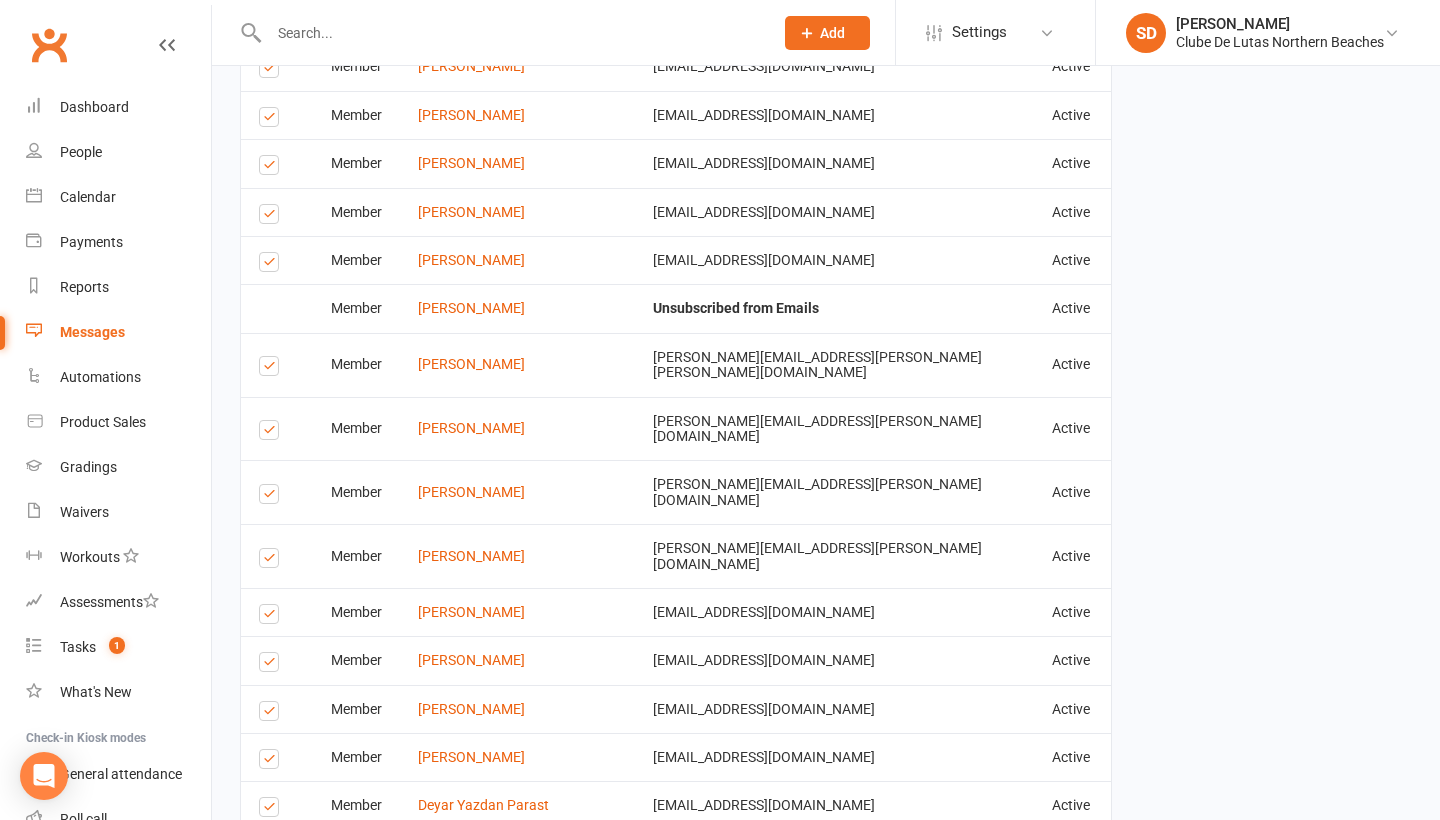 scroll, scrollTop: 2918, scrollLeft: 0, axis: vertical 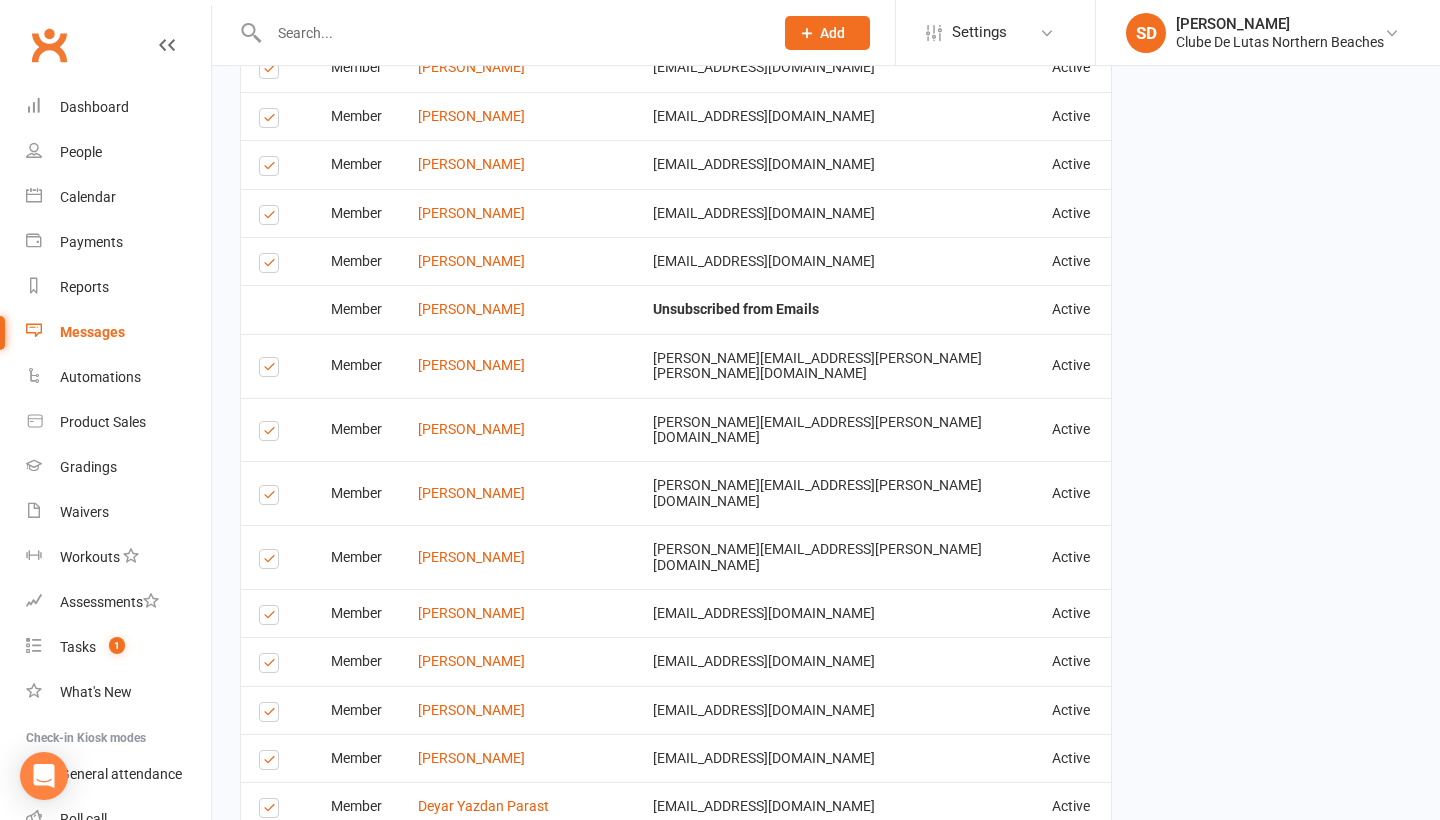 click on "Send Emails" at bounding box center [312, 916] 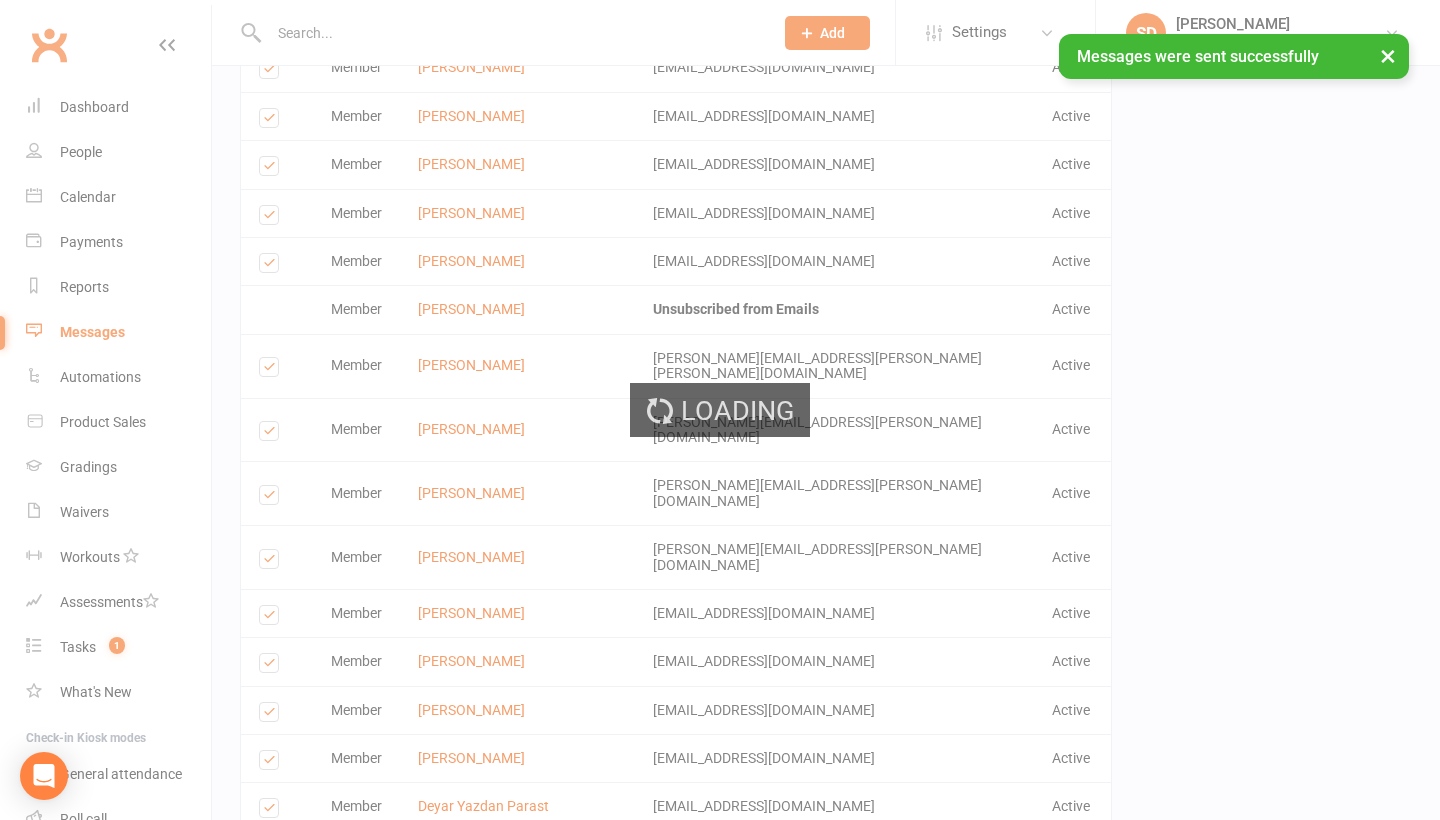 scroll, scrollTop: 0, scrollLeft: 0, axis: both 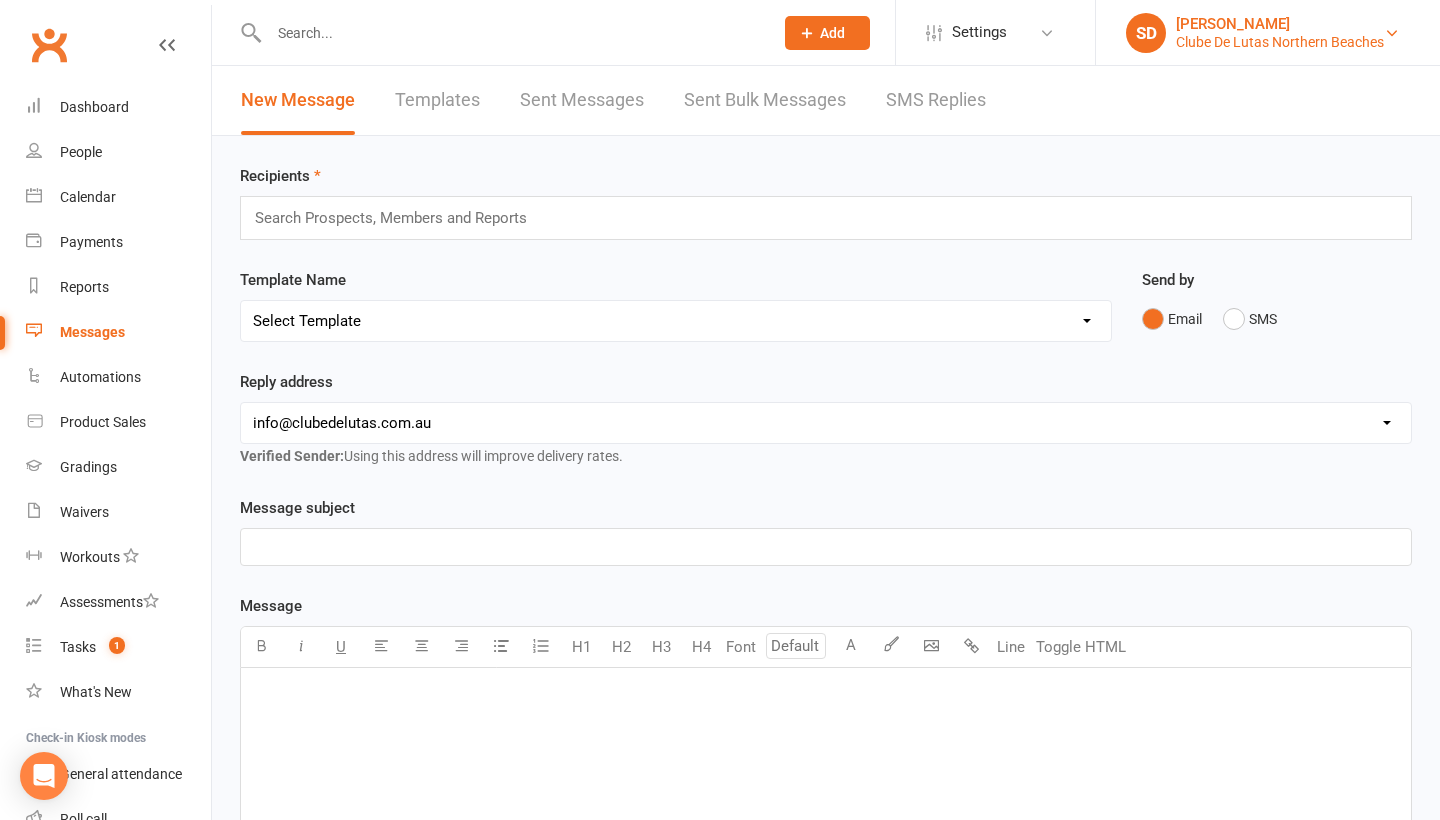 click on "[PERSON_NAME]" at bounding box center (1280, 24) 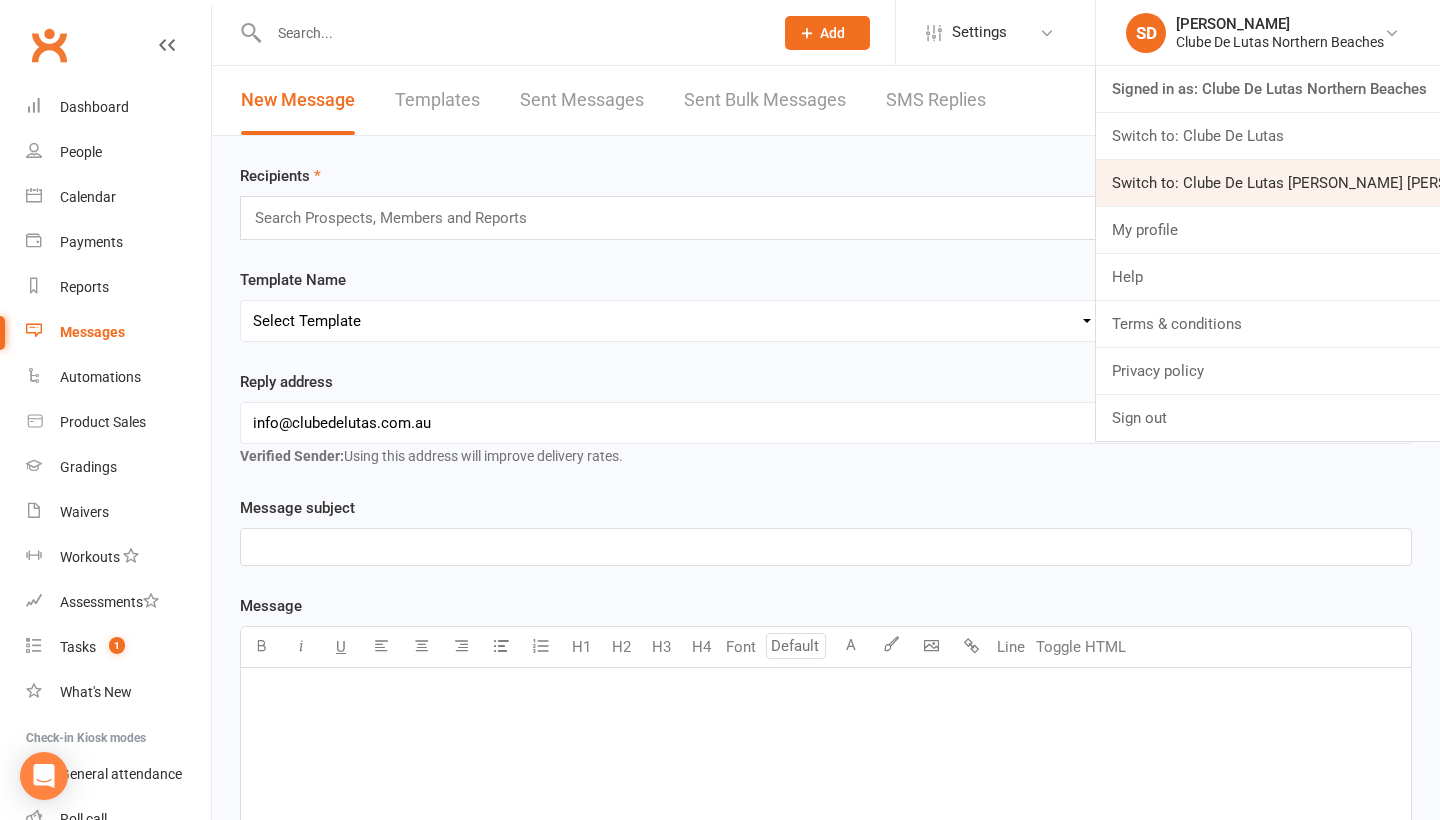 click on "Switch to: Clube De Lutas [PERSON_NAME] [PERSON_NAME]" at bounding box center [1268, 183] 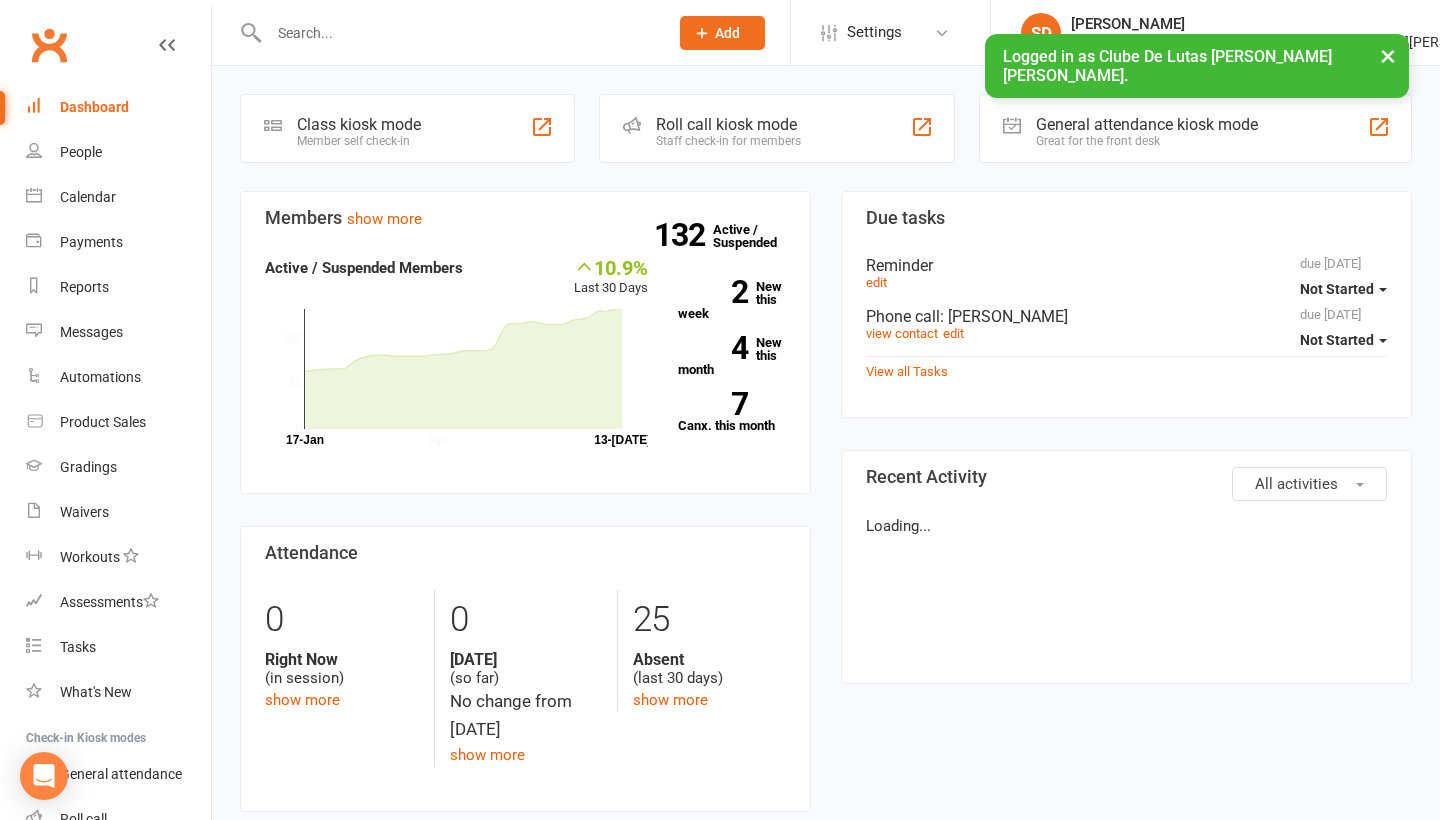 scroll, scrollTop: 0, scrollLeft: 0, axis: both 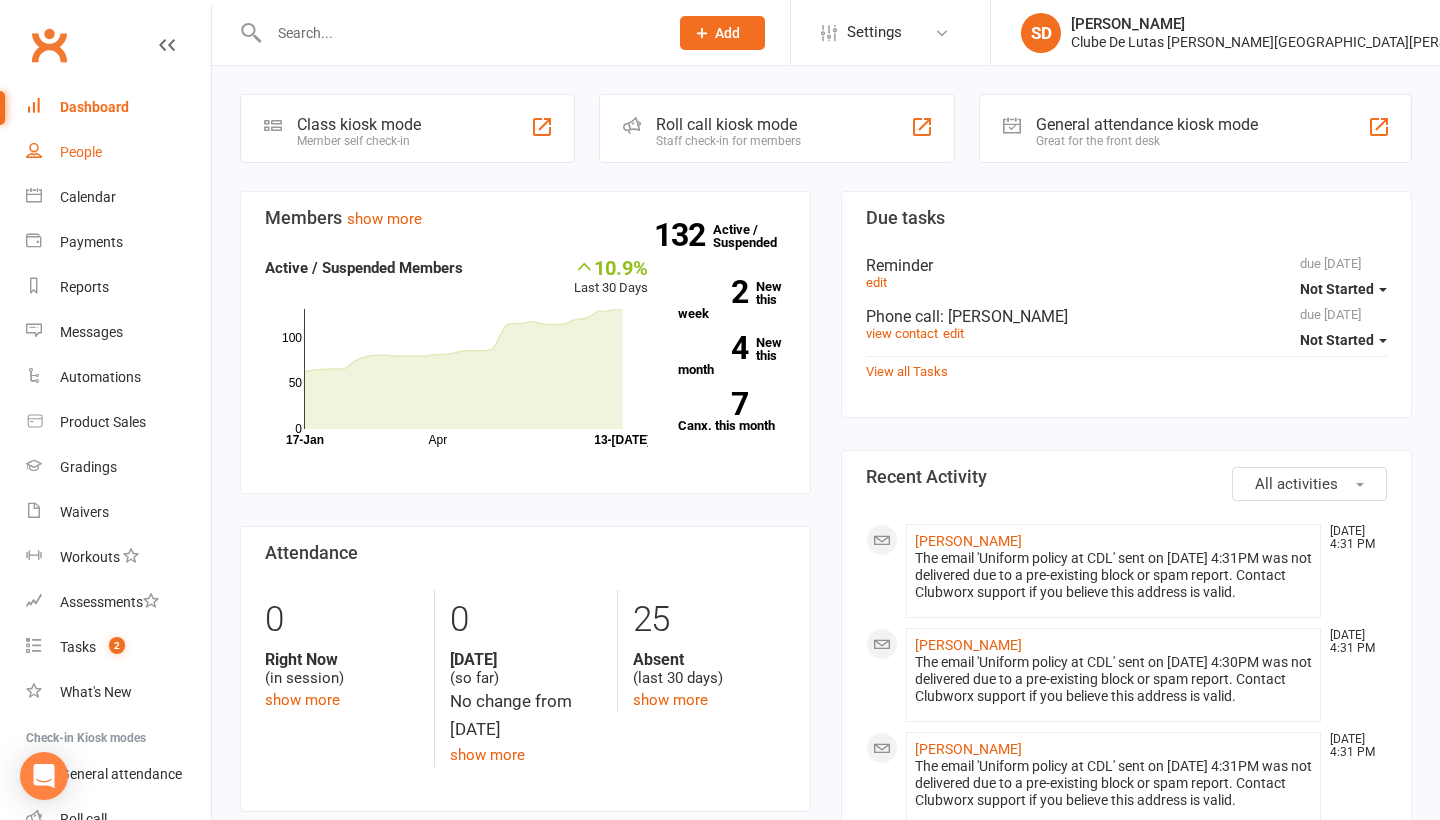 click on "People" at bounding box center [118, 152] 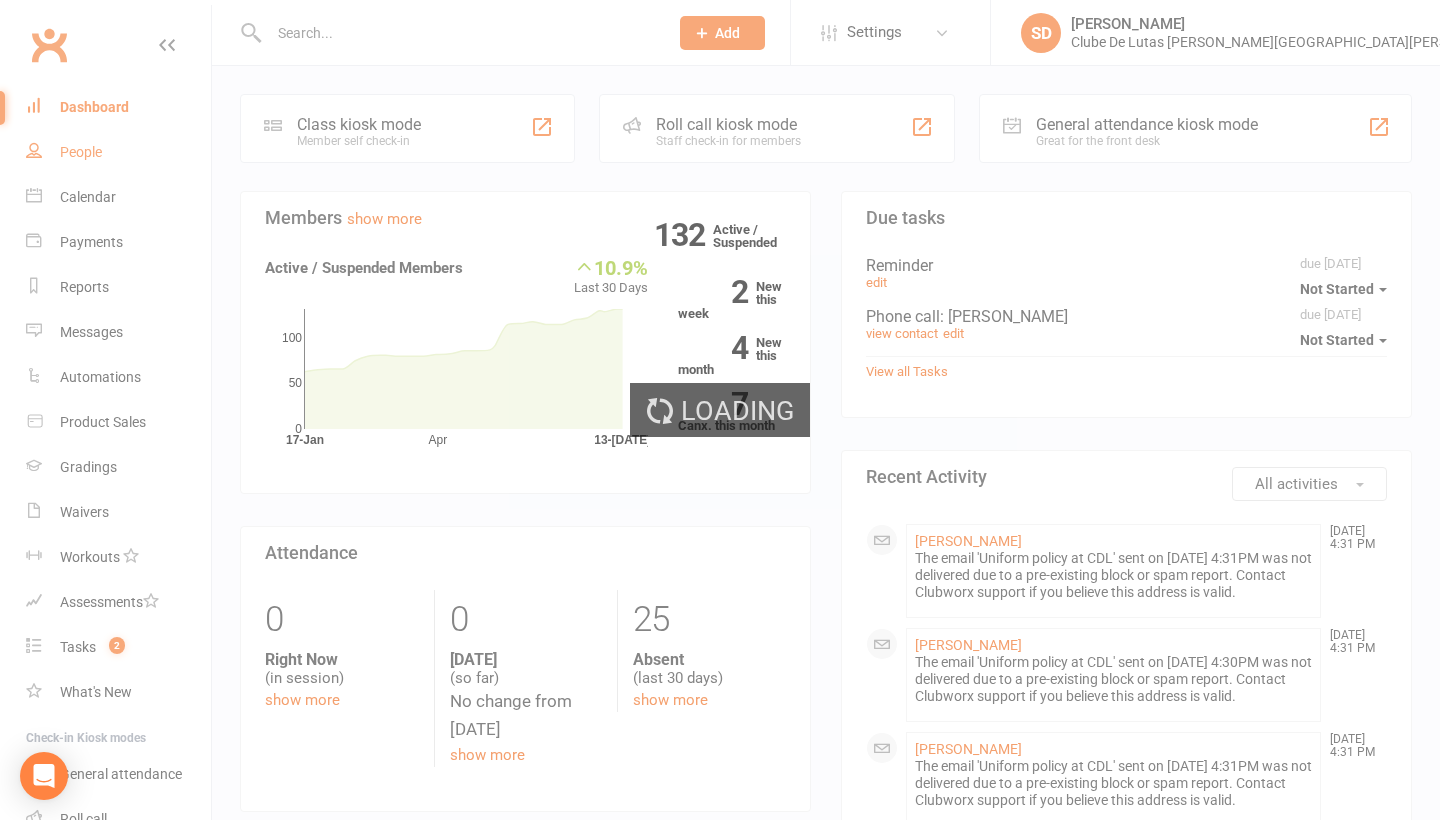 select on "100" 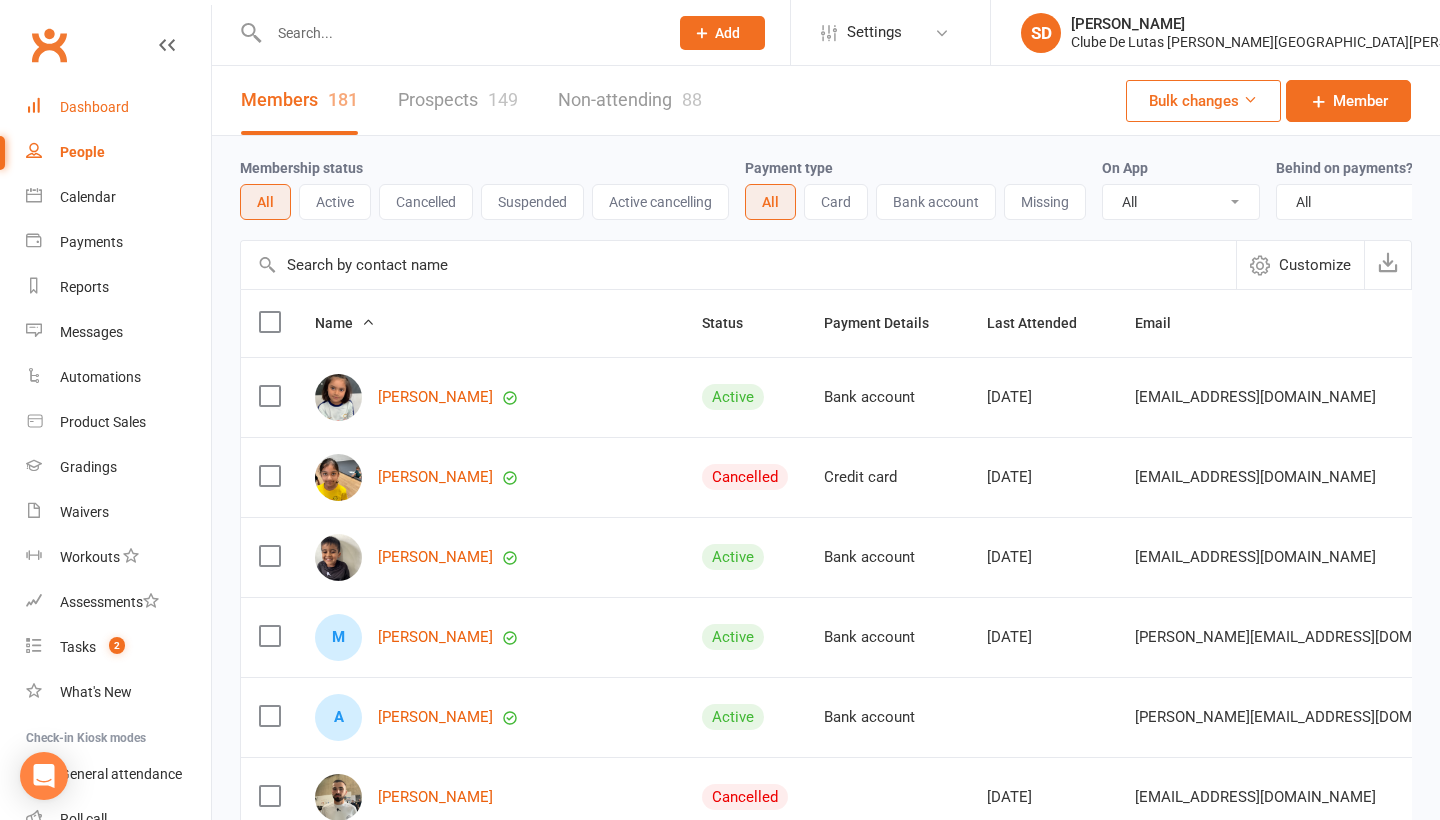 click on "Dashboard" at bounding box center [94, 107] 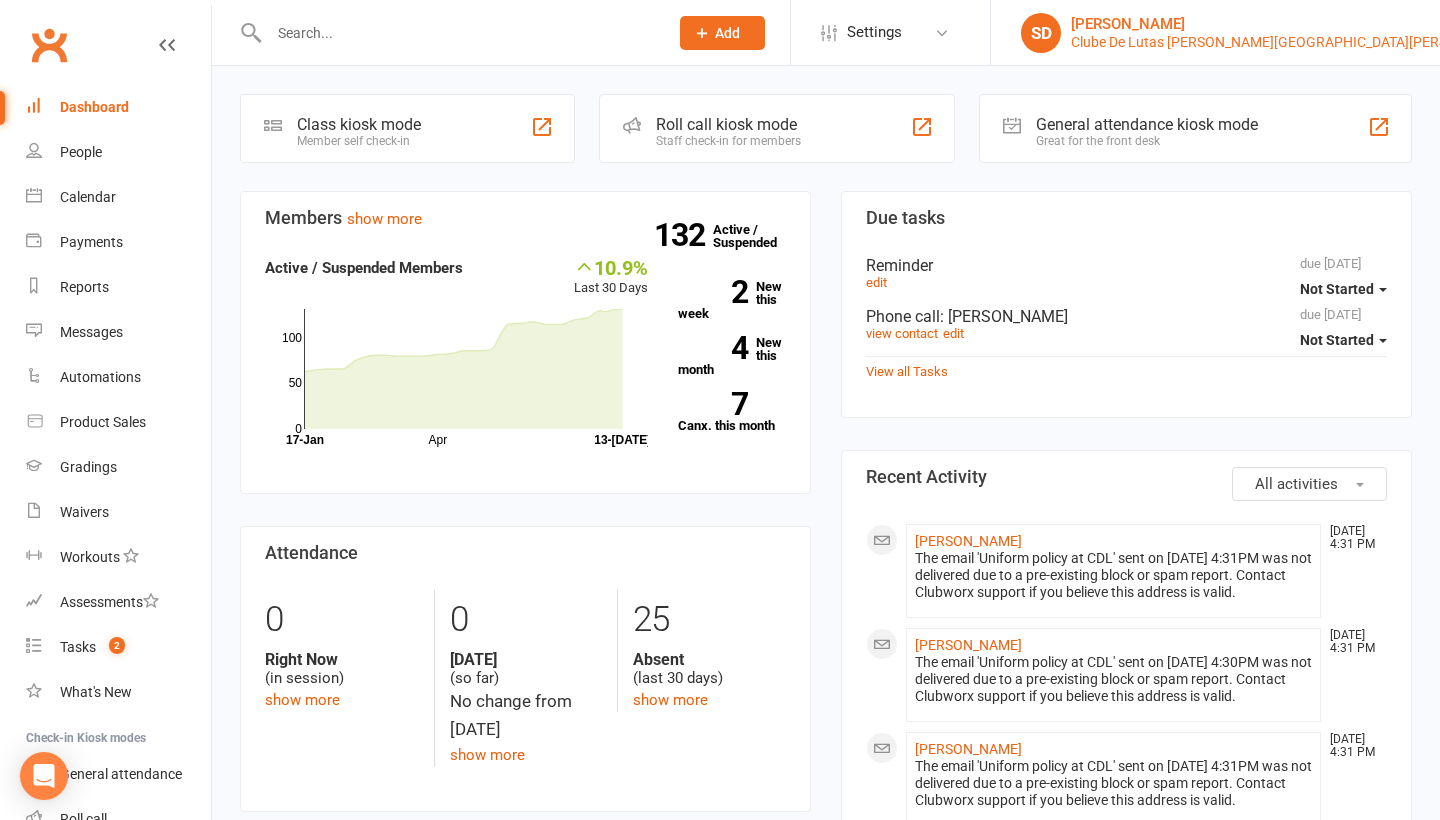 click on "Clube De Lutas [PERSON_NAME][GEOGRAPHIC_DATA][PERSON_NAME]" at bounding box center [1293, 42] 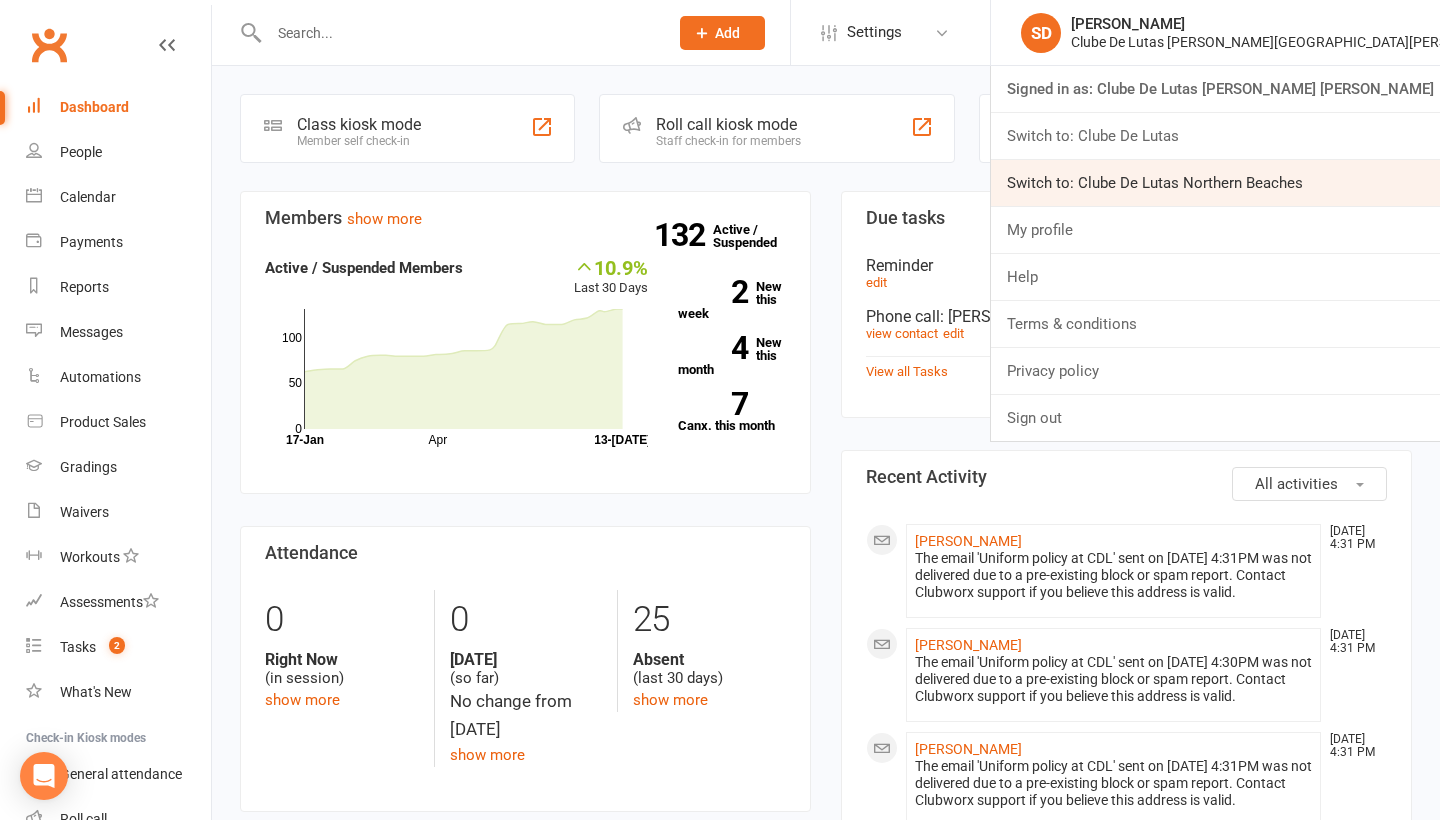 click on "Switch to: Clube De Lutas Northern Beaches" at bounding box center (1215, 183) 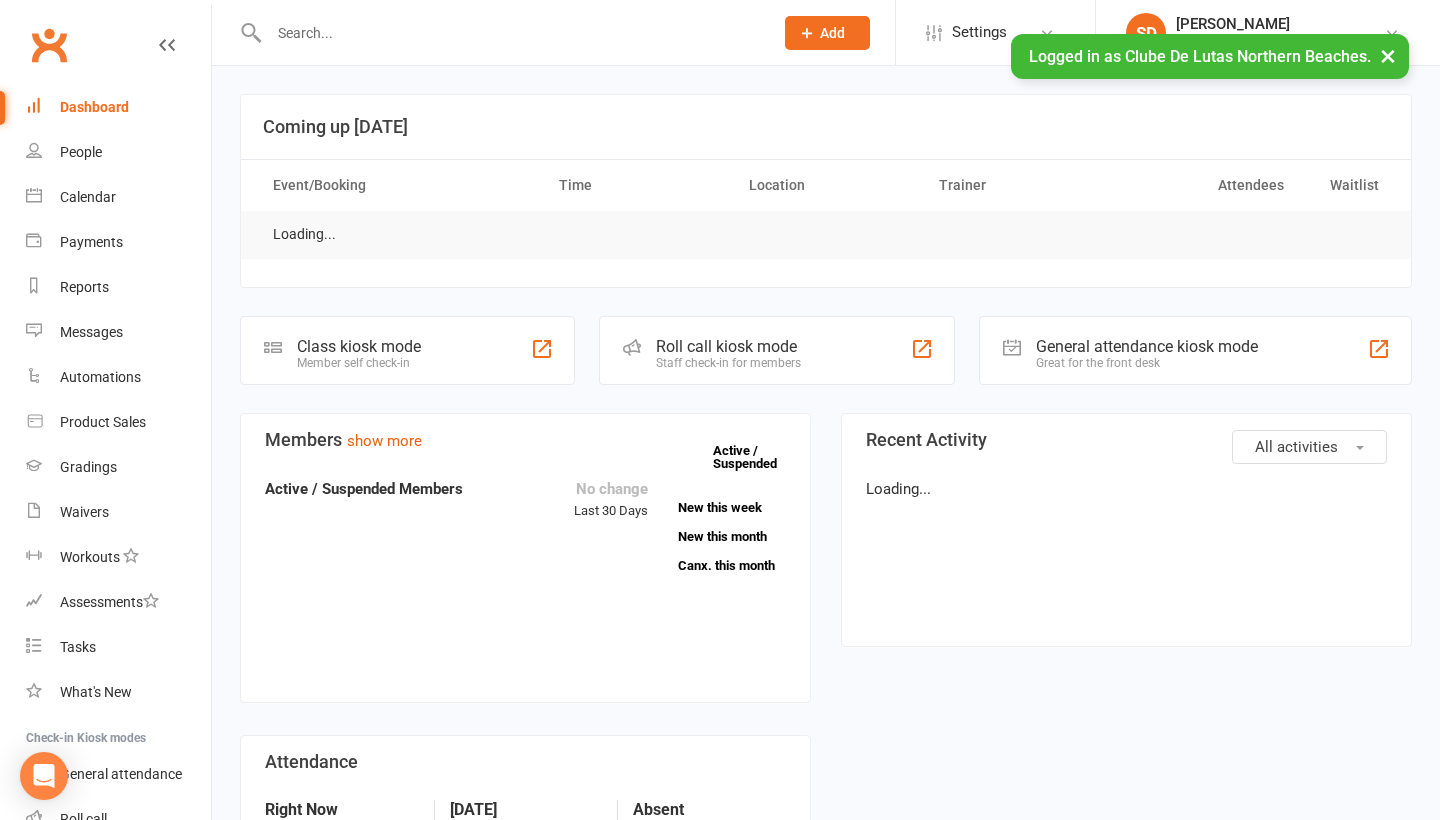 scroll, scrollTop: 0, scrollLeft: 0, axis: both 